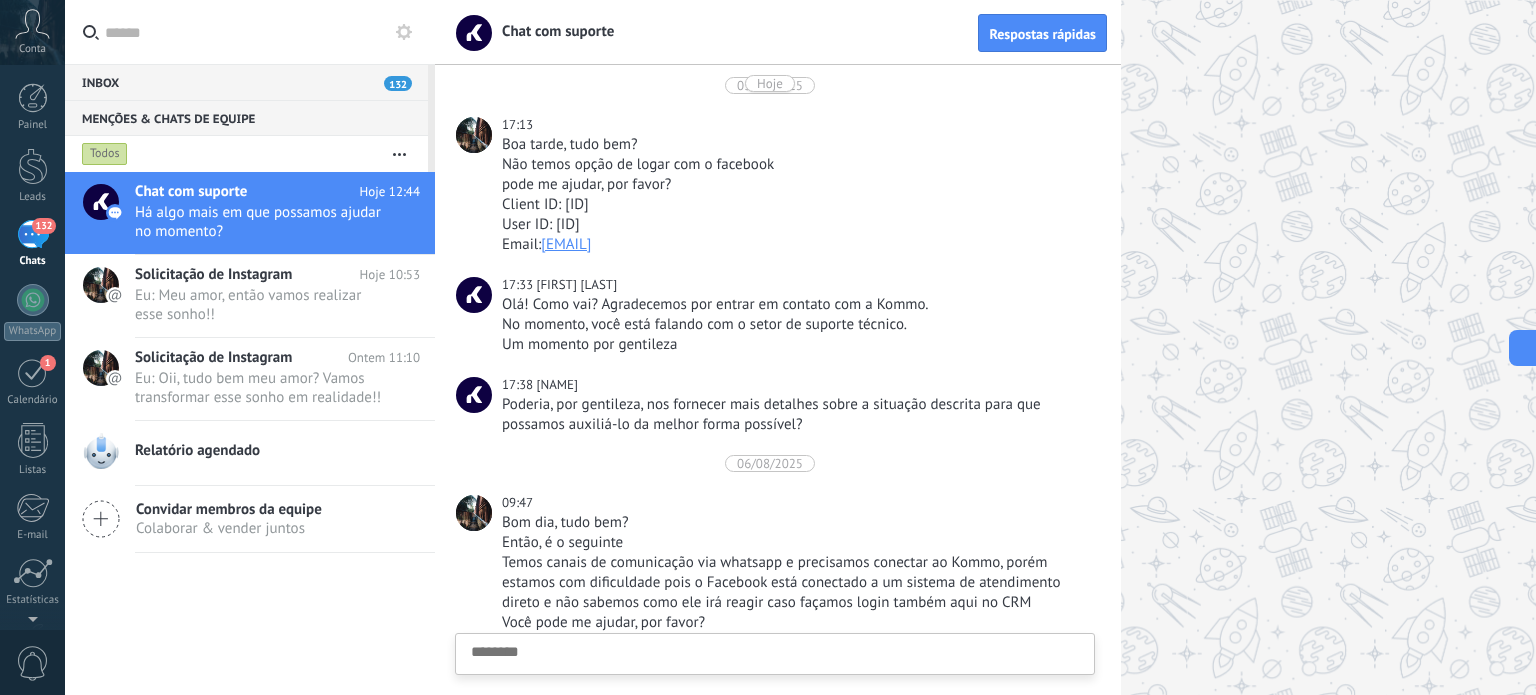 scroll, scrollTop: 0, scrollLeft: 0, axis: both 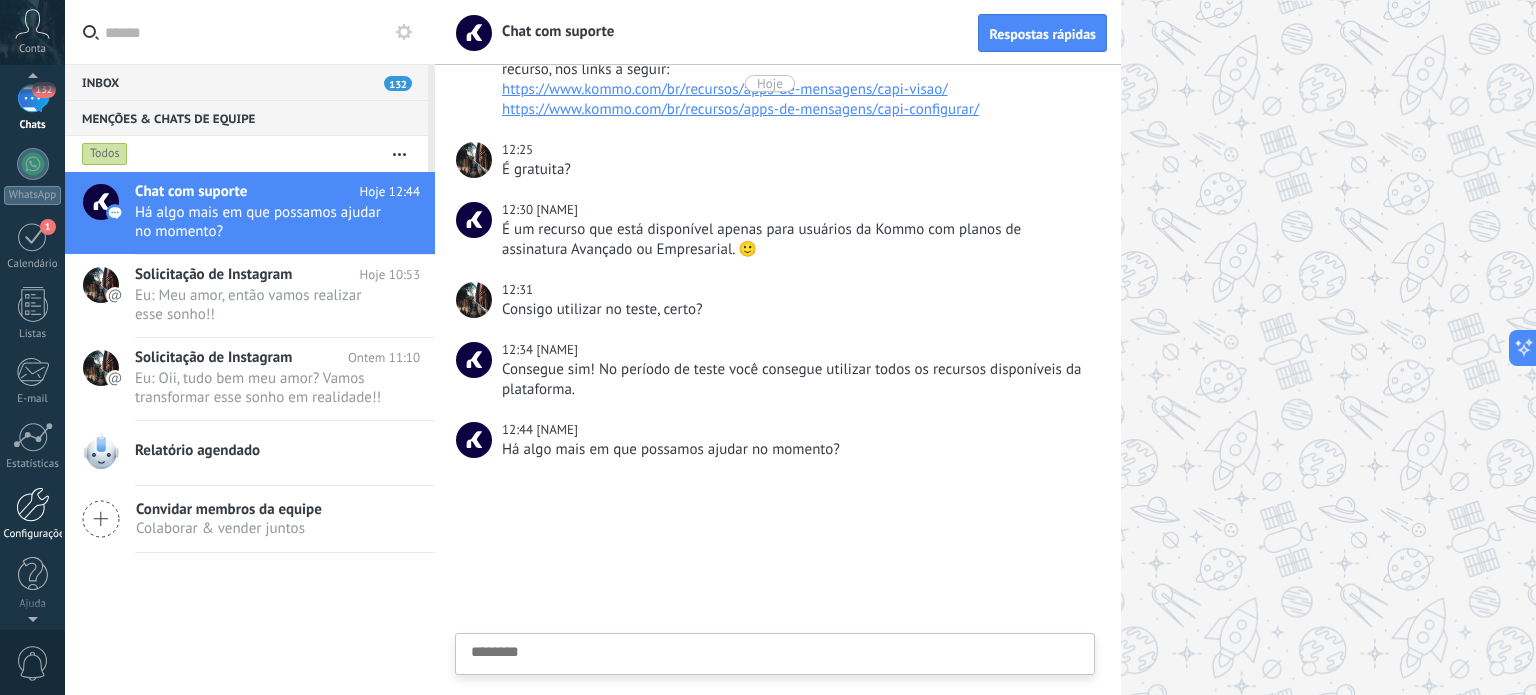 click at bounding box center [33, 504] 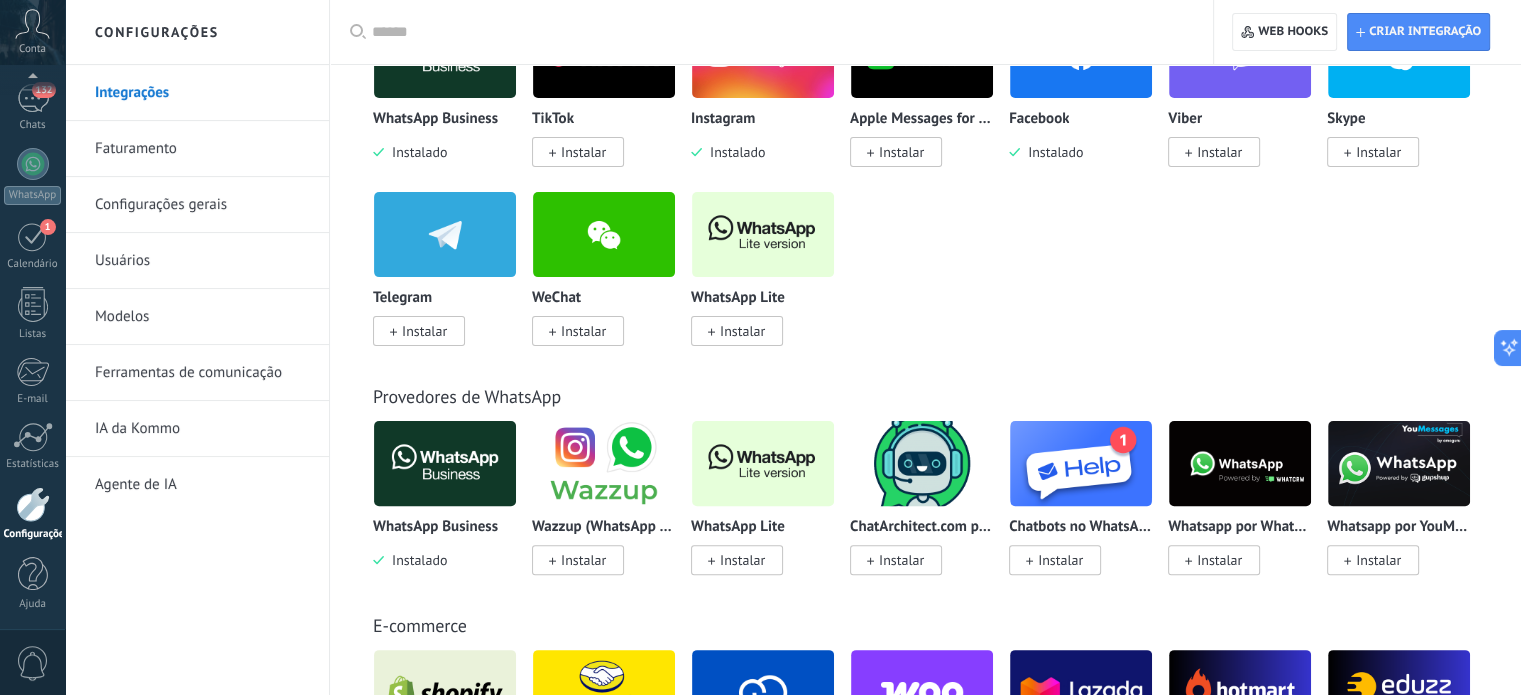scroll, scrollTop: 300, scrollLeft: 0, axis: vertical 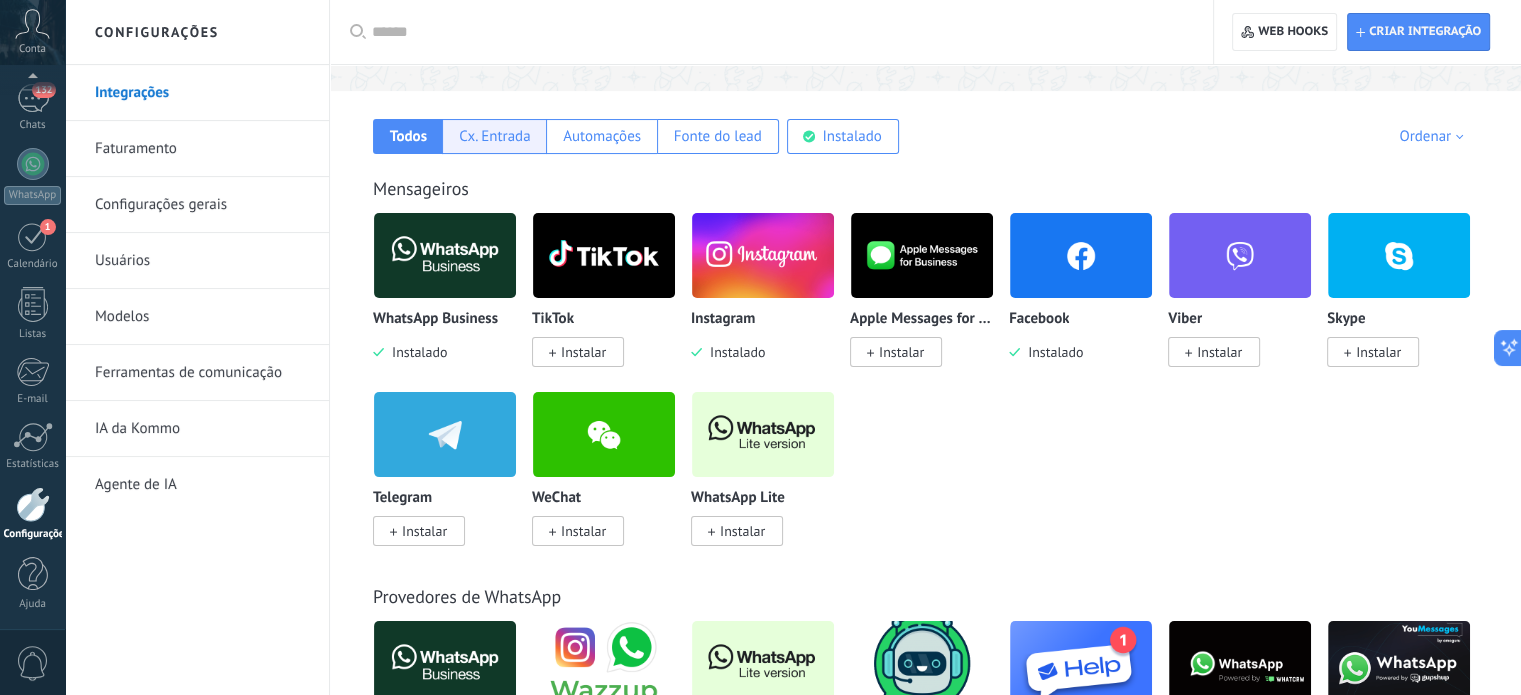 click on "Cx. Entrada" at bounding box center [494, 136] 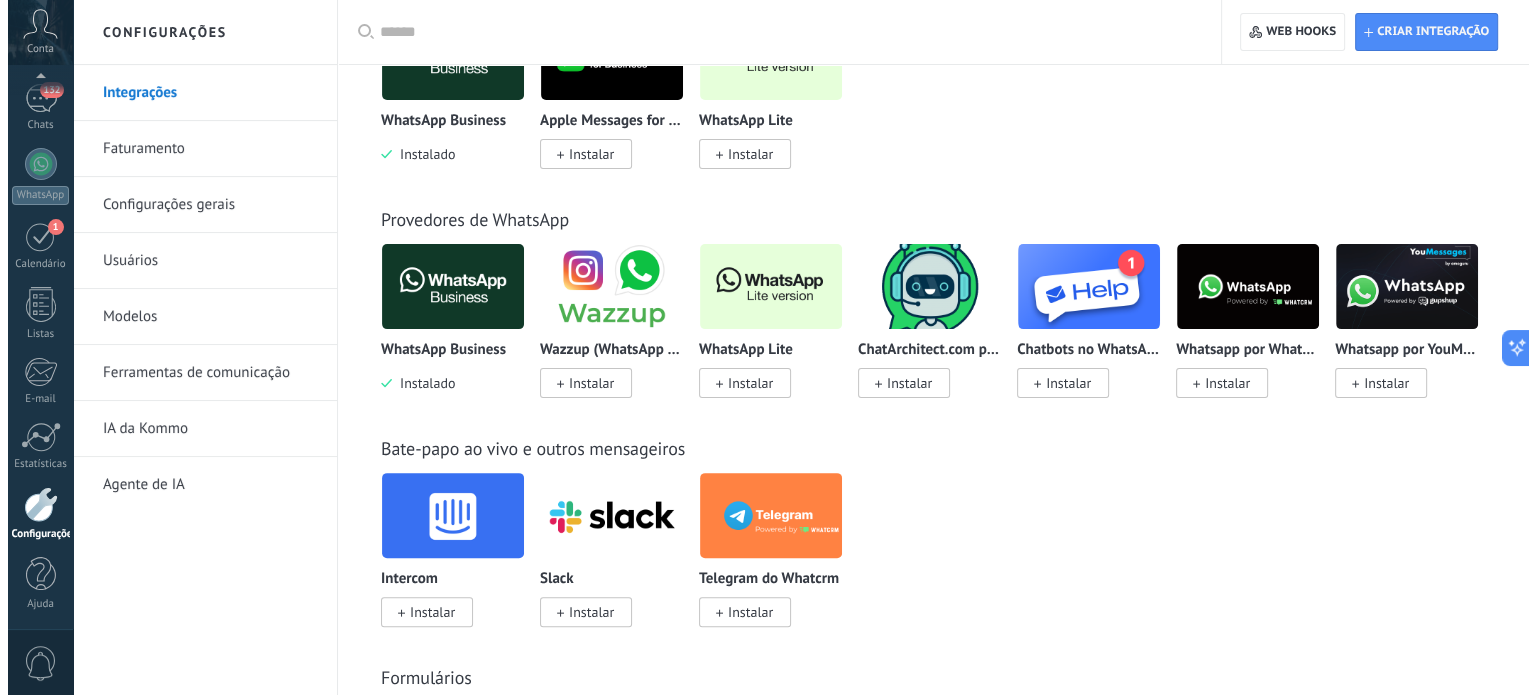 scroll, scrollTop: 500, scrollLeft: 0, axis: vertical 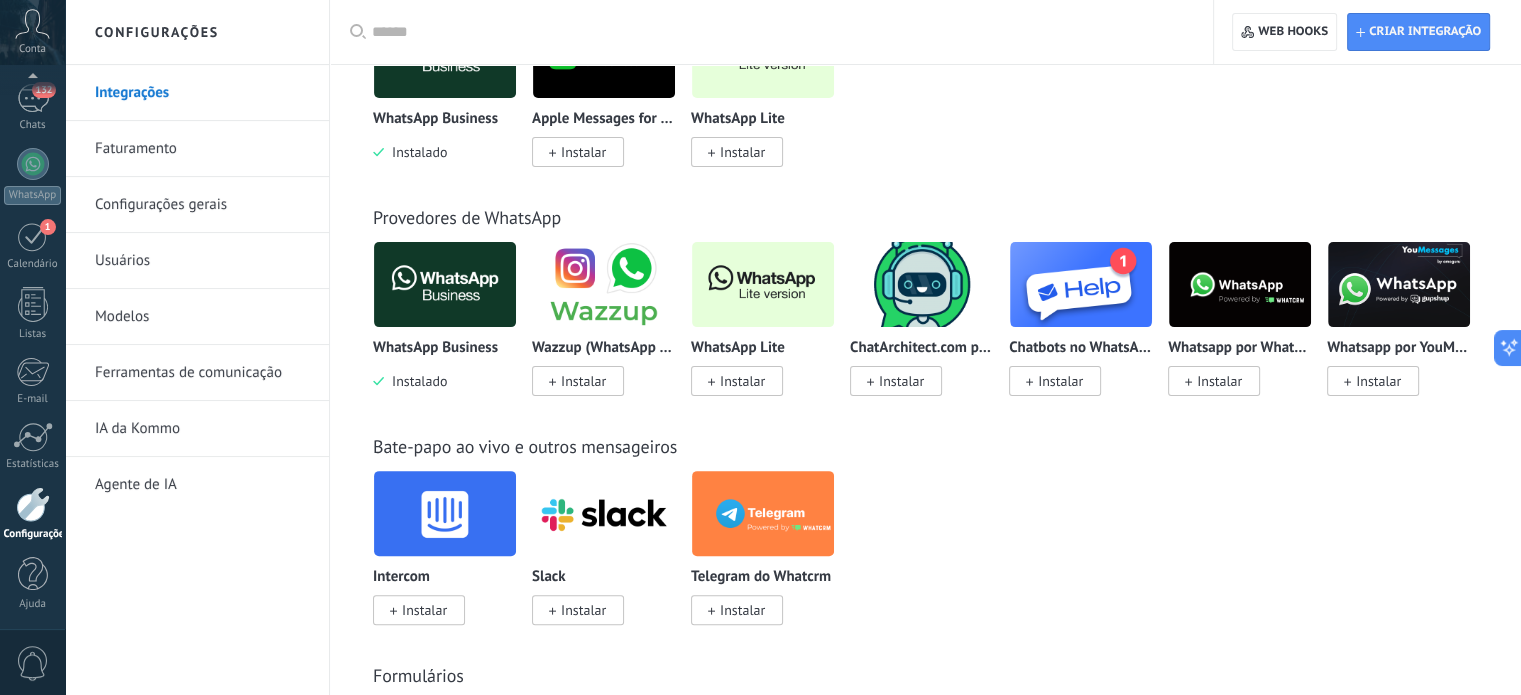 click at bounding box center [604, 284] 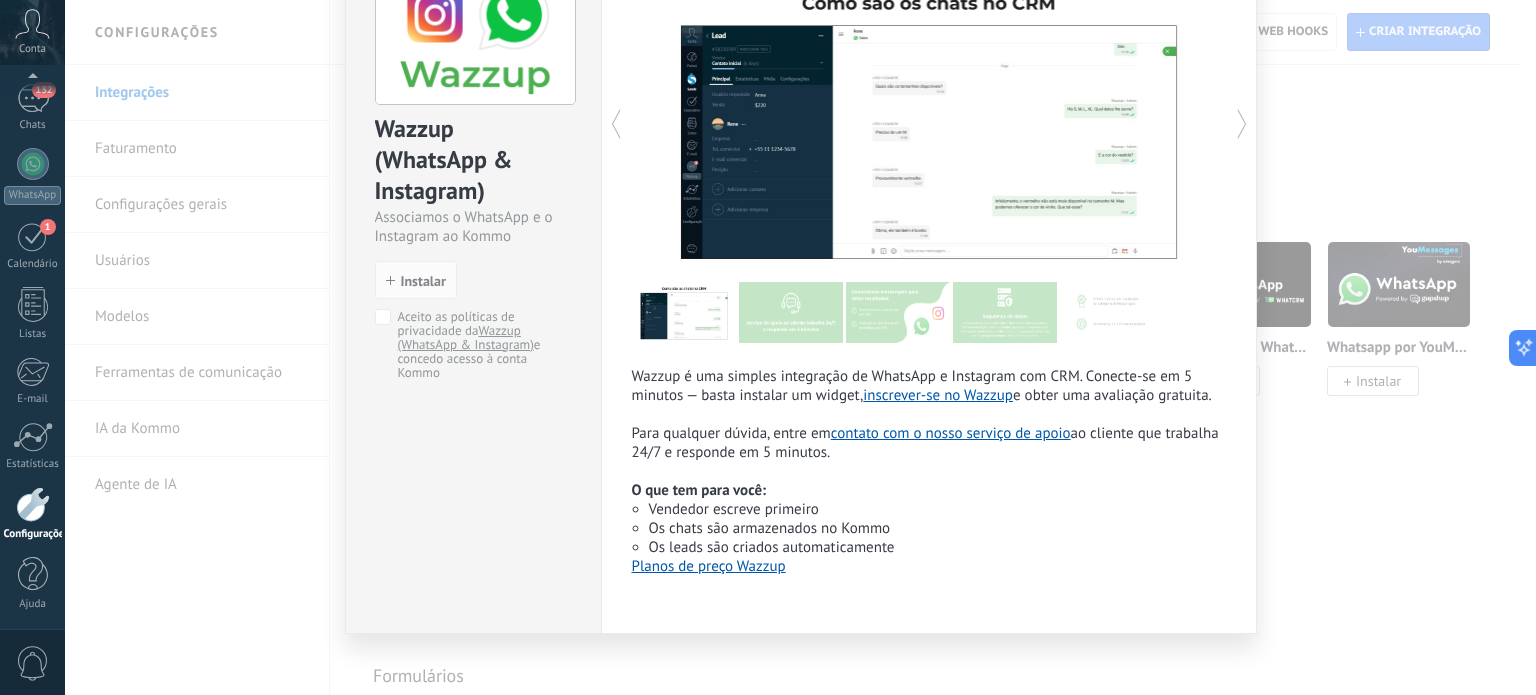 scroll, scrollTop: 146, scrollLeft: 0, axis: vertical 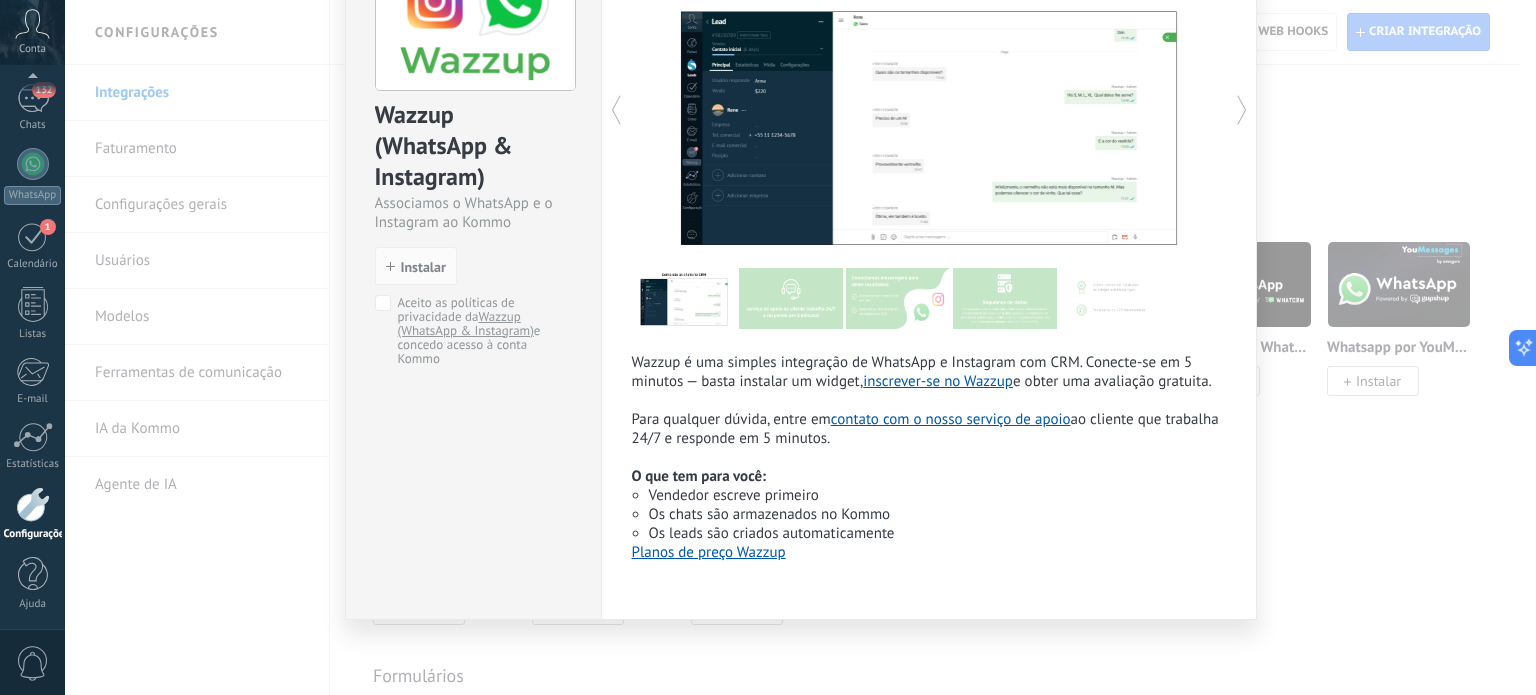 click on "contato com o nosso serviço de apoio" at bounding box center [951, 419] 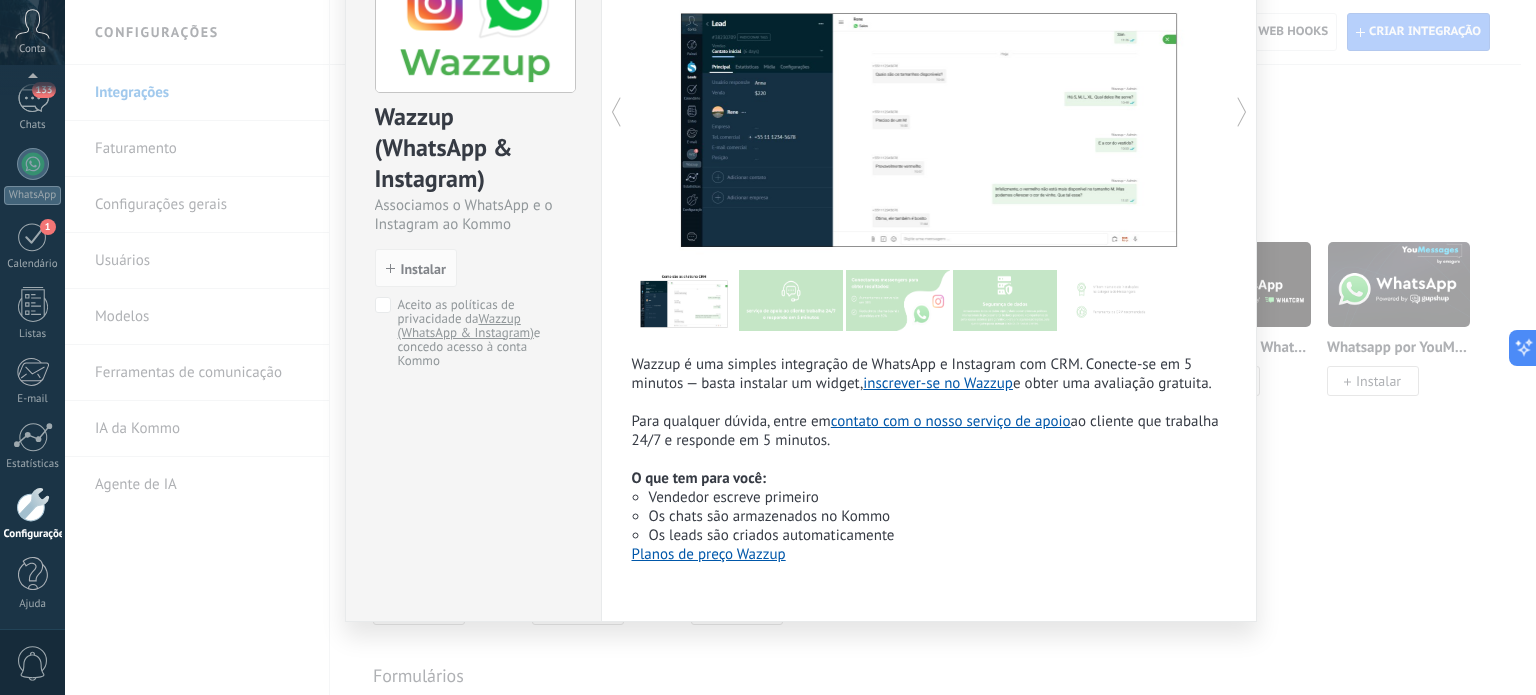 scroll, scrollTop: 146, scrollLeft: 0, axis: vertical 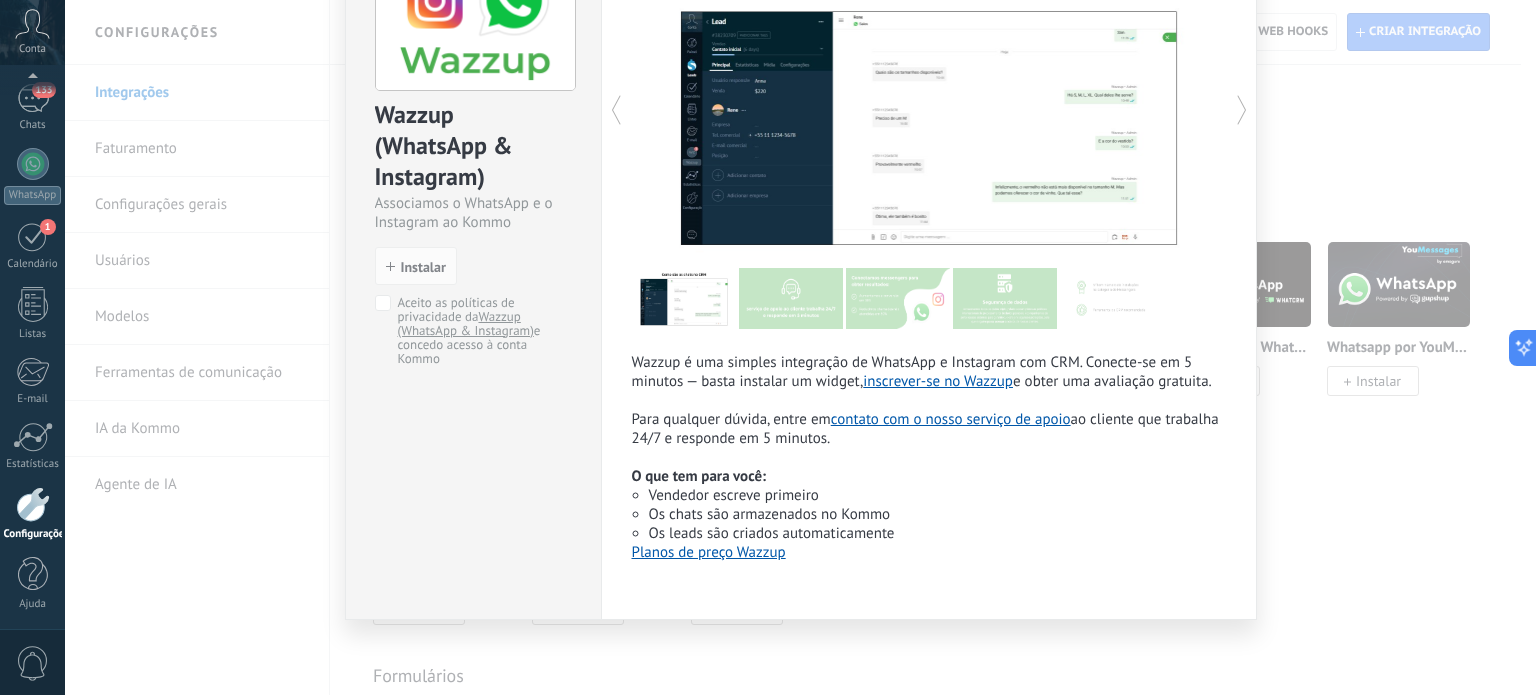 click on "Wazzup (WhatsApp & Instagram) Associamos o WhatsApp e o Instagram ao Kommo install Instalar Aceito as políticas de privacidade da  Wazzup (WhatsApp & Instagram)  e concedo acesso à conta Kommo Wazzup é uma simples integração de WhatsApp e Instagram com CRM. Conecte-se em 5 minutos — basta instalar um widget,  inscrever-se no Wazzup  e obter uma avaliação gratuita.
Para qualquer dúvida, entre em  contato com o nosso serviço de apoio  ao cliente que trabalha 24/7 e responde em 5 minutos.
O que tem para você:
Vendedor escreve primeiro
Os chats são armazenados no Kommo
Os leads são criados automaticamente
Planos de preço Wazzup
Mais" at bounding box center [800, 347] 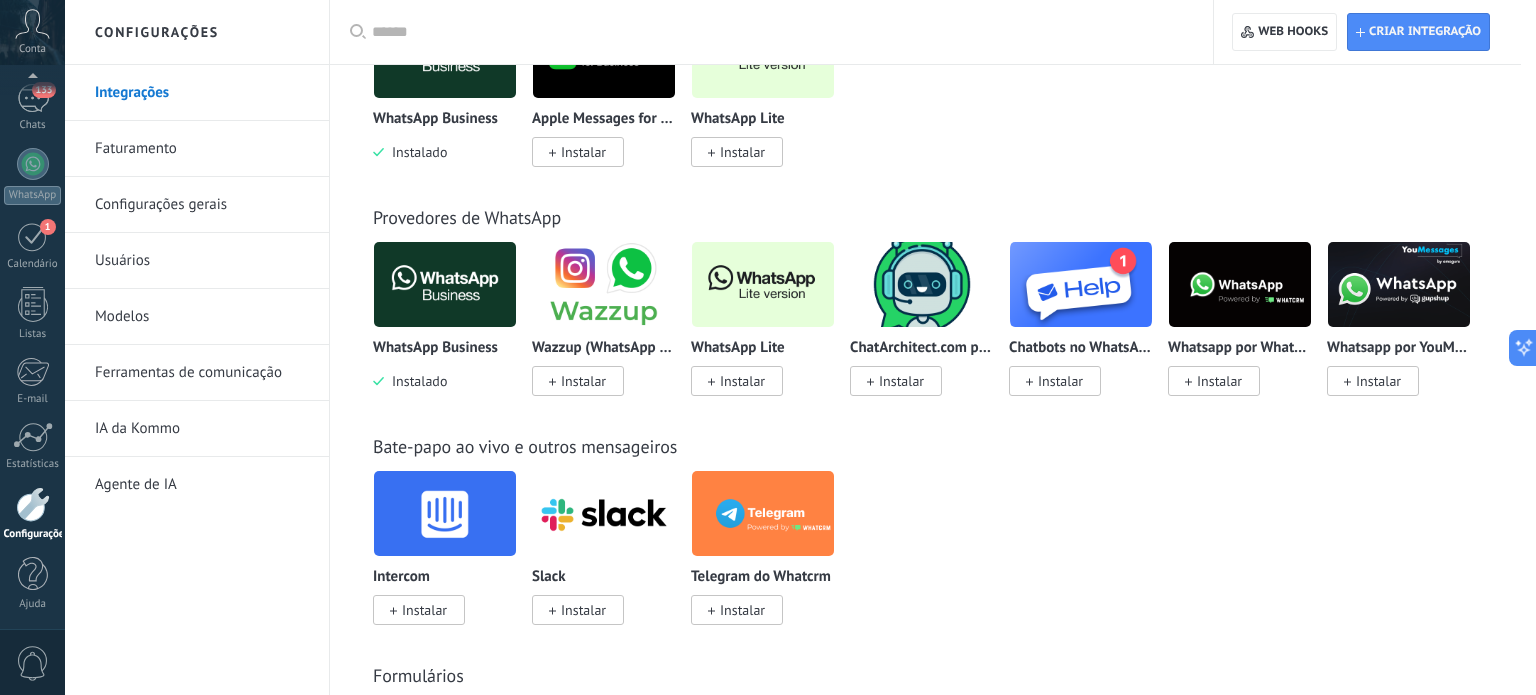 scroll, scrollTop: 0, scrollLeft: 0, axis: both 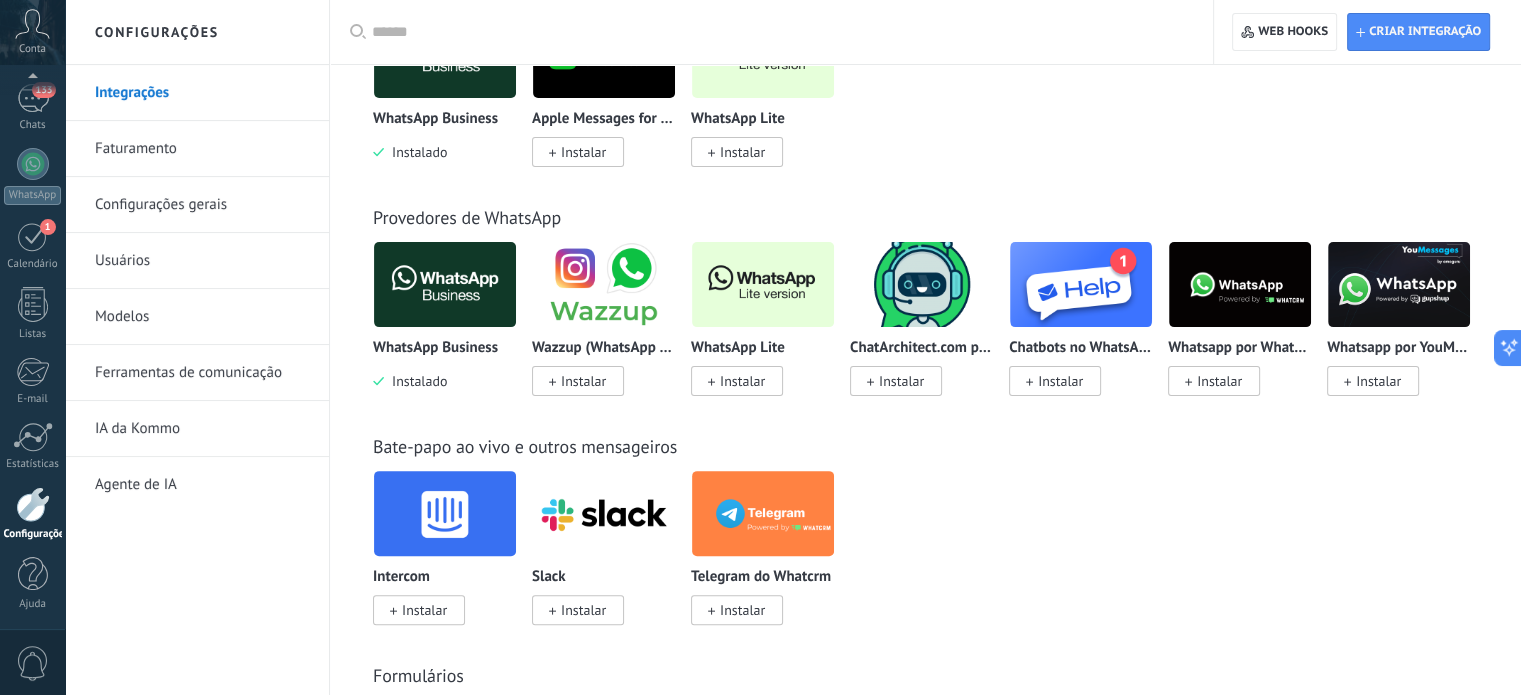 click at bounding box center [445, 284] 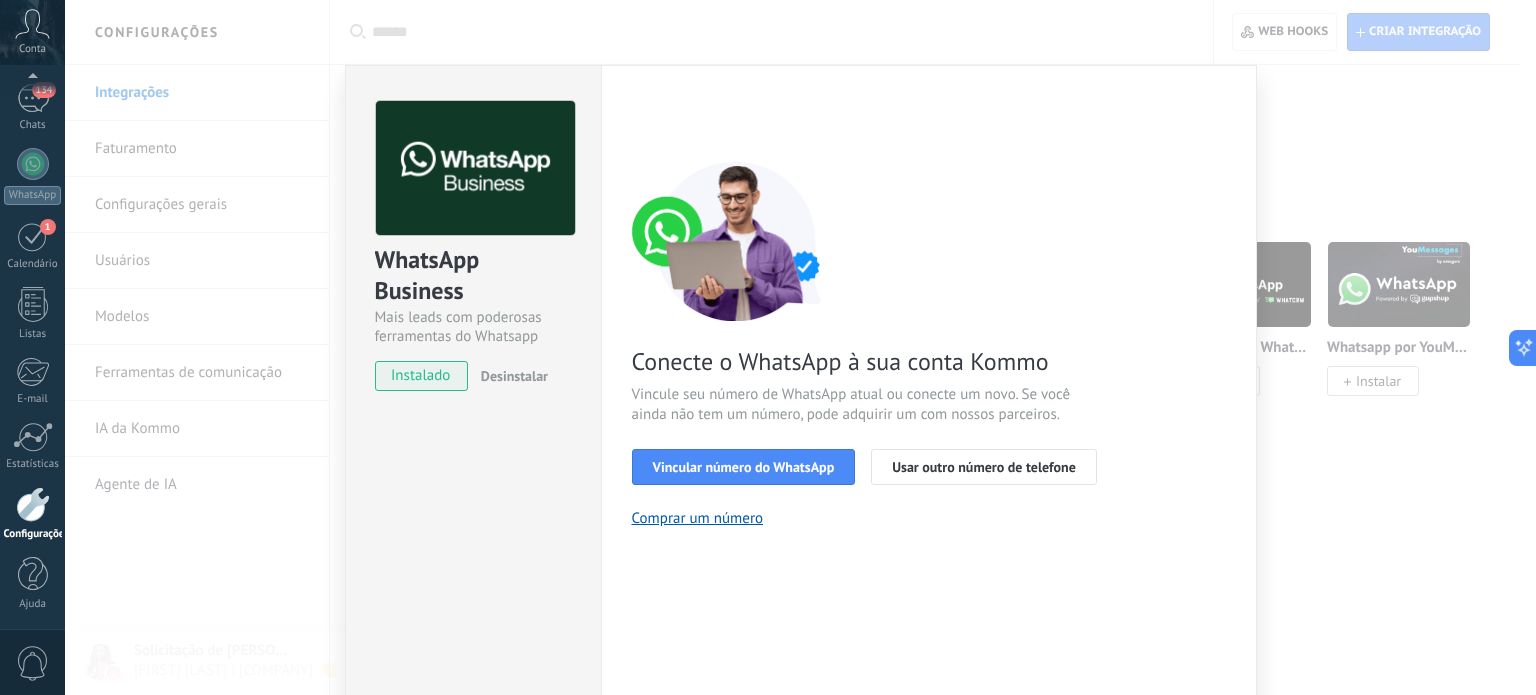 click on "WhatsApp Business Mais leads com poderosas ferramentas do Whatsapp instalado Desinstalar Configurações Autorização Esta aba registra os usuários que permitiram acesso à esta conta. Se você quiser remover a possibilidade de um usuário de enviar solicitações para a conta em relação a esta integração, você pode revogar o acesso. Se o acesso de todos os usuários for revogado, a integração parará de funcionar. Este app está instalado, mas ninguém concedeu acesso ainda. WhatsApp Cloud API Mais _:  Salvar < Voltar 1 Selecionar aplicativo 2 Conectar Facebook 3 Finalizar configuração Conecte o WhatsApp à sua conta Kommo Vincule seu número de WhatsApp atual ou conecte um novo. Se você ainda não tem um número, pode adquirir um com nossos parceiros. Vincular número do WhatsApp Usar outro número de telefone Comprar um número Precisa de ajuda?" at bounding box center [800, 347] 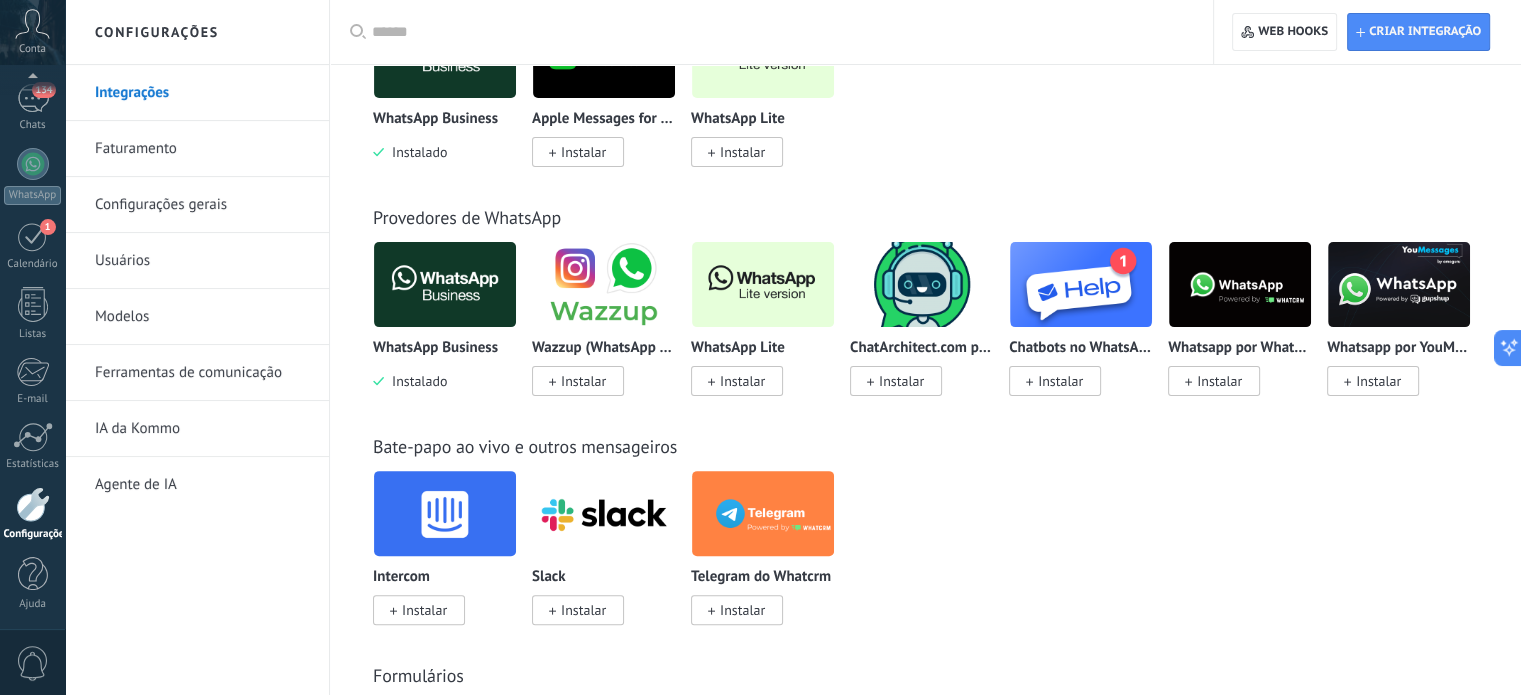 click at bounding box center [763, 284] 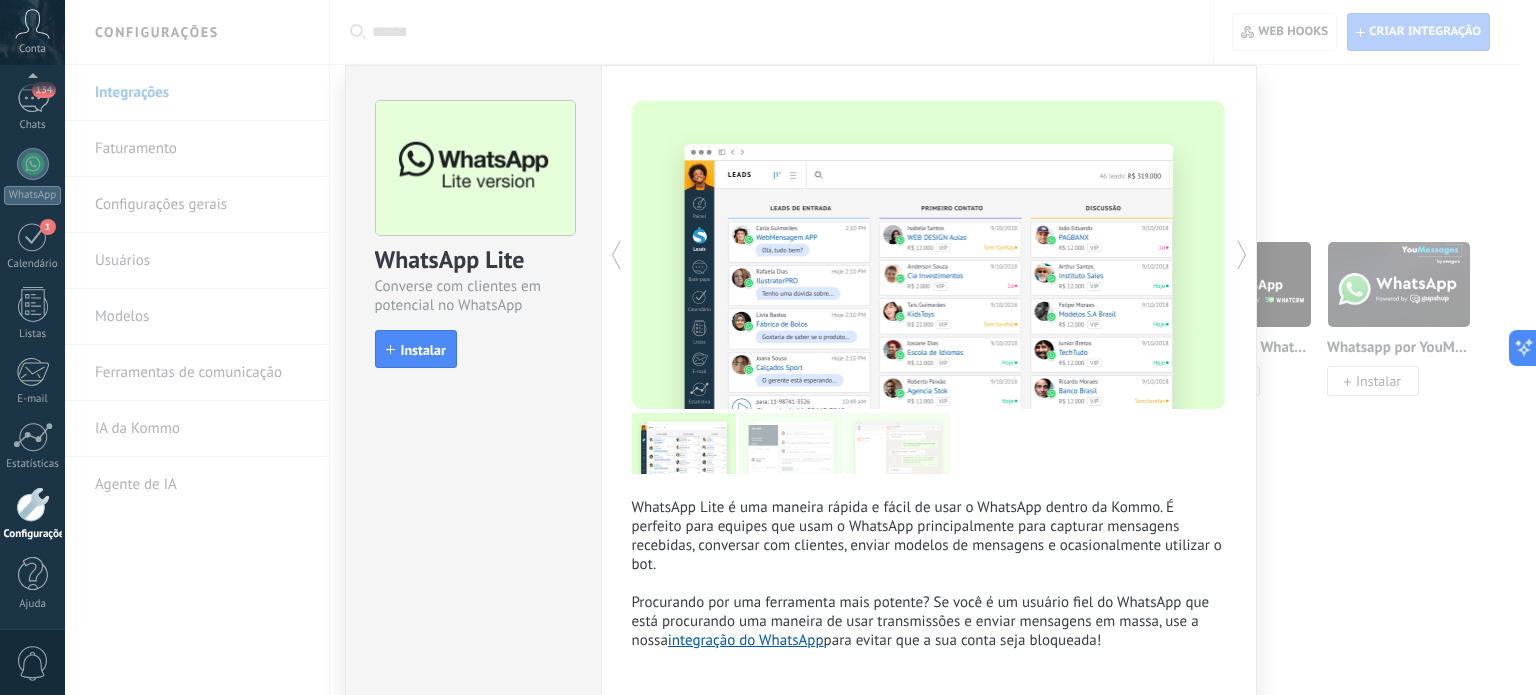 scroll, scrollTop: 88, scrollLeft: 0, axis: vertical 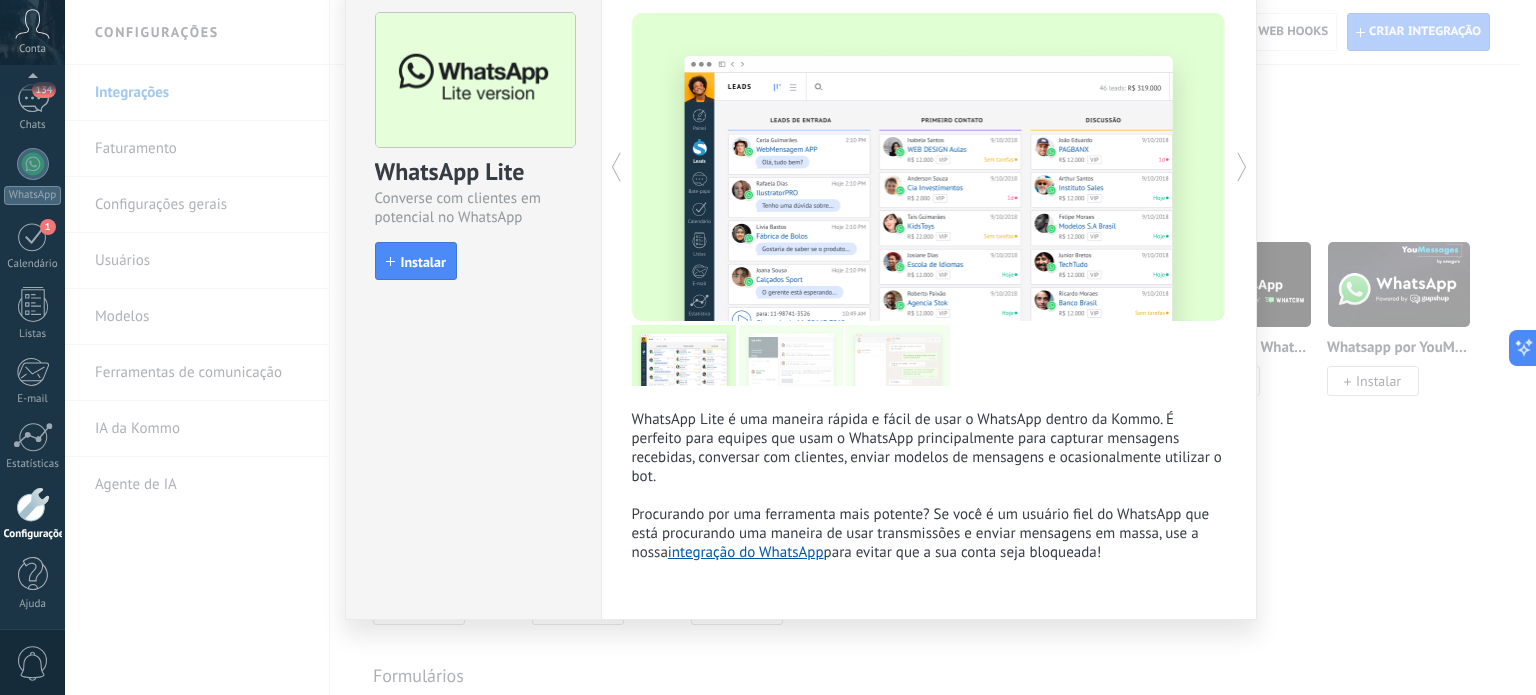 drag, startPoint x: 633, startPoint y: 419, endPoint x: 1215, endPoint y: 555, distance: 597.67883 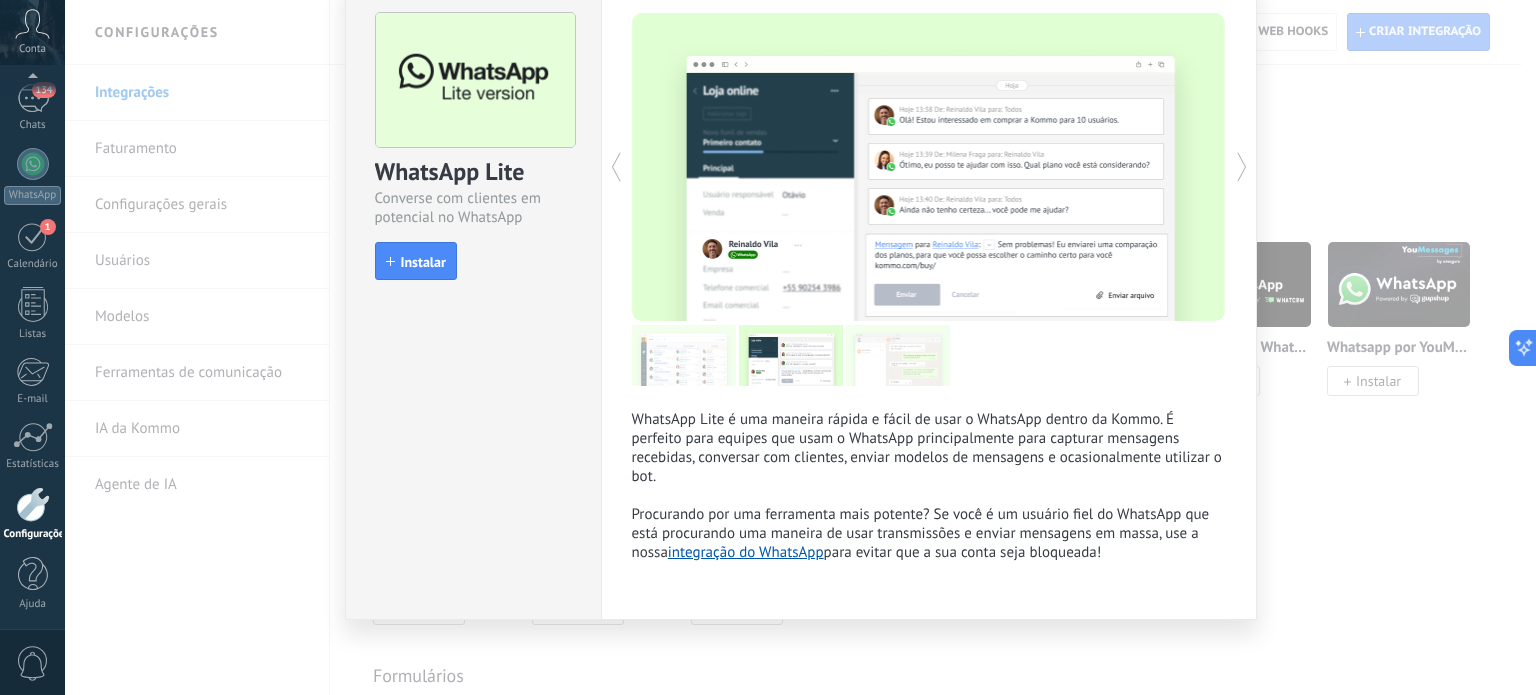 click 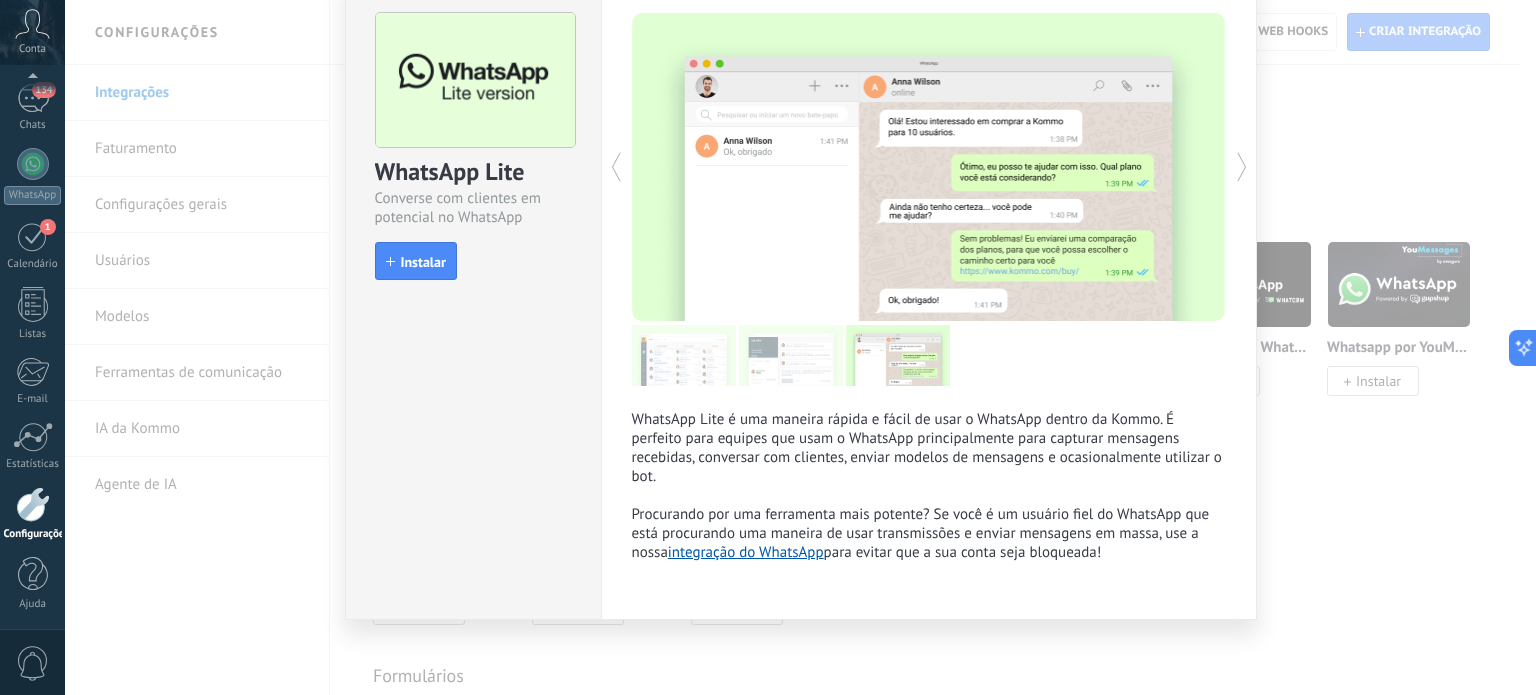 click 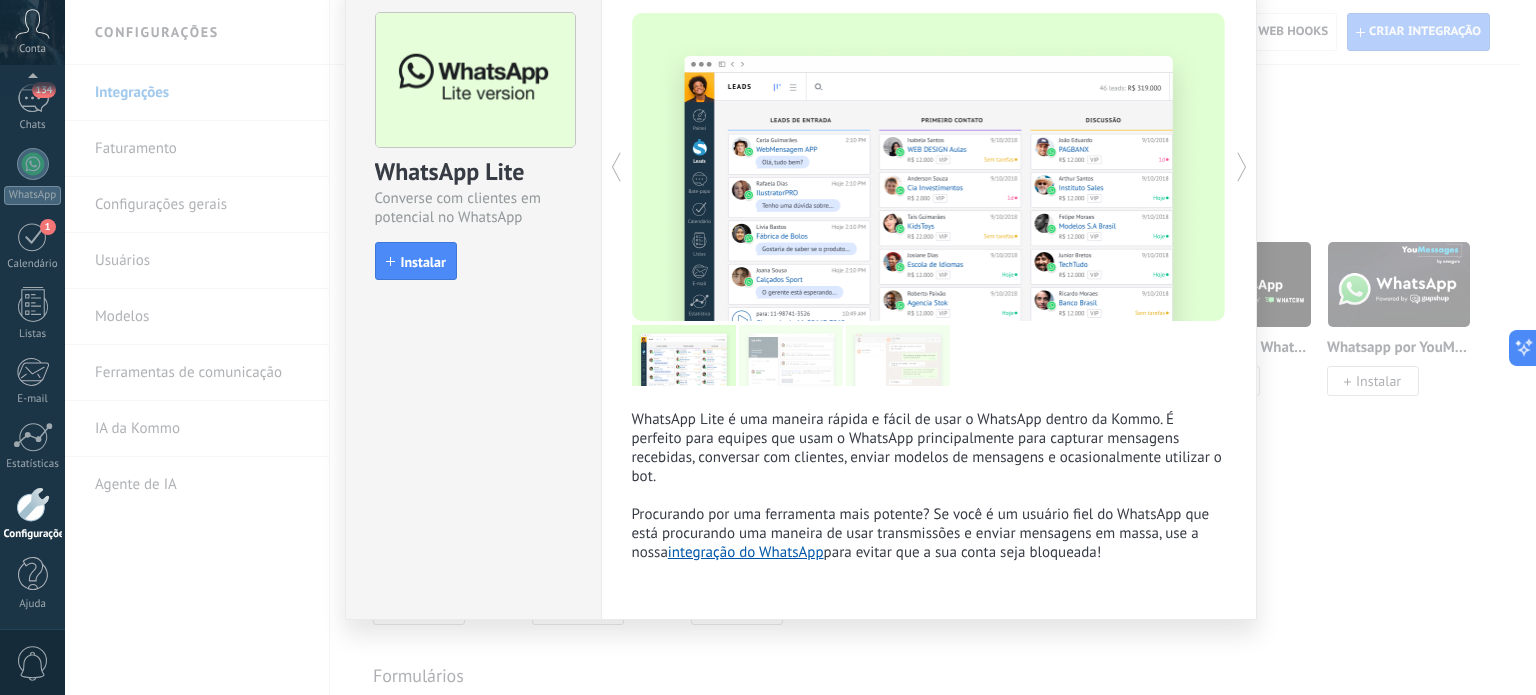 click on "WhatsApp Lite Converse com clientes em potencial no WhatsApp install Instalar WhatsApp Lite é uma maneira rápida e fácil de usar o WhatsApp dentro da Kommo. É perfeito para equipes que usam o WhatsApp principalmente para capturar mensagens recebidas, conversar com clientes, enviar modelos de mensagens e ocasionalmente utilizar o bot.   Procurando por uma ferramenta mais potente? Se você é um usuário fiel do WhatsApp que está procurando uma maneira de usar transmissões e enviar mensagens em massa, use a nossa  integração do WhatsApp  para evitar que a sua conta seja bloqueada! Mais" at bounding box center (800, 347) 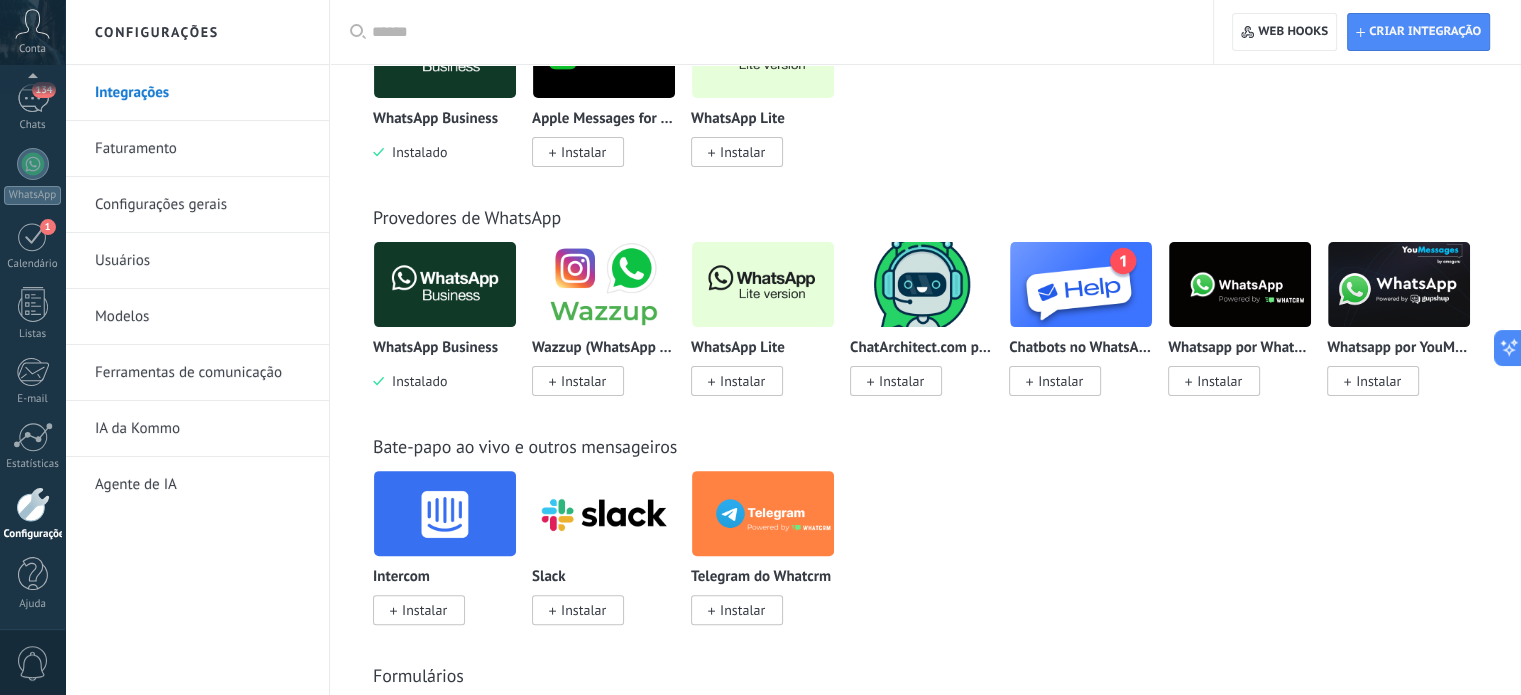 click at bounding box center (922, 284) 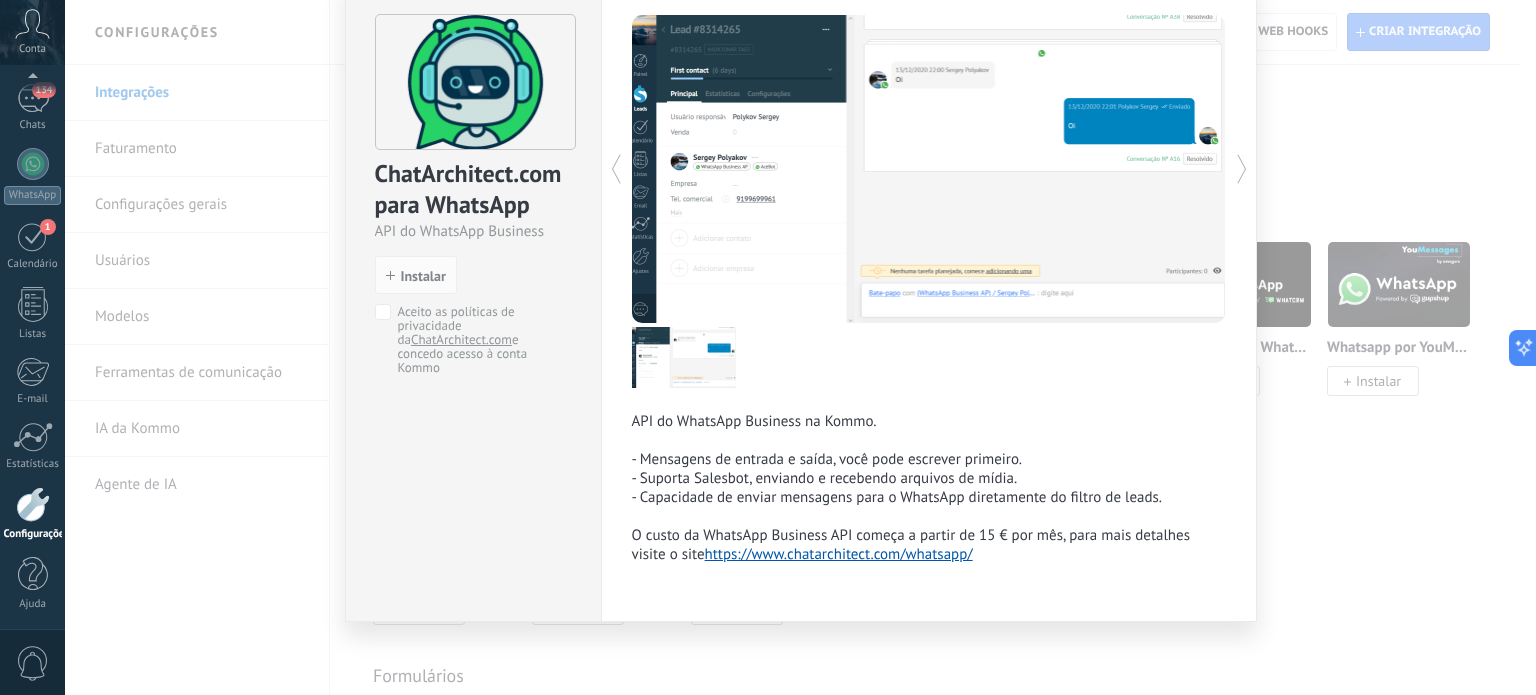 scroll, scrollTop: 88, scrollLeft: 0, axis: vertical 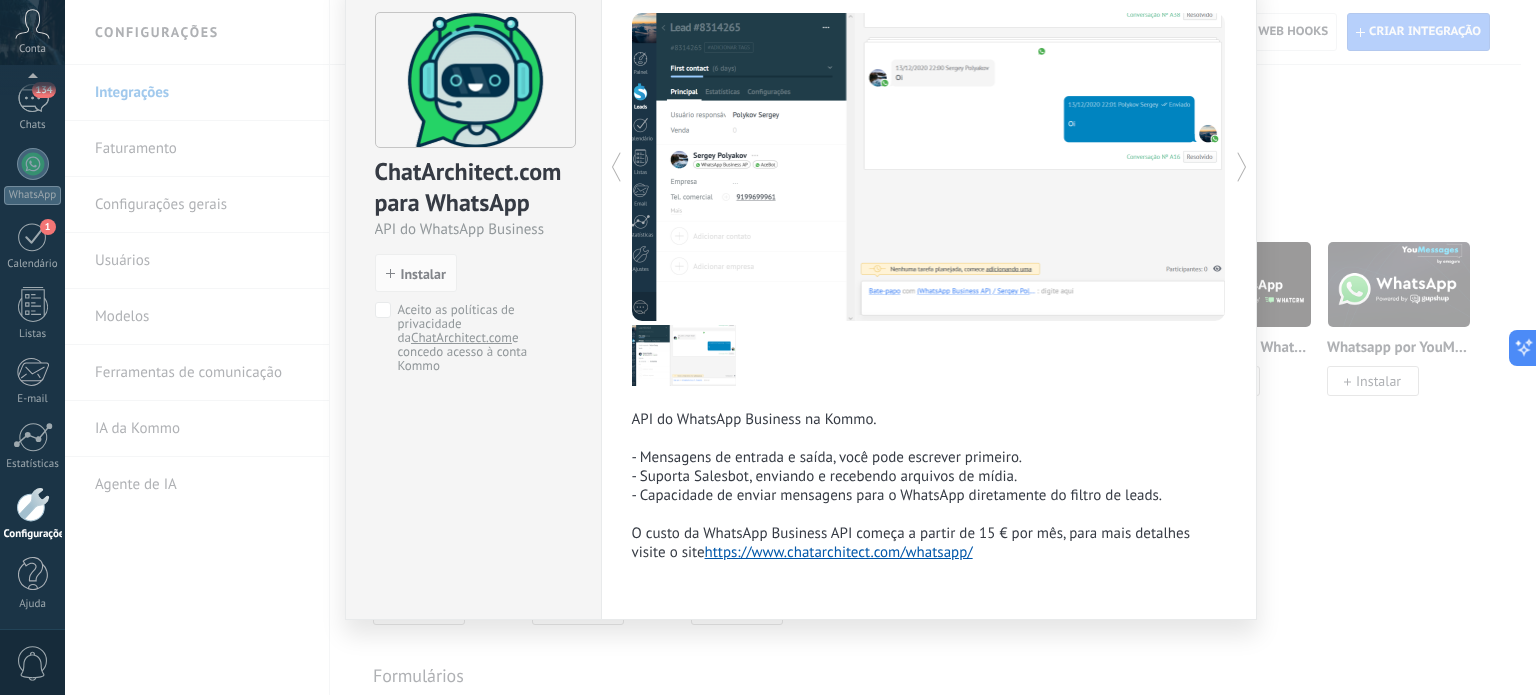 click on "ChatArchitect.com para WhatsApp API do WhatsApp Business install Instalar Aceito as políticas de privacidade da  ChatArchitect.com  e concedo acesso à conta Kommo API do WhatsApp Business na Kommo.
- Mensagens de entrada e saída, você pode escrever primeiro.
- Suporta Salesbot, enviando e recebendo arquivos de mídia.
- Capacidade de enviar mensagens para o WhatsApp diretamente do filtro de leads.
O custo da WhatsApp Business API começa a partir de 15 € por mês, para mais detalhes visite o site  https://www.chatarchitect.com/whatsapp/ Mais" at bounding box center (800, 347) 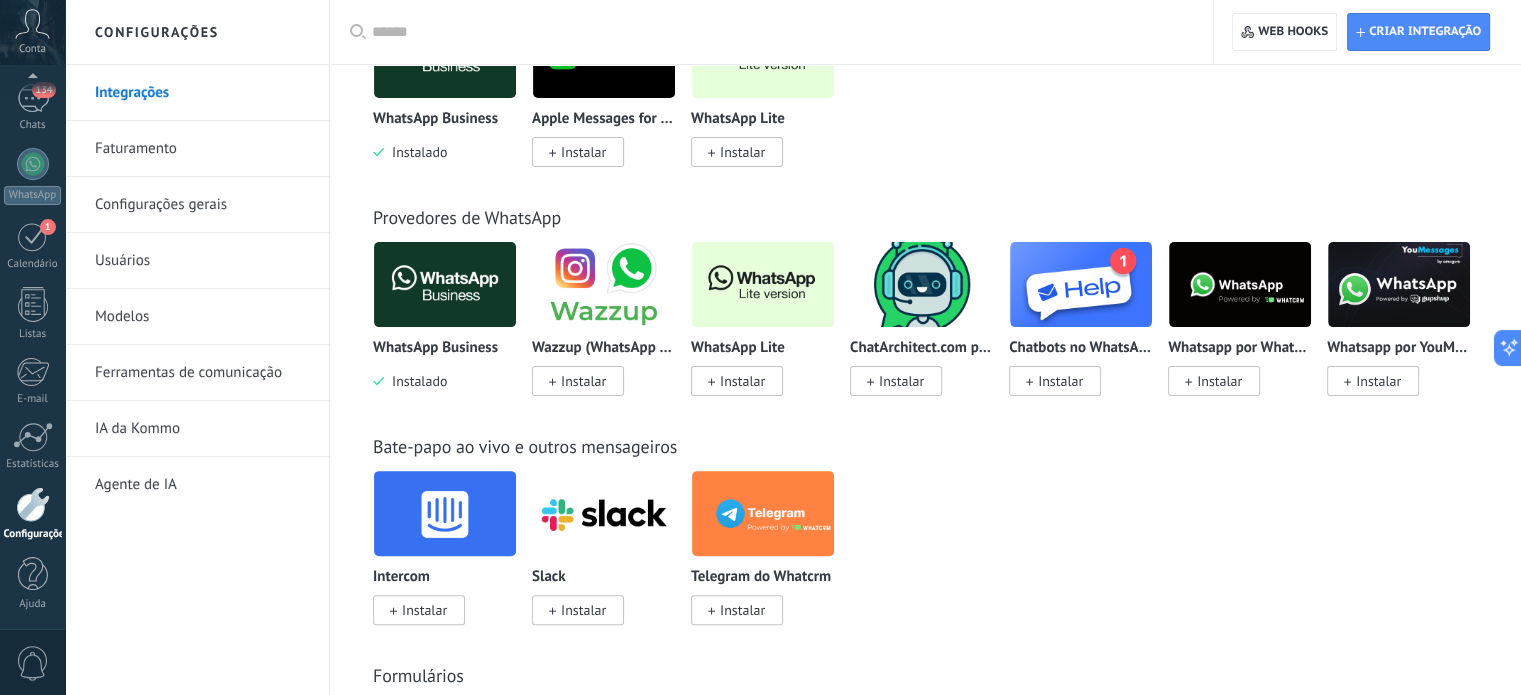 click at bounding box center (1240, 284) 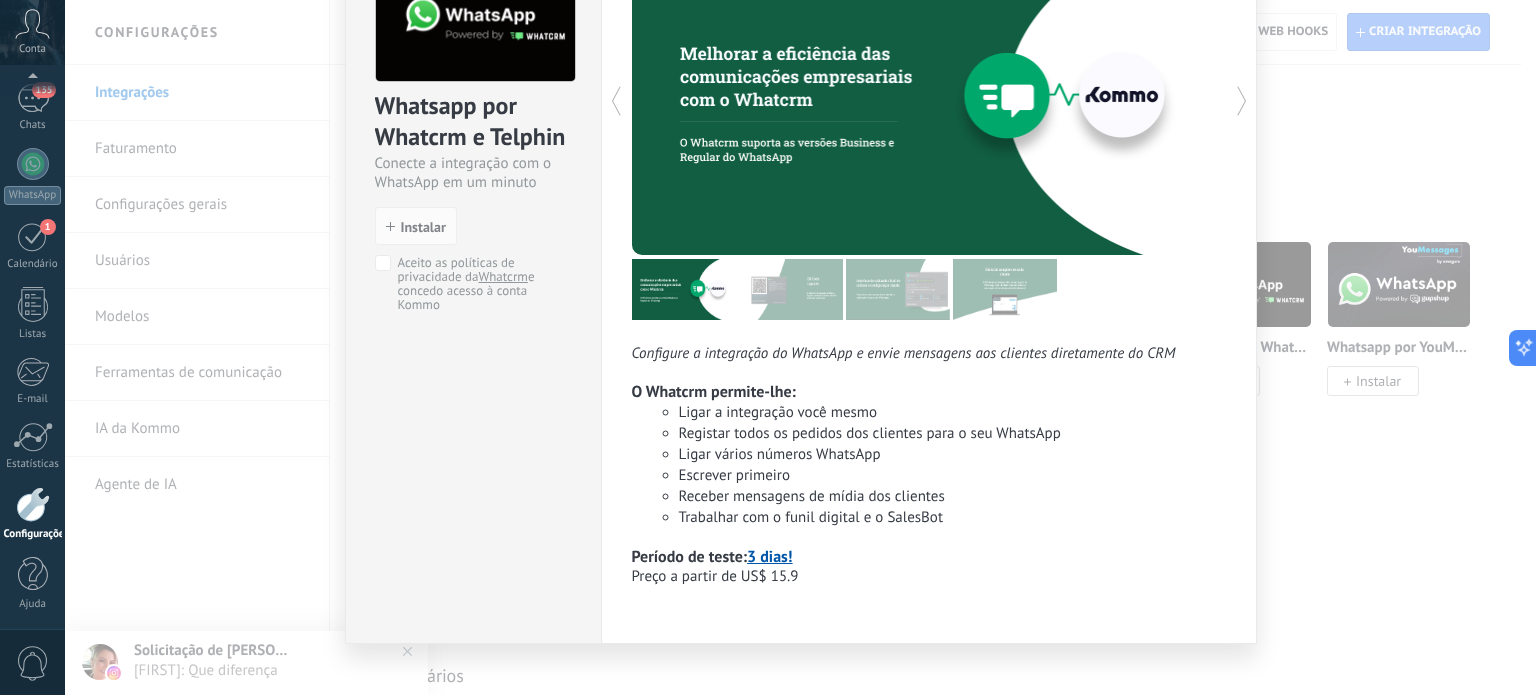 scroll, scrollTop: 180, scrollLeft: 0, axis: vertical 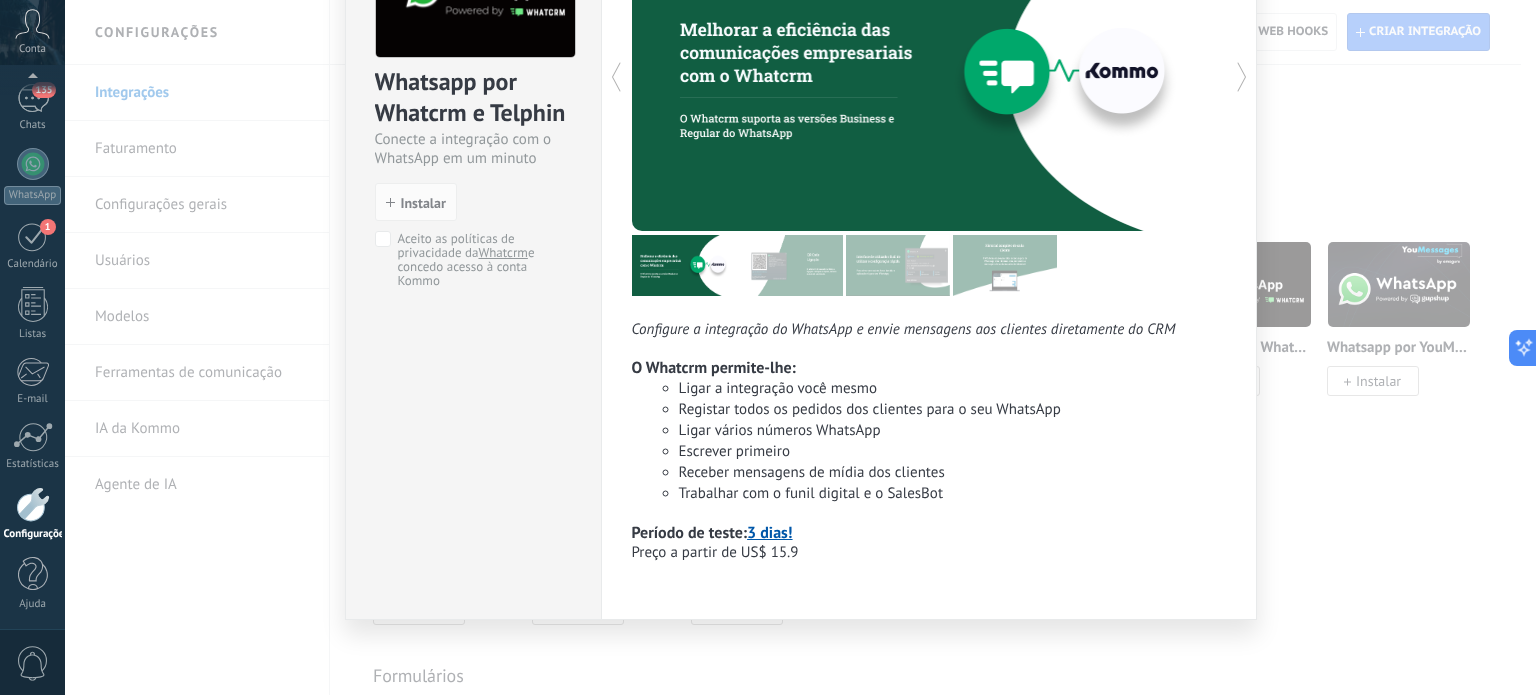 click on "Whatsapp por Whatcrm e Telphin Conecte a integração com o WhatsApp em um minuto install Instalar Aceito as políticas de privacidade da  Whatcrm  e concedo acesso à conta Kommo
Configure a integração do WhatsApp e envie mensagens aos clientes diretamente do CRM
O Whatcrm permite-lhe:
Ligar a integração você mesmo
Registar todos os pedidos dos clientes para o seu WhatsApp
Ligar vários números WhatsApp
Escrever primeiro
Receber mensagens de mídia dos clientes
Trabalhar com o funil digital e o SalesBot
Período de teste:  3 dias!
Preço a partir de US$ 15.9
Mais" at bounding box center [800, 347] 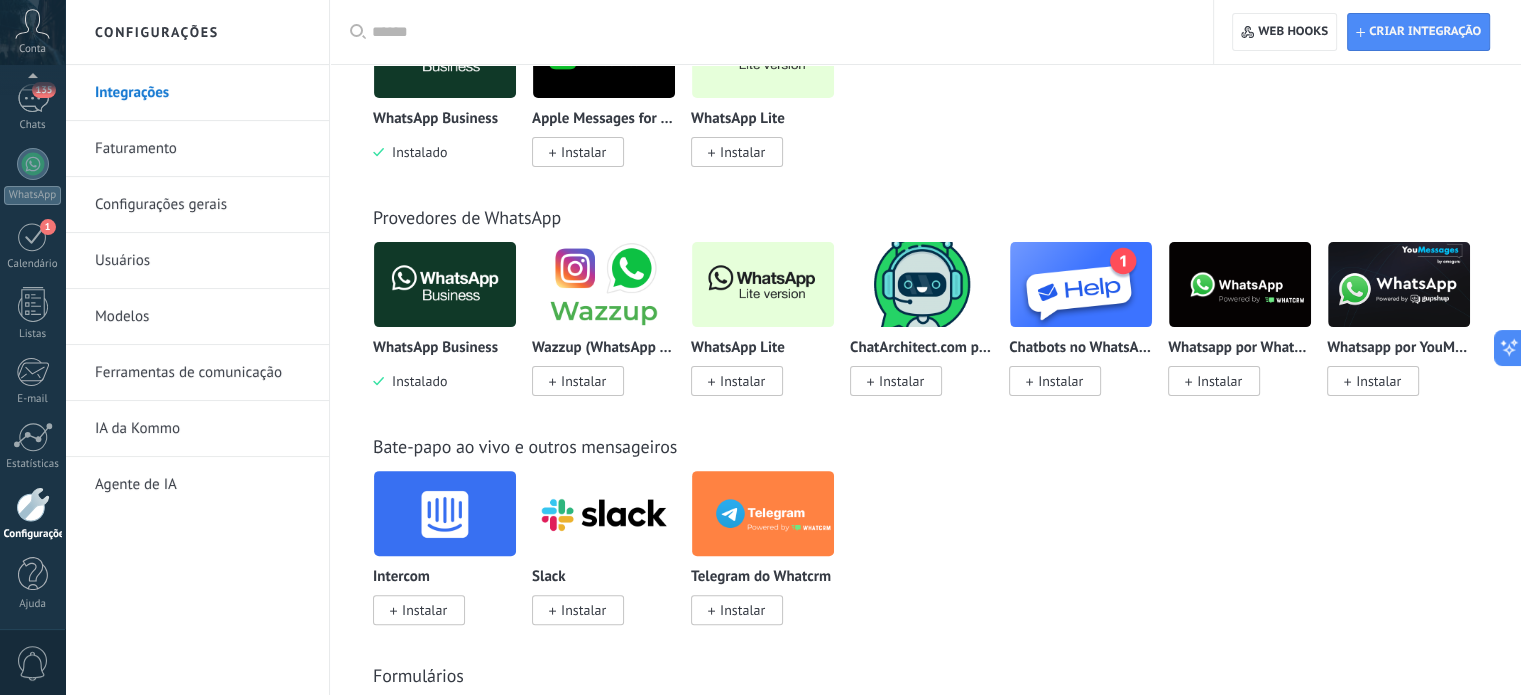 click at bounding box center (1399, 284) 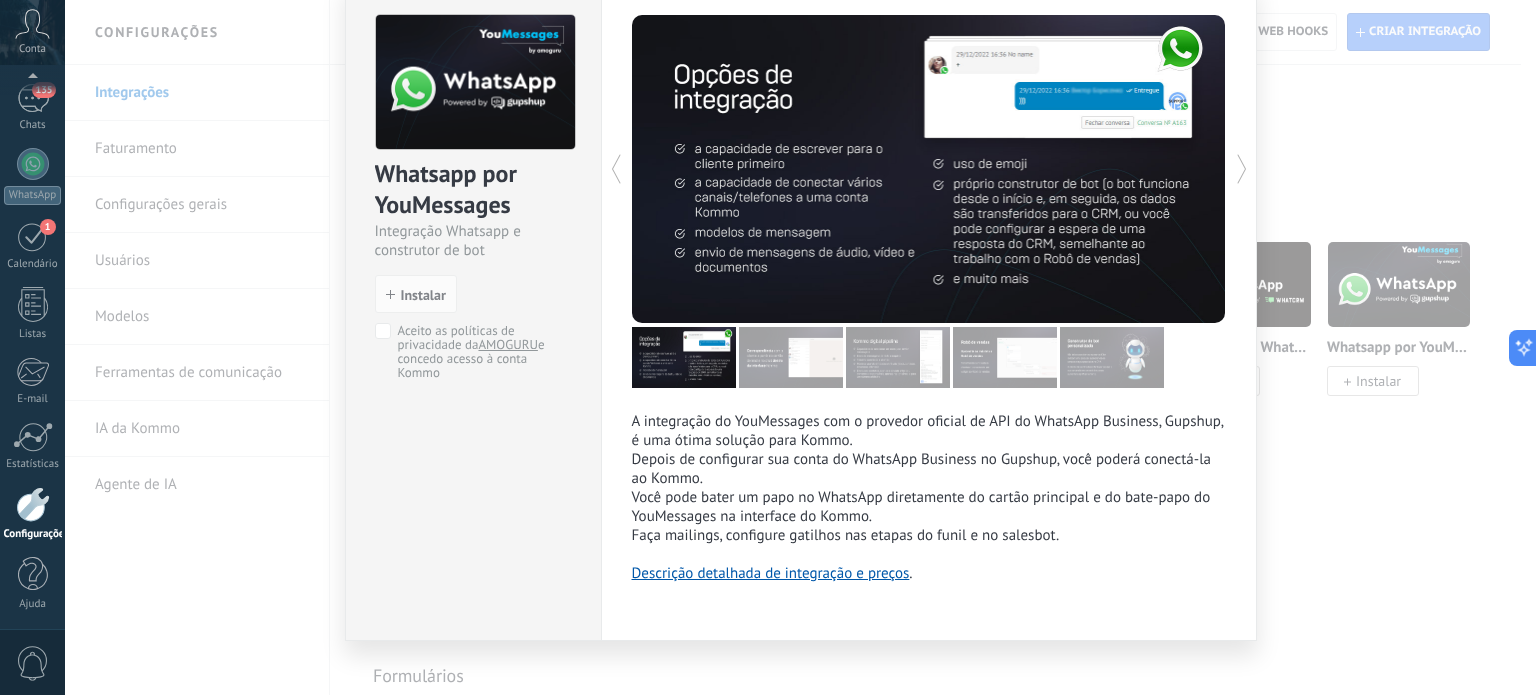 scroll, scrollTop: 108, scrollLeft: 0, axis: vertical 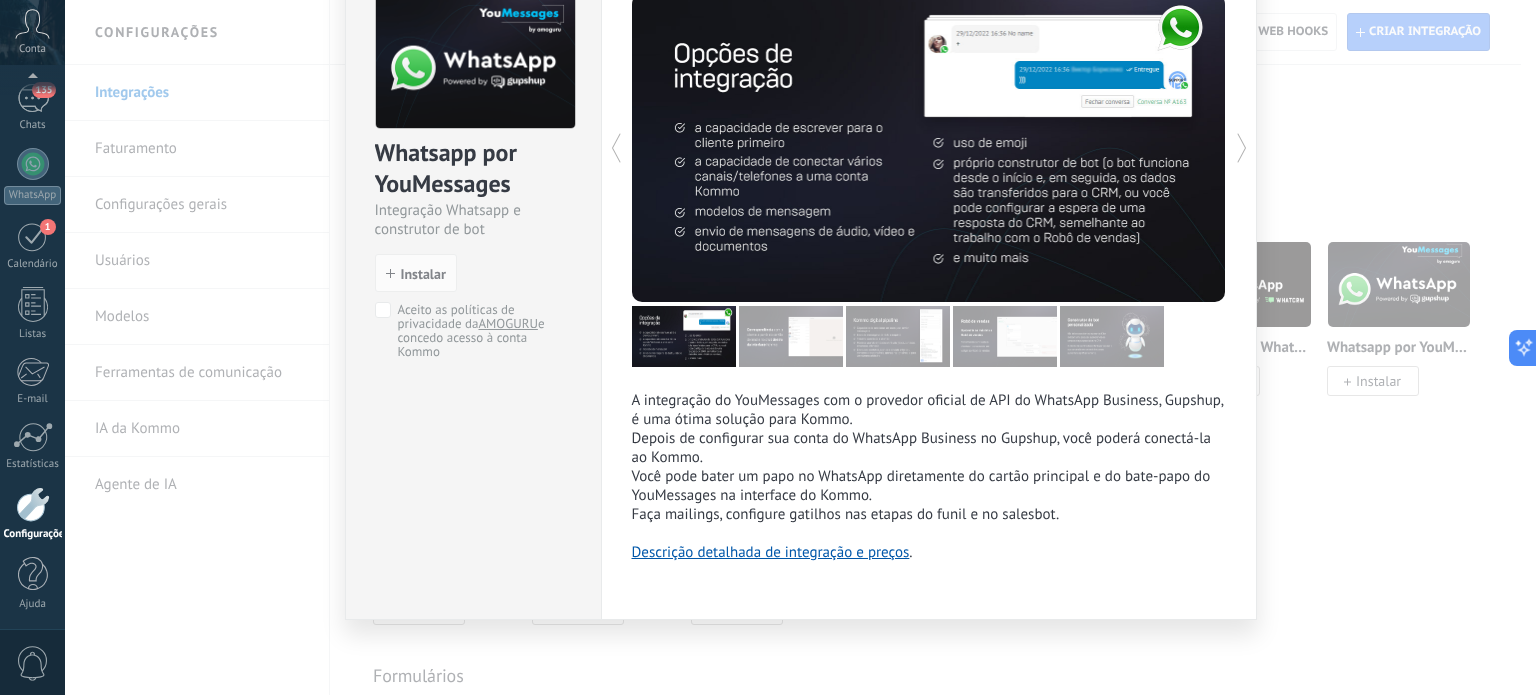 click on "Whatsapp por YouMessages Integração Whatsapp e construtor de bot install Instalar Aceito as políticas de privacidade da  AMOGURU  e concedo acesso à conta Kommo A integração do YouMessages com o provedor oficial de API do WhatsApp Business, Gupshup, é uma ótima solução para Kommo.
Depois de configurar sua conta do WhatsApp Business no Gupshup, você poderá conectá-la ao Kommo.
Você pode bater um papo no WhatsApp diretamente do cartão principal e do bate-papo do YouMessages na interface do Kommo.
Faça mailings, configure gatilhos nas etapas do funil e no salesbot.
Descrição detalhada de integração e preços . Mais" at bounding box center (800, 347) 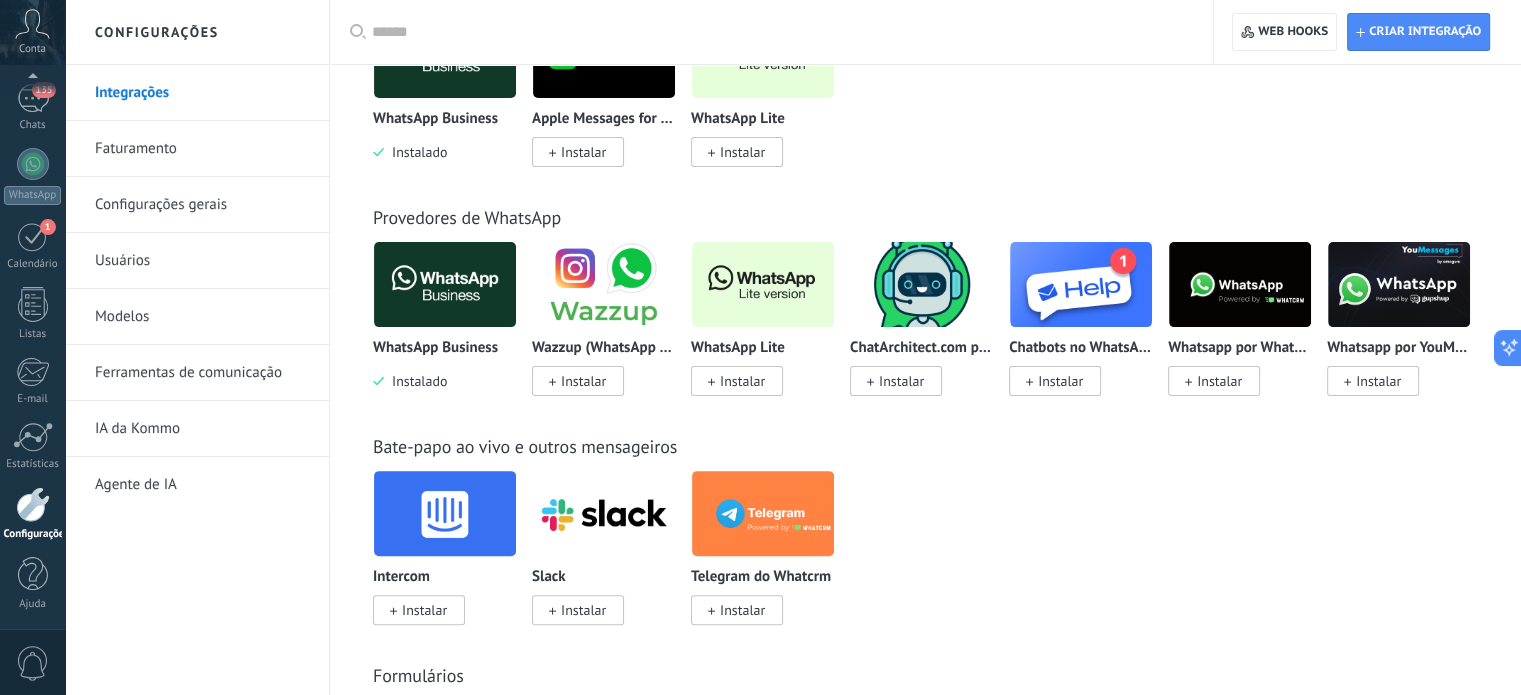click at bounding box center [763, 284] 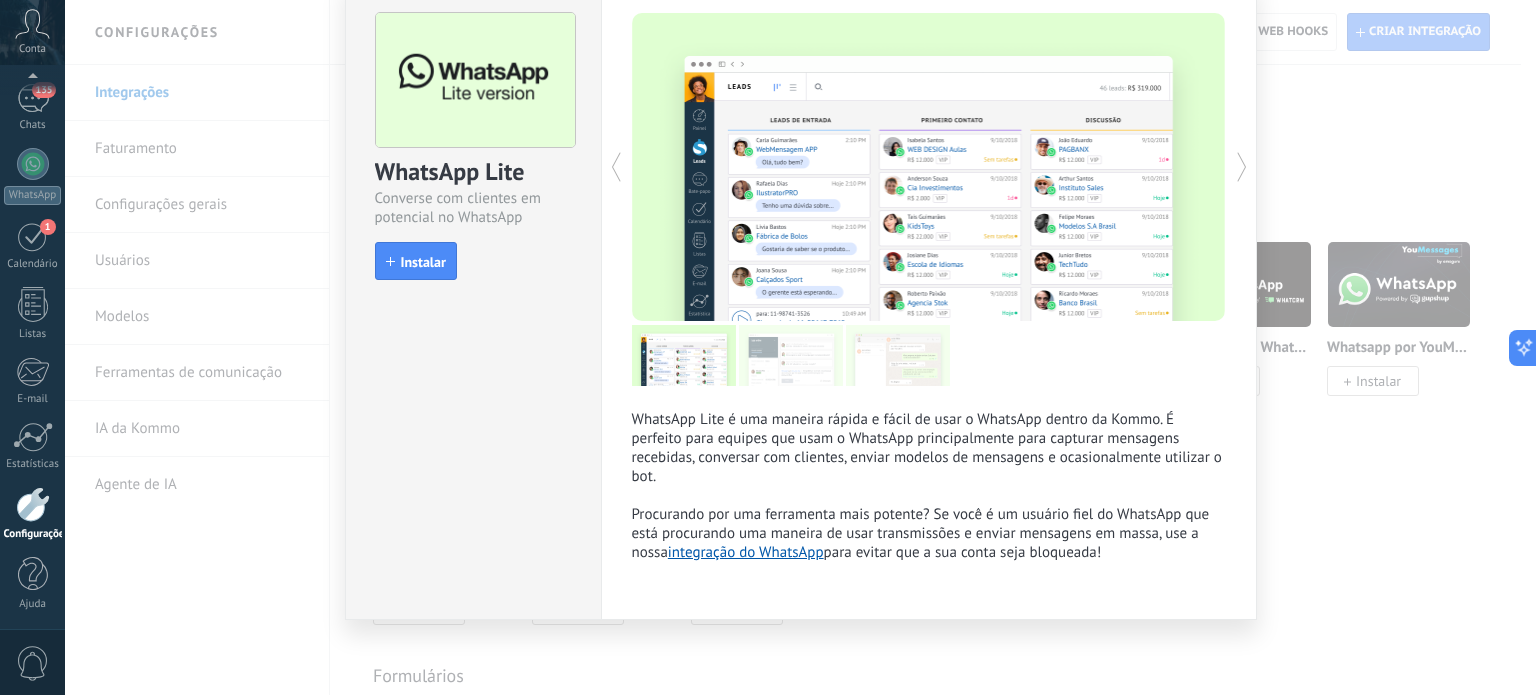 scroll, scrollTop: 0, scrollLeft: 0, axis: both 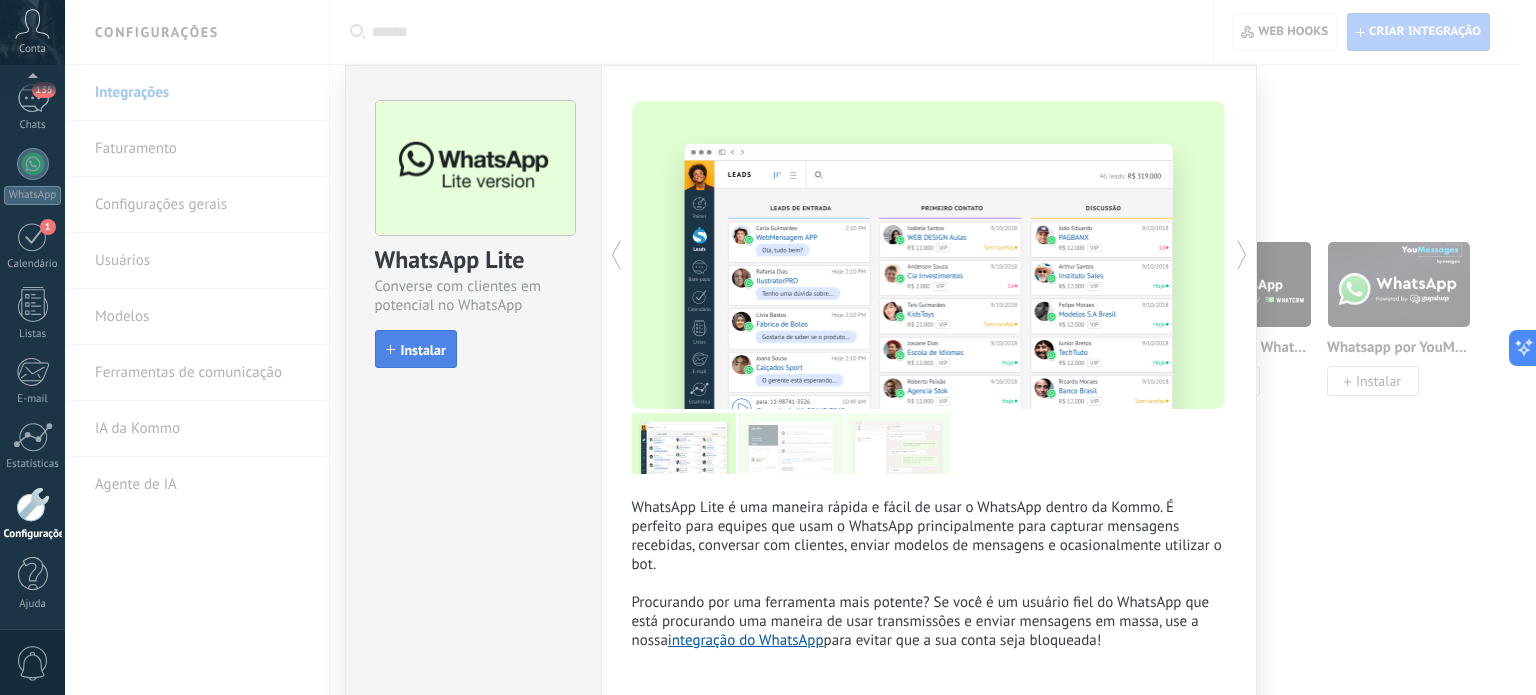 click on "Instalar" at bounding box center (423, 350) 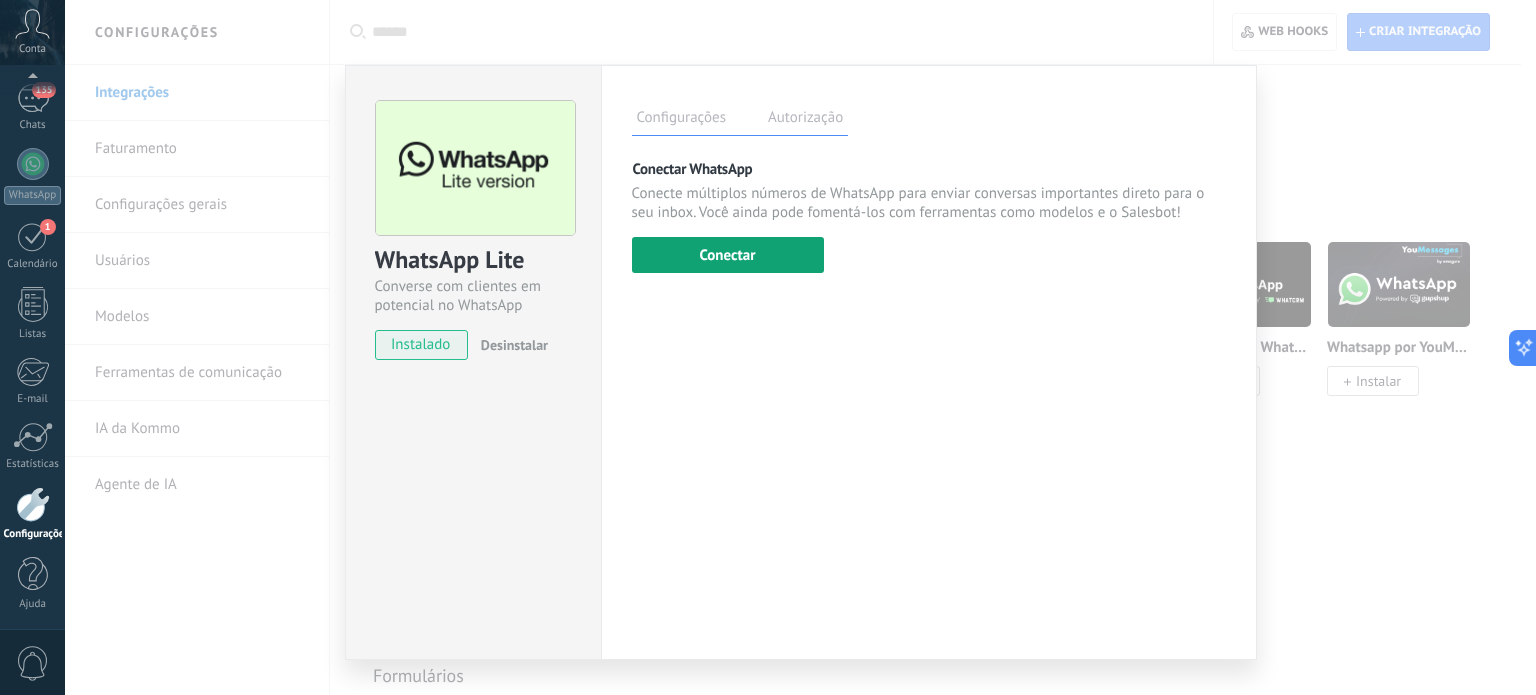 click on "Conectar" at bounding box center (728, 255) 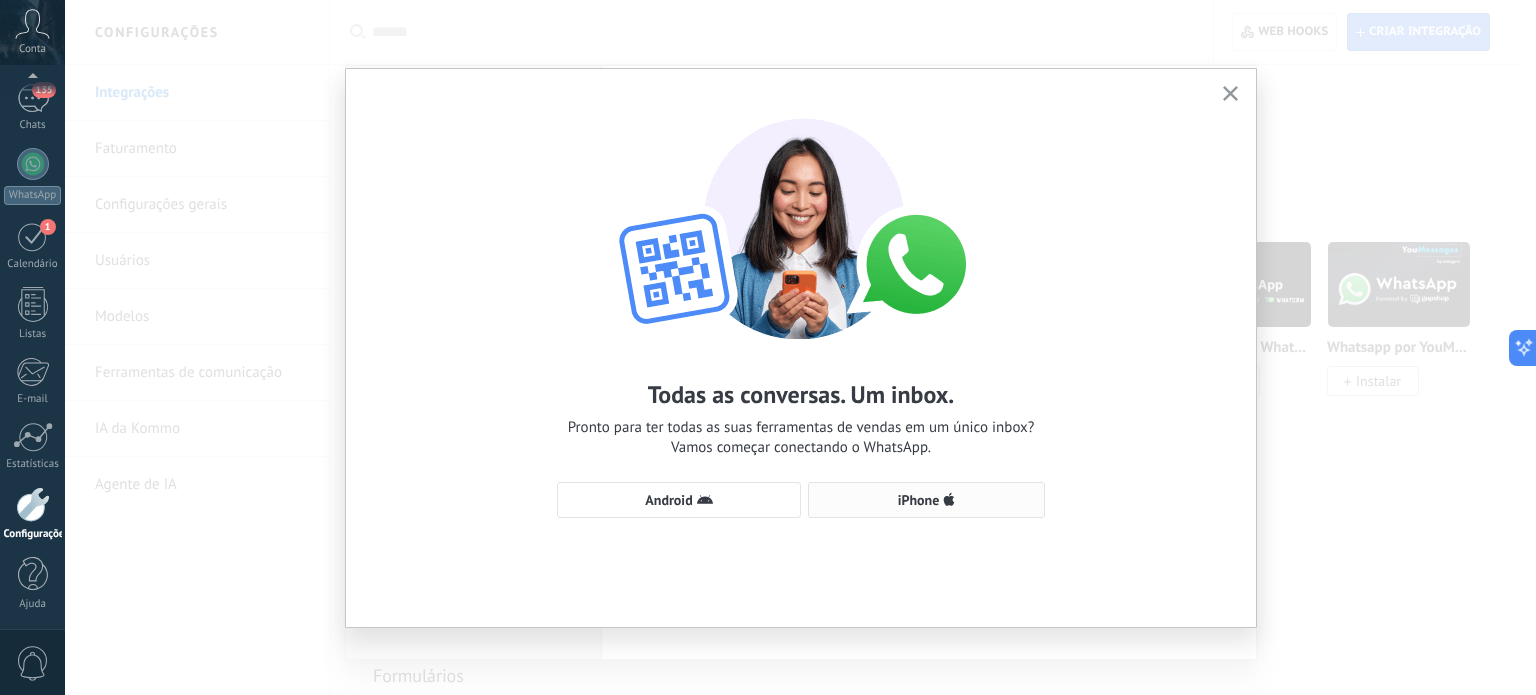 click on "iPhone" at bounding box center (919, 500) 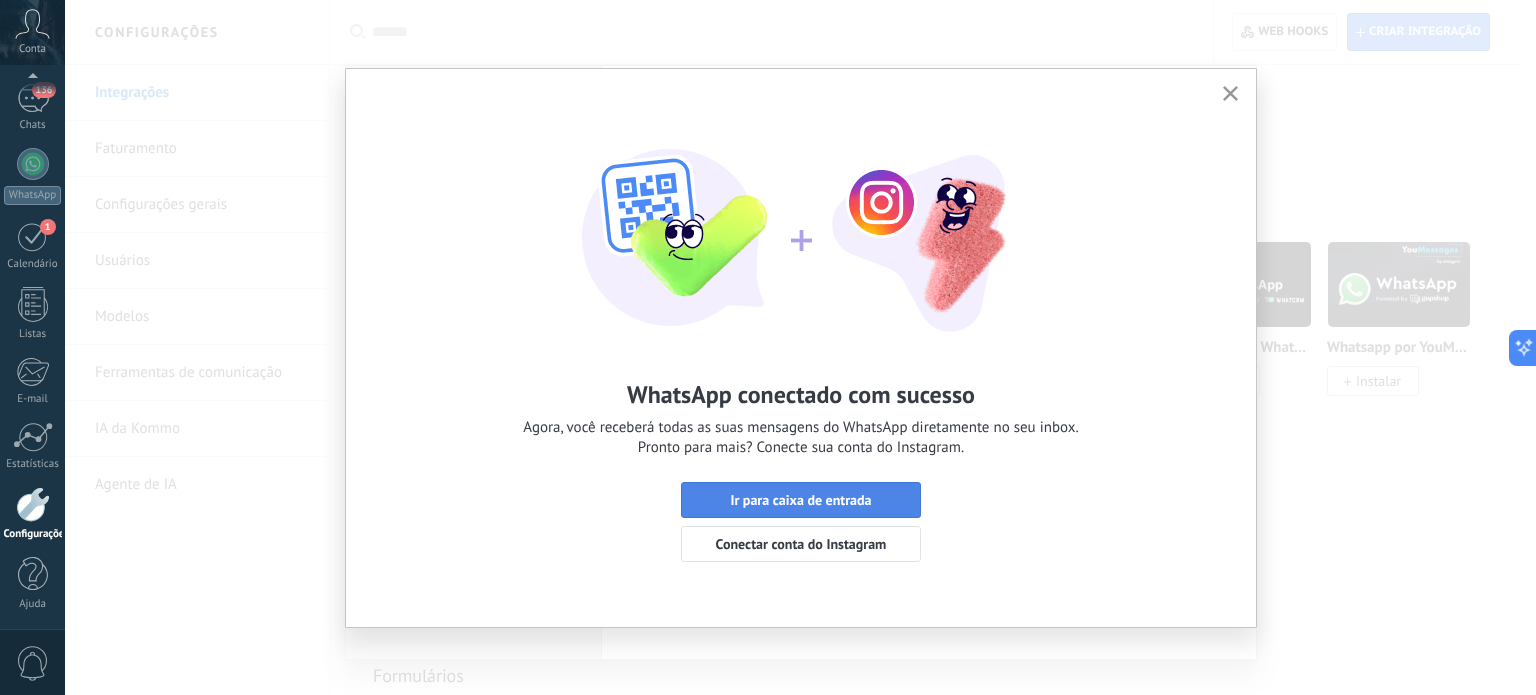 click on "Ir para caixa de entrada" at bounding box center [800, 500] 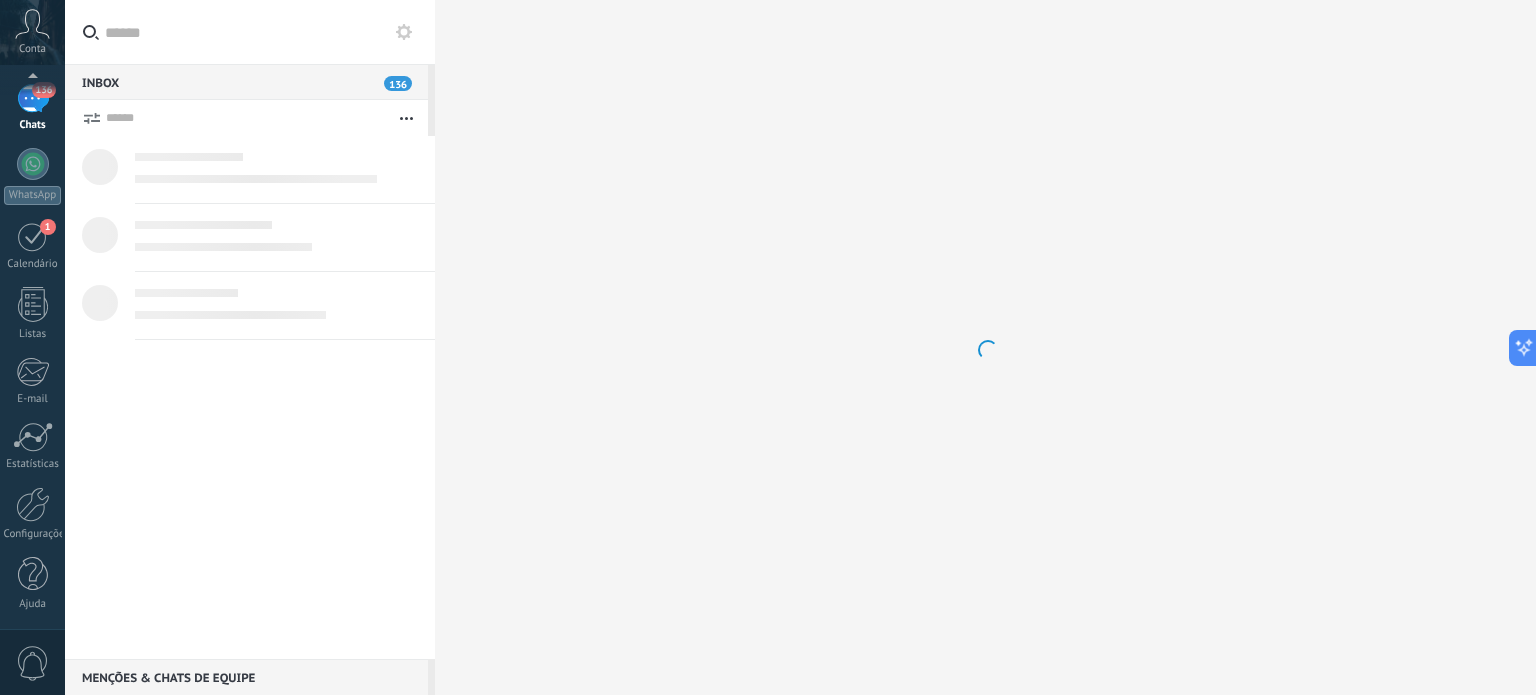 scroll, scrollTop: 0, scrollLeft: 0, axis: both 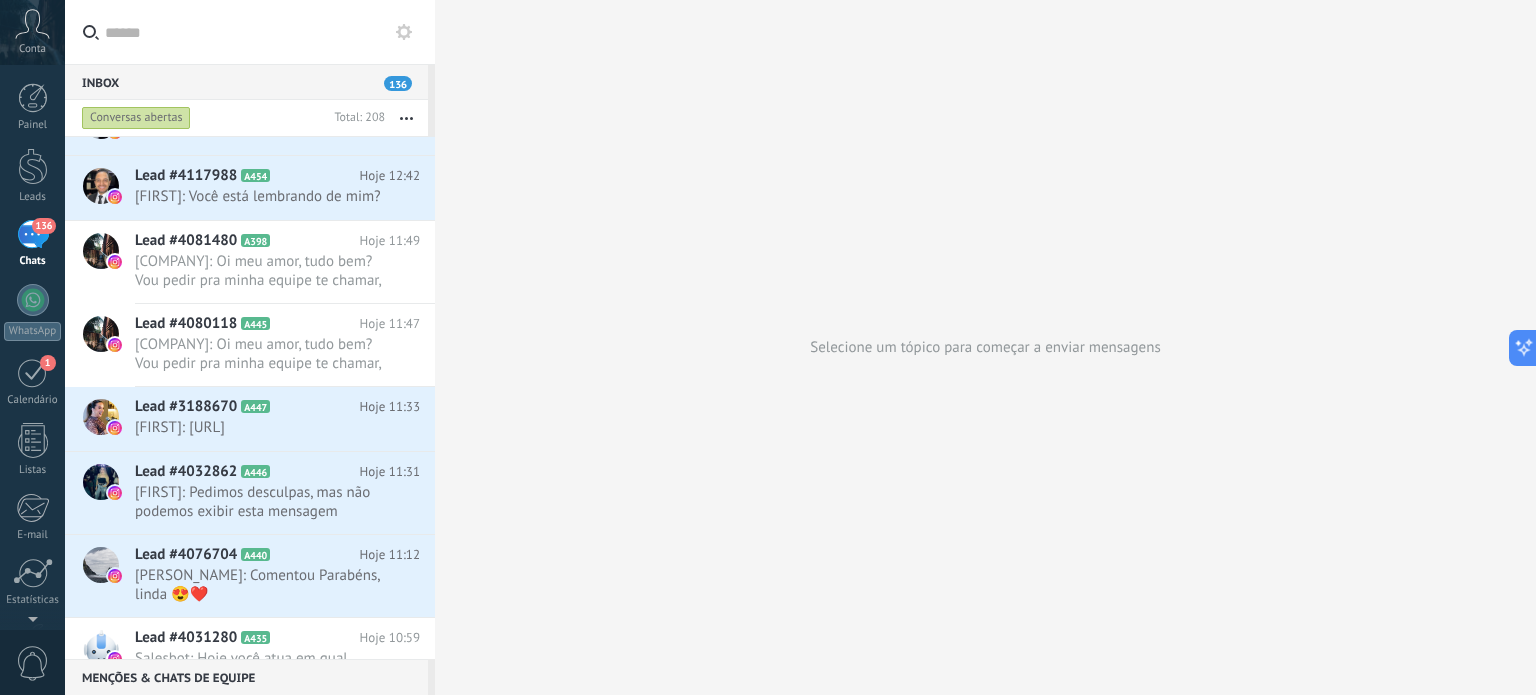click at bounding box center (406, 118) 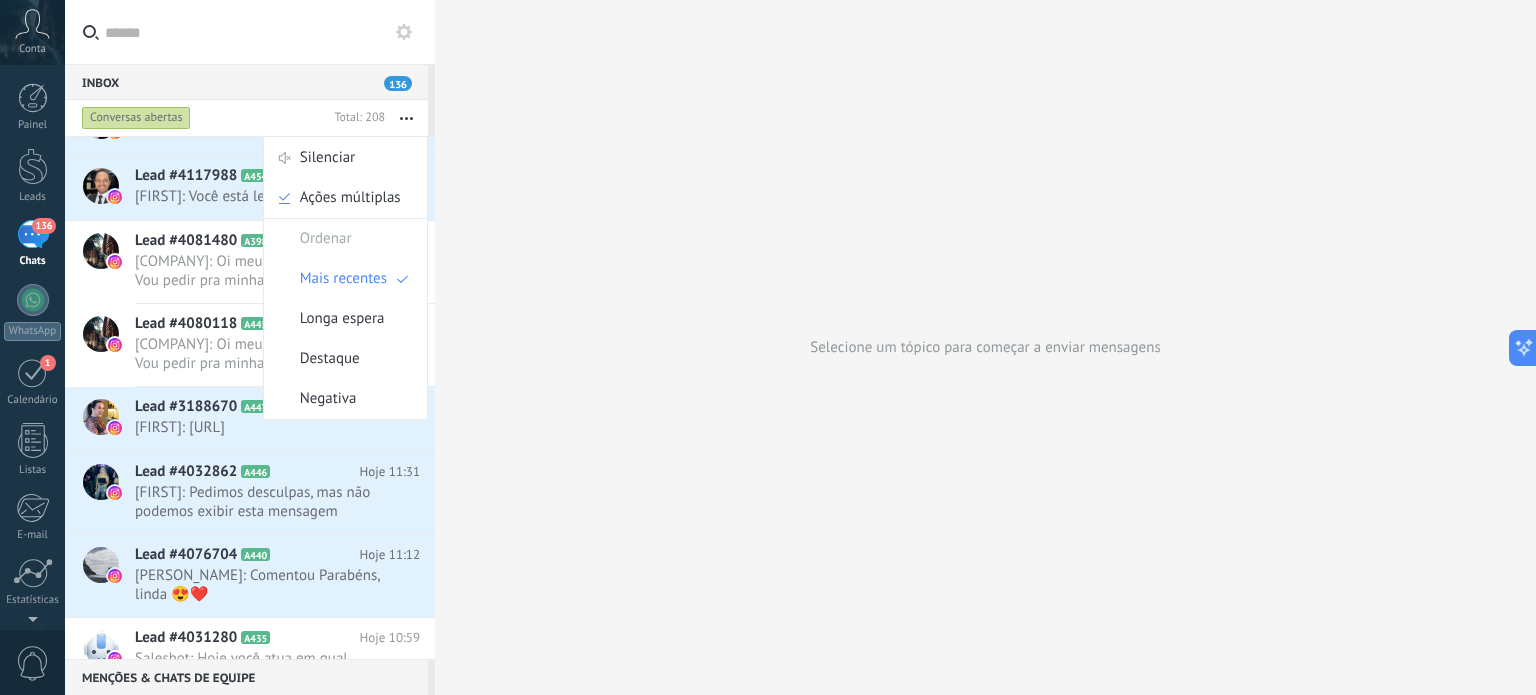 click on "Inbox 136" at bounding box center (246, 82) 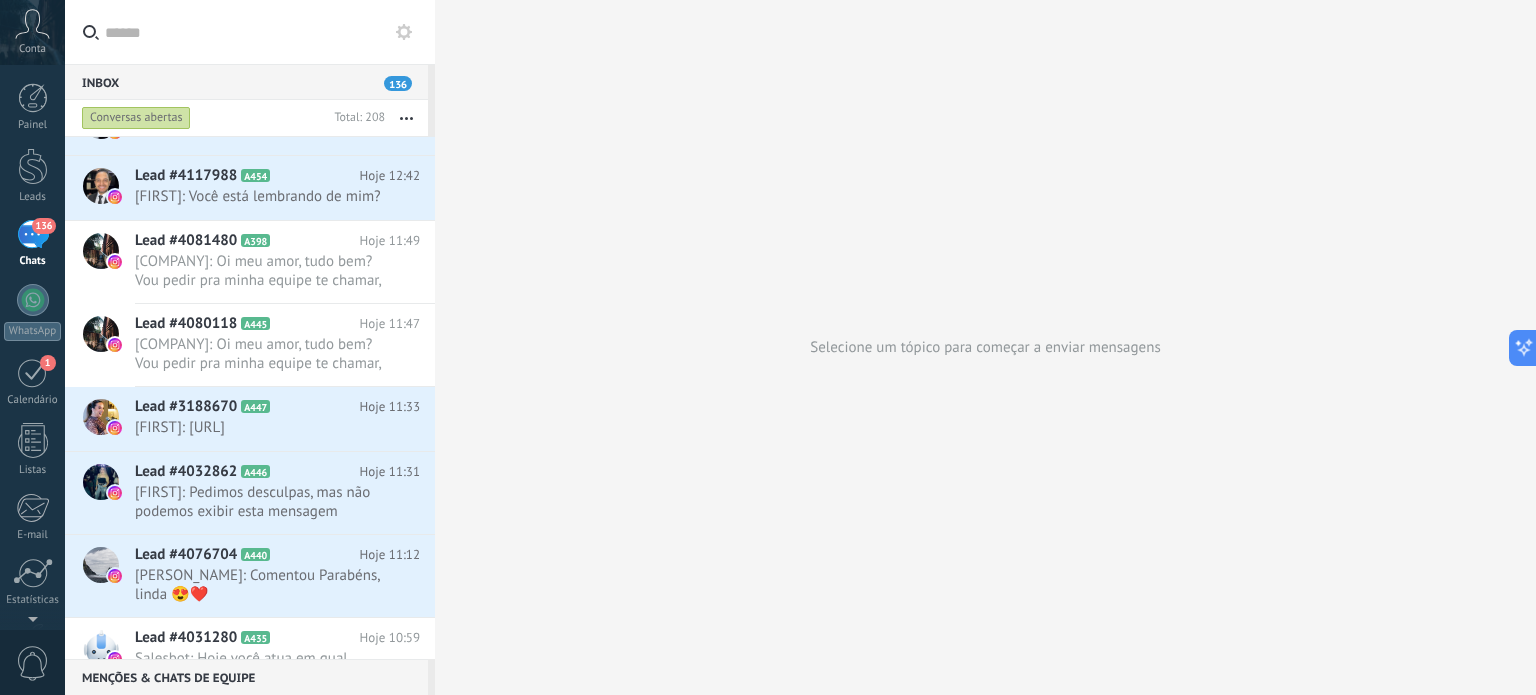 click on "136" at bounding box center [398, 83] 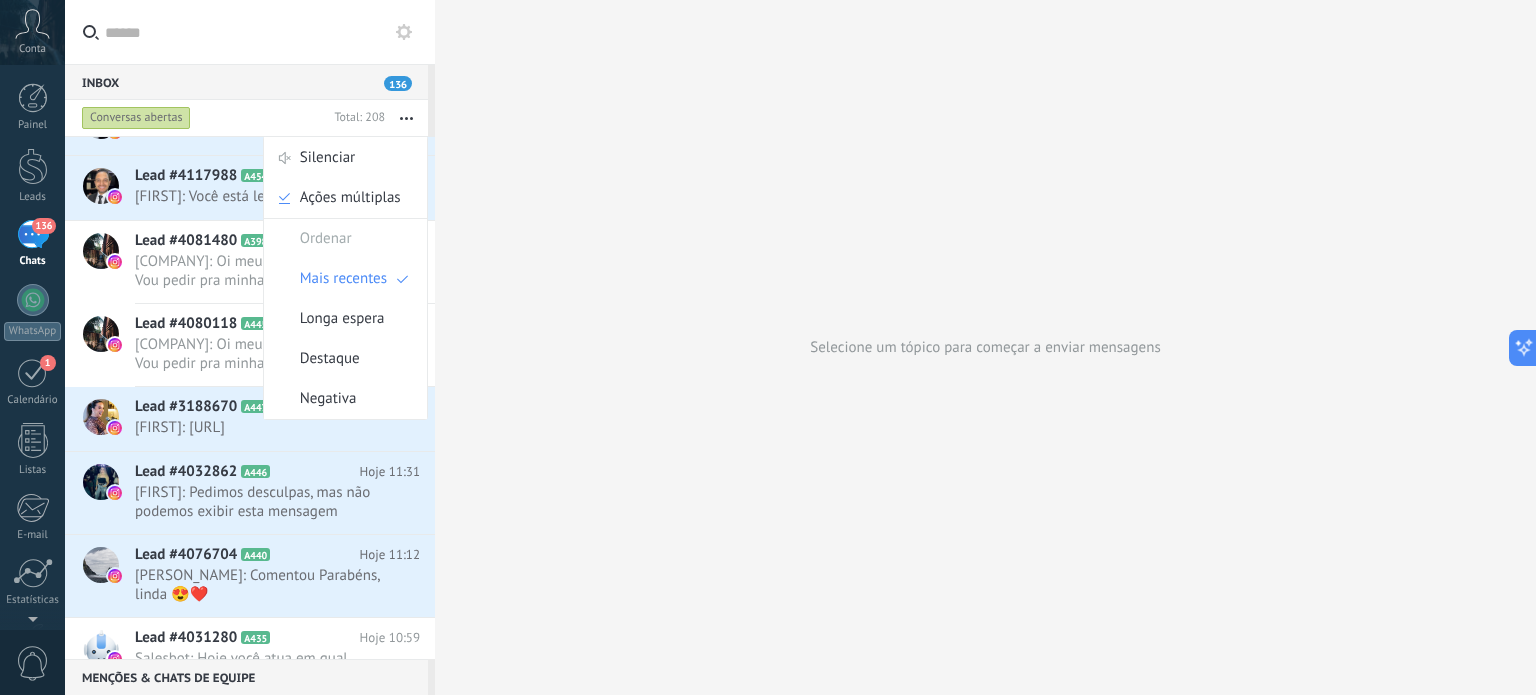 click at bounding box center [262, 32] 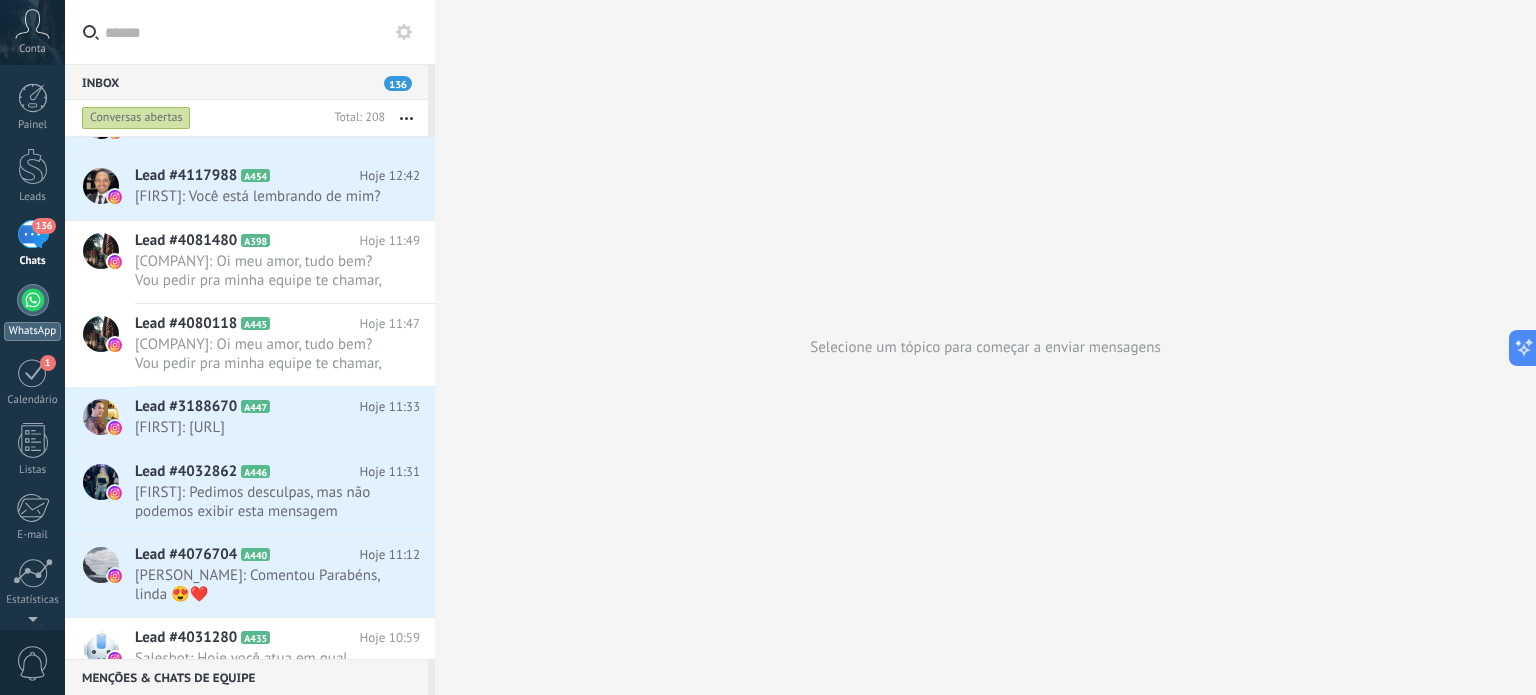 click at bounding box center [33, 300] 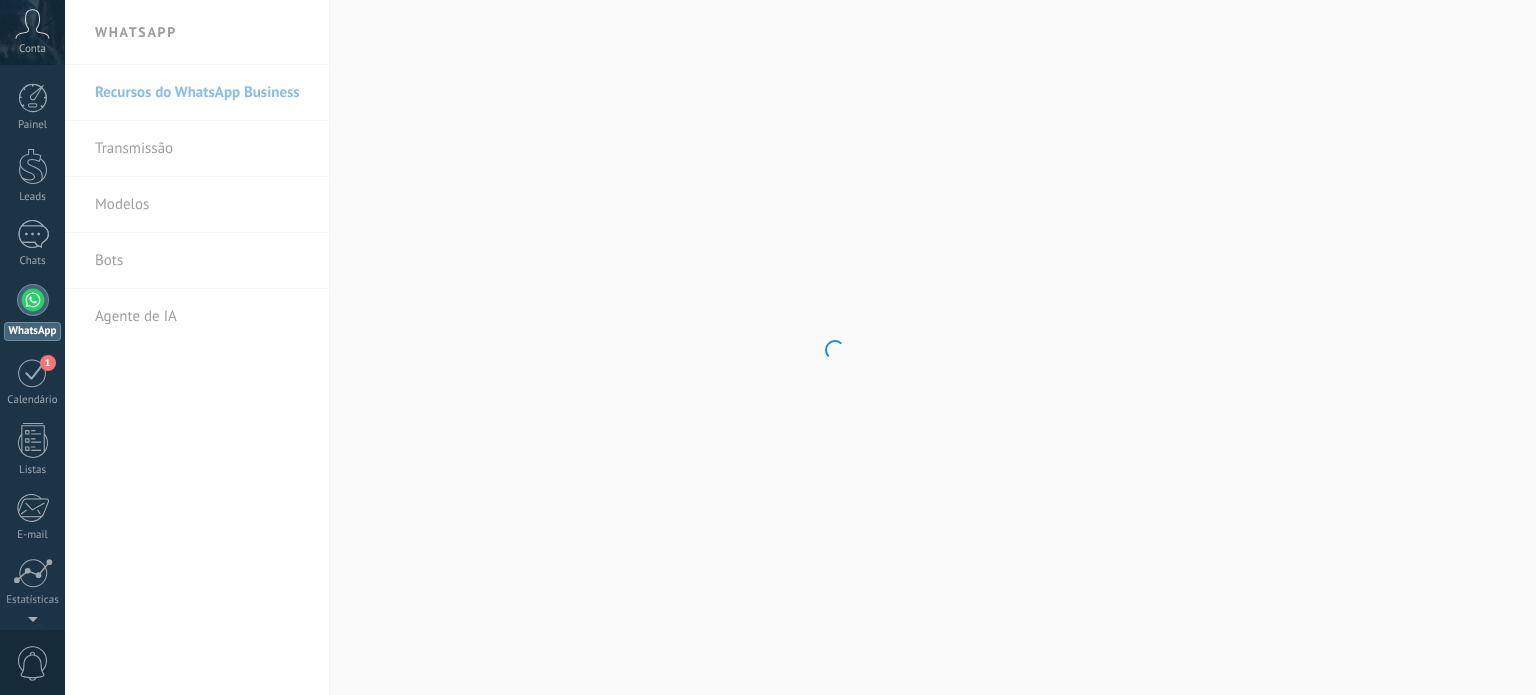 scroll, scrollTop: 0, scrollLeft: 0, axis: both 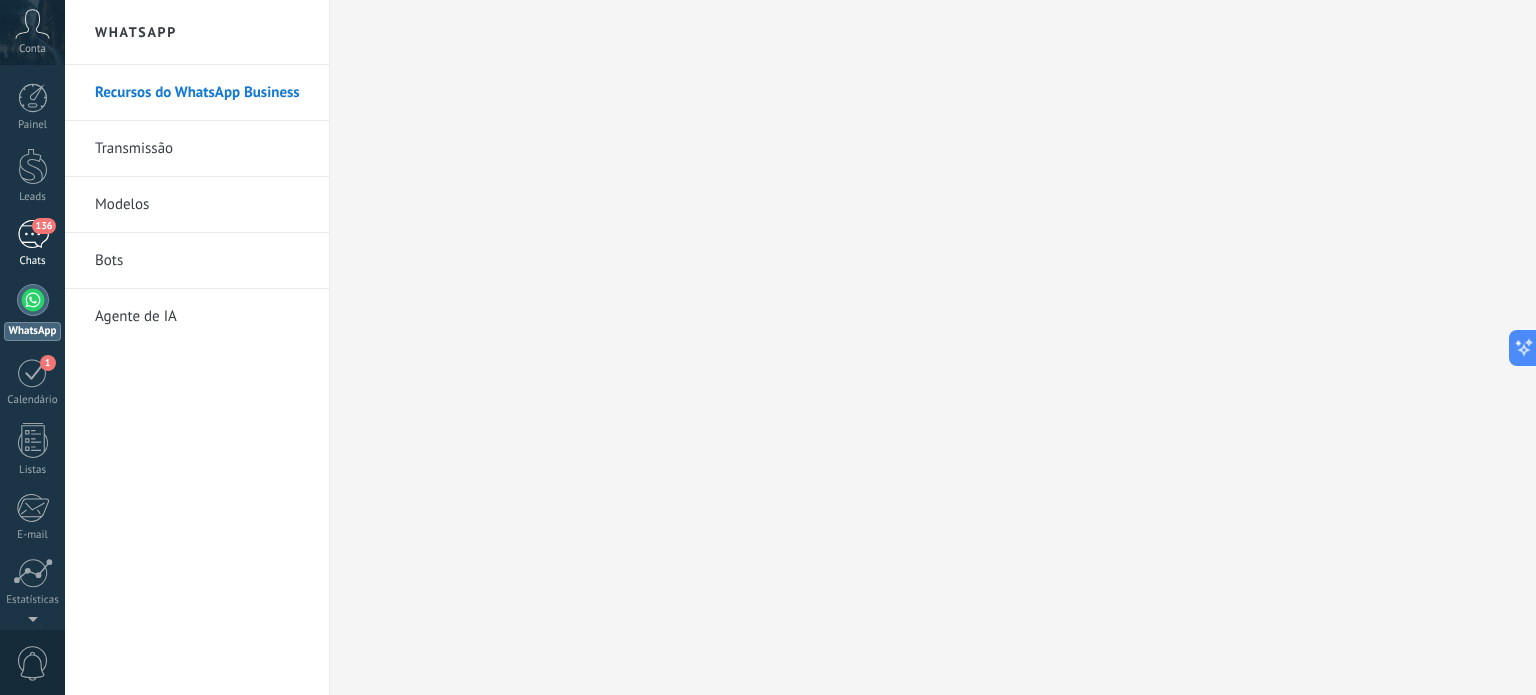 click on "136" at bounding box center (33, 234) 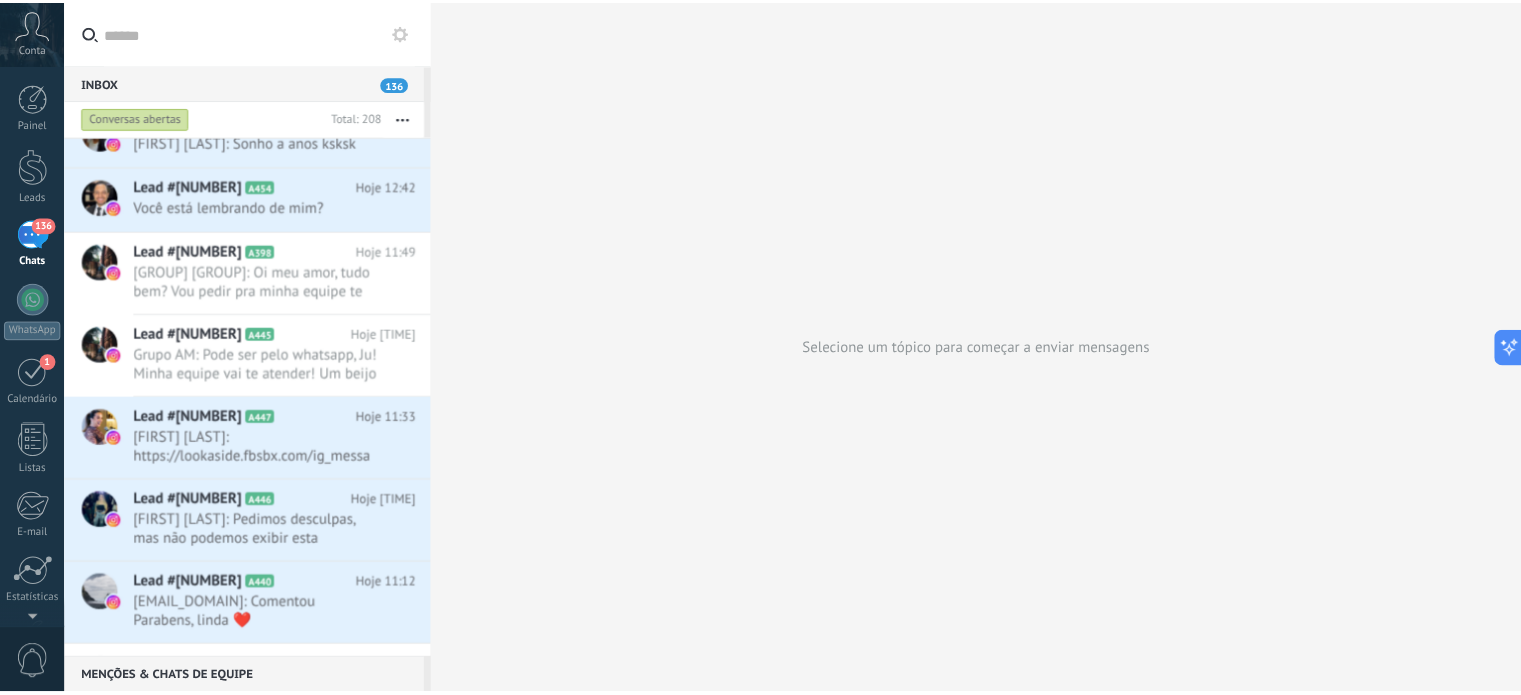 scroll, scrollTop: 0, scrollLeft: 0, axis: both 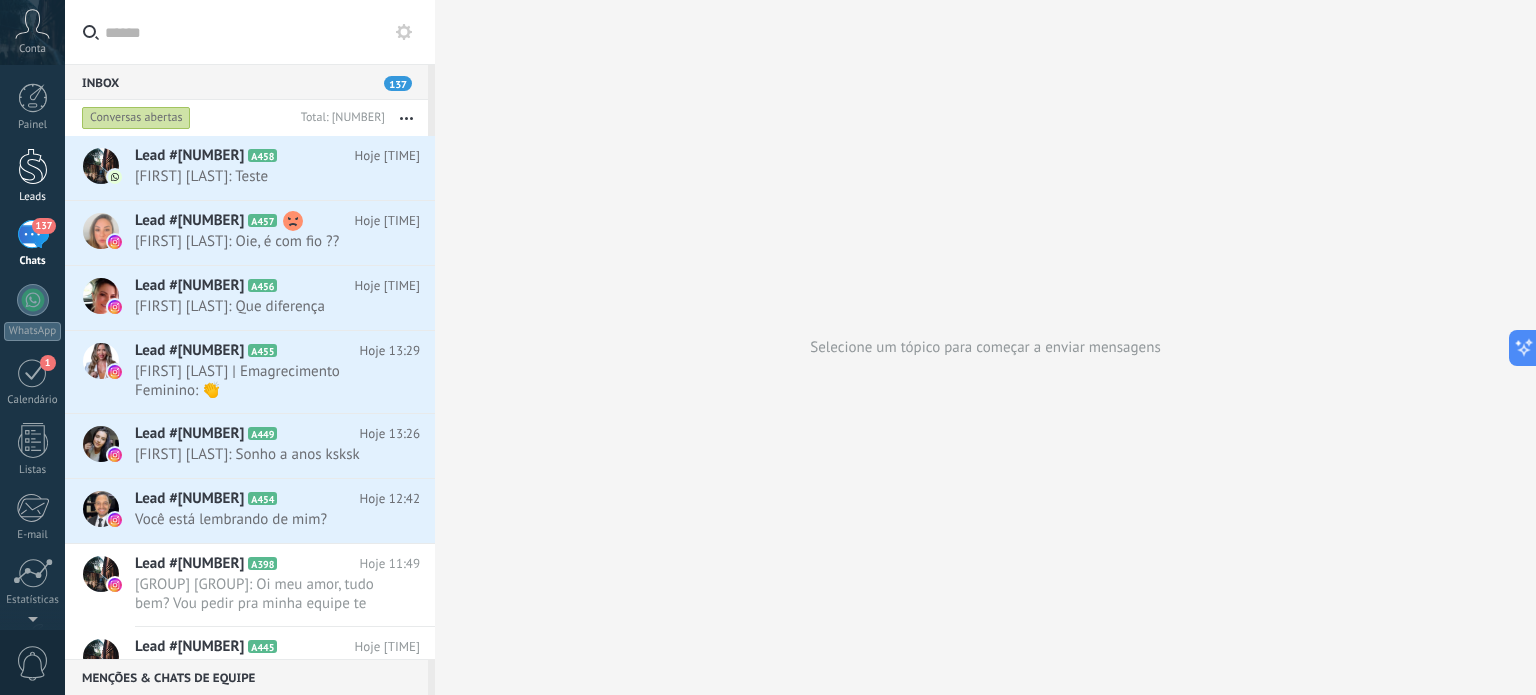 click at bounding box center [33, 166] 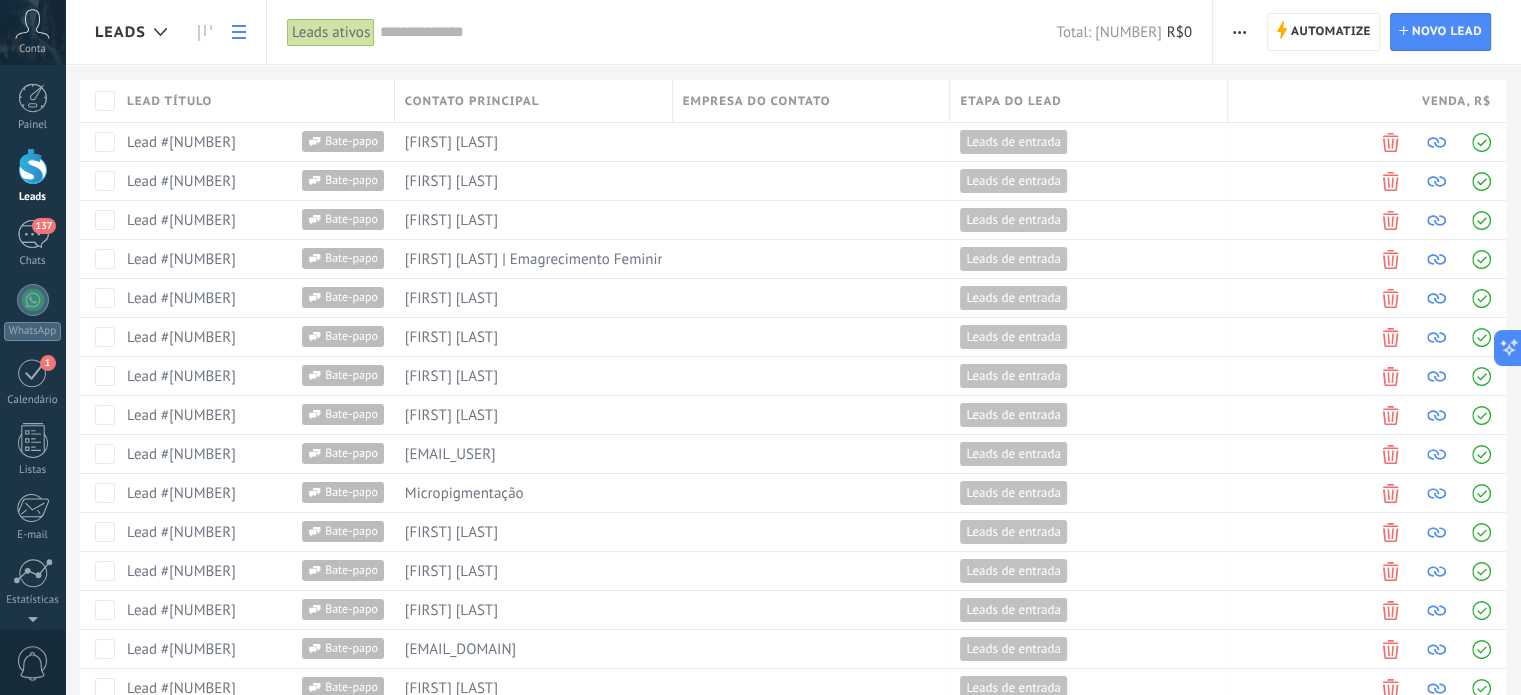click on "Leads" at bounding box center (120, 32) 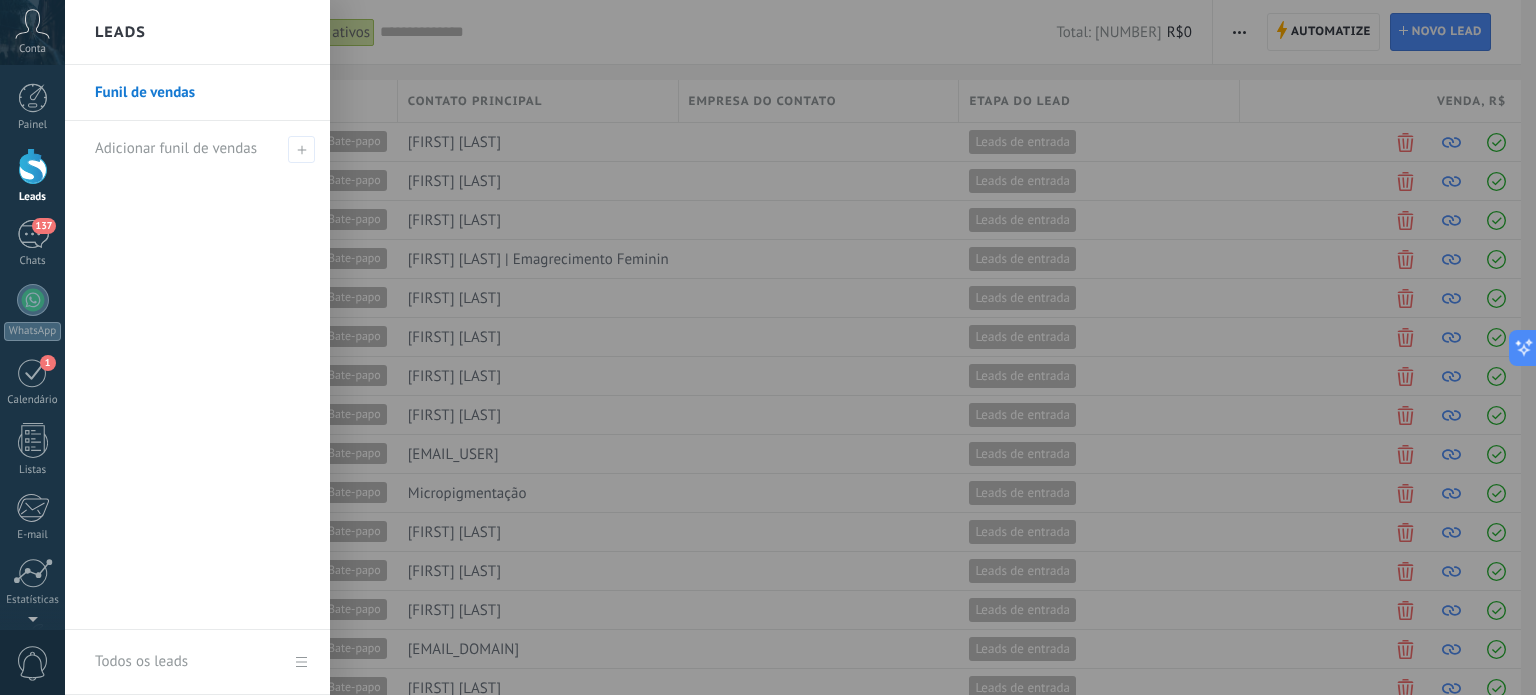 click on "Funil de vendas" at bounding box center (202, 93) 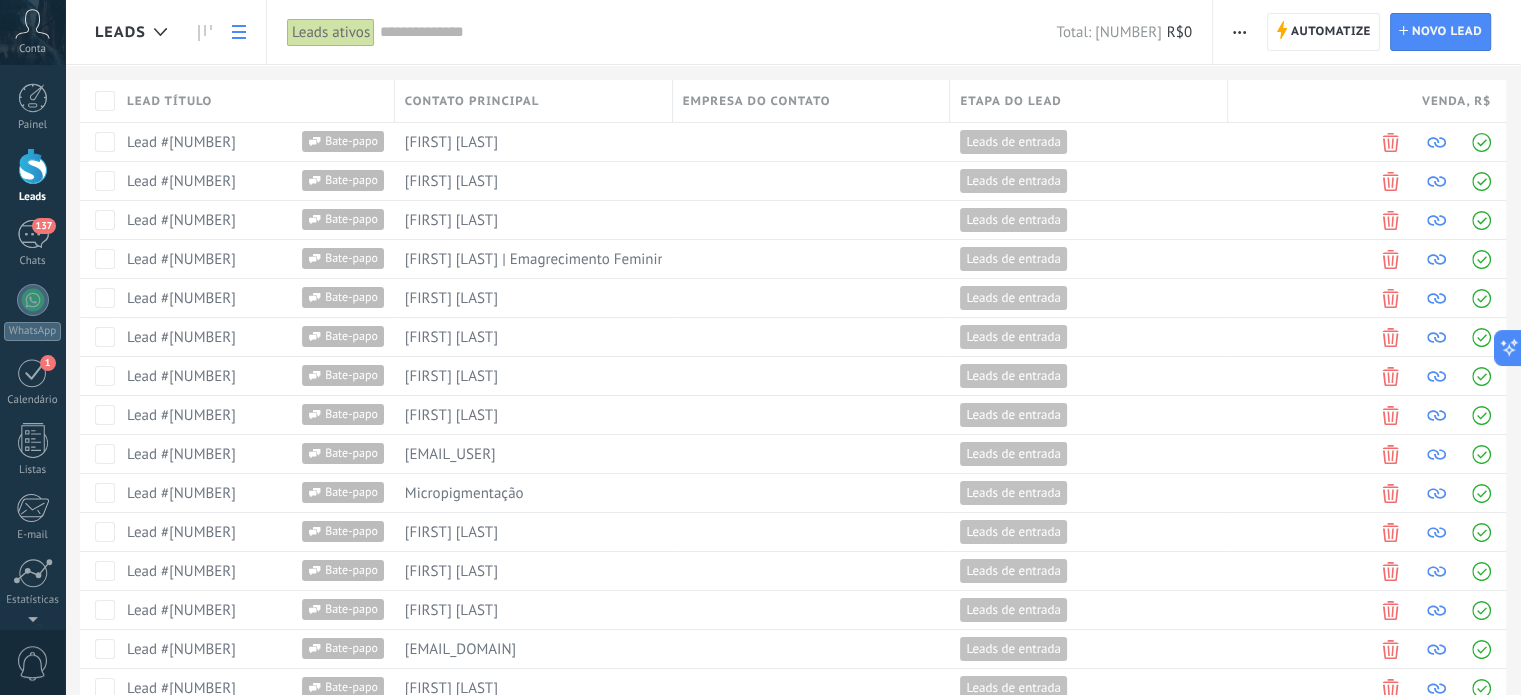 click 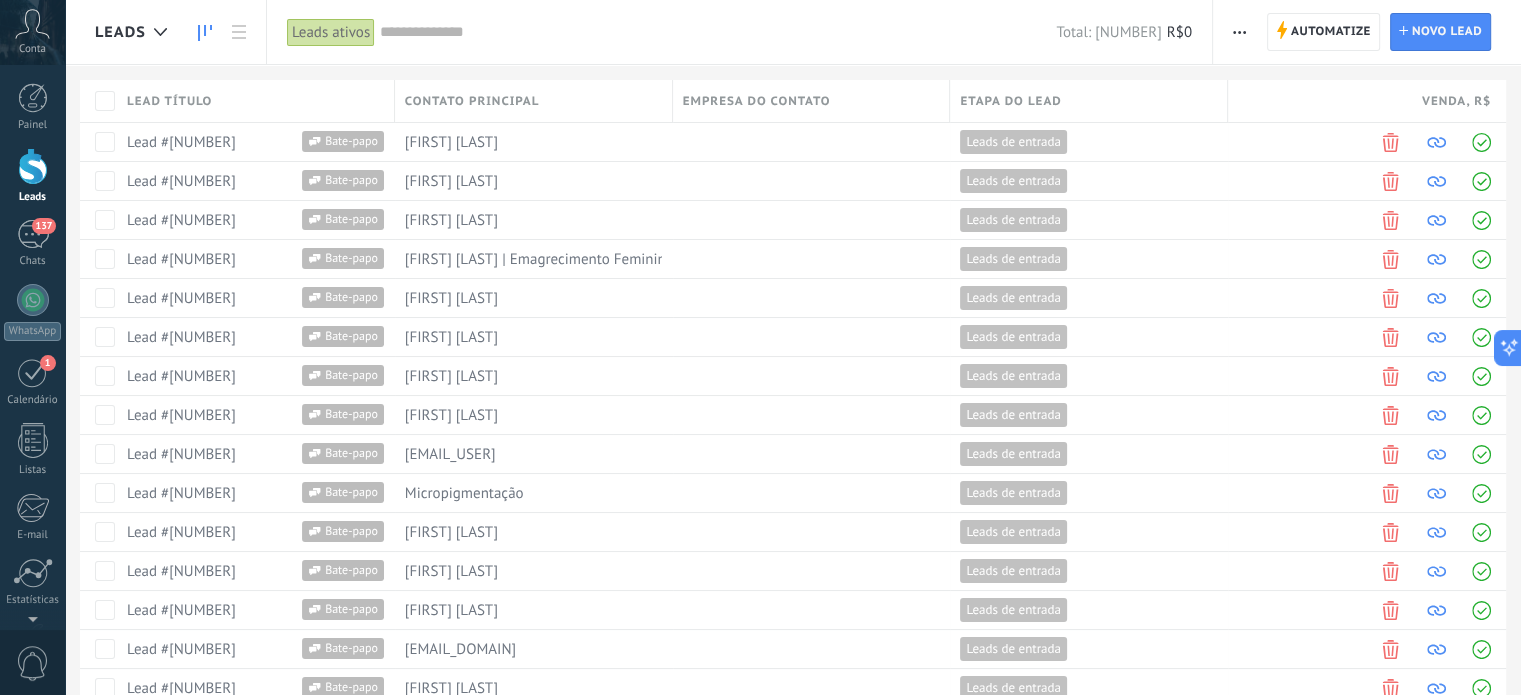 click 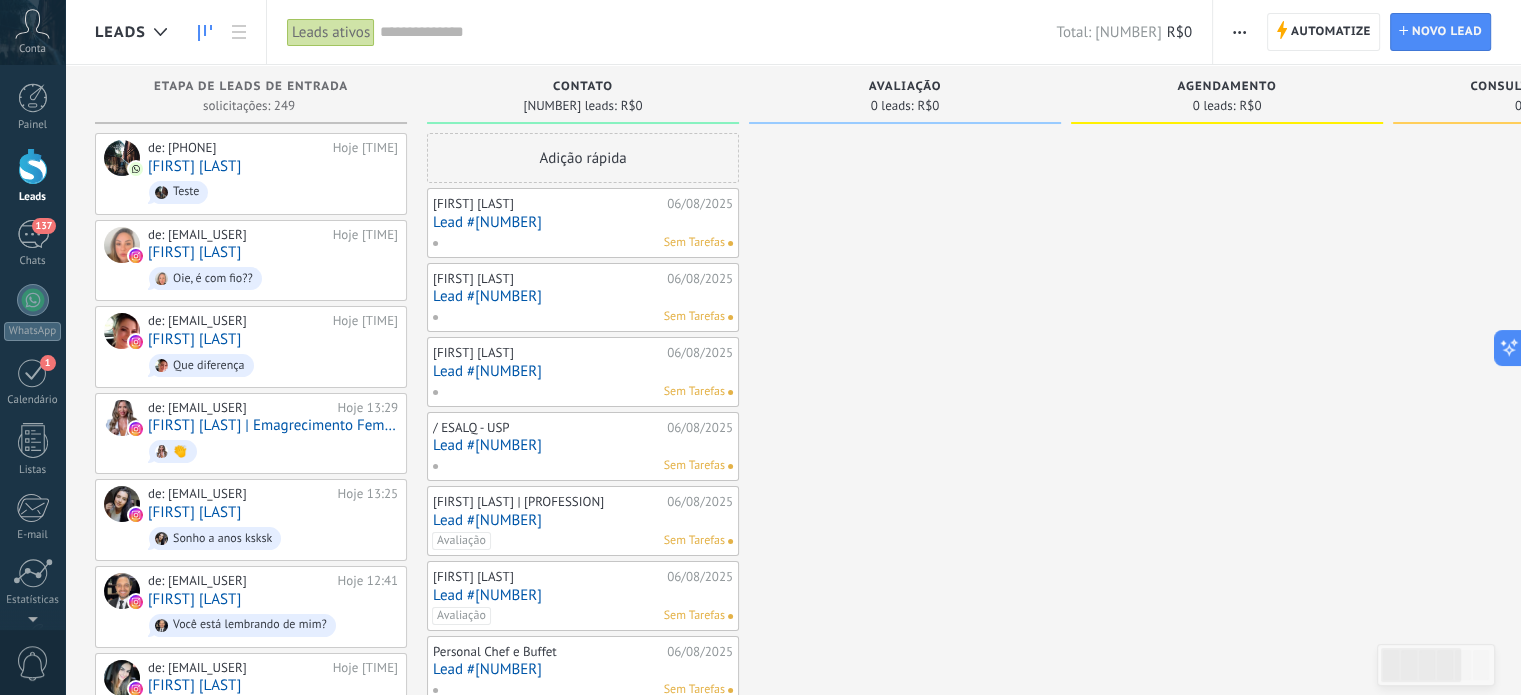 click 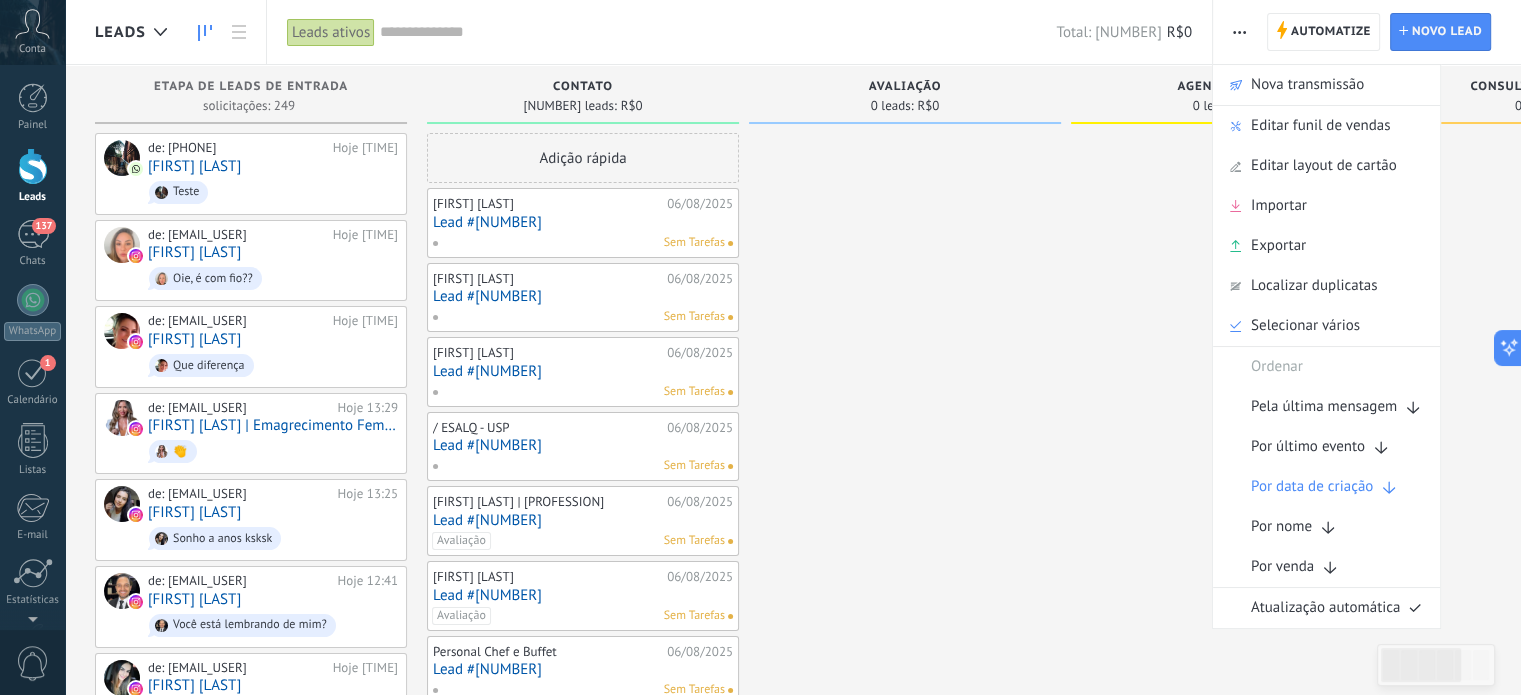 click at bounding box center (718, 32) 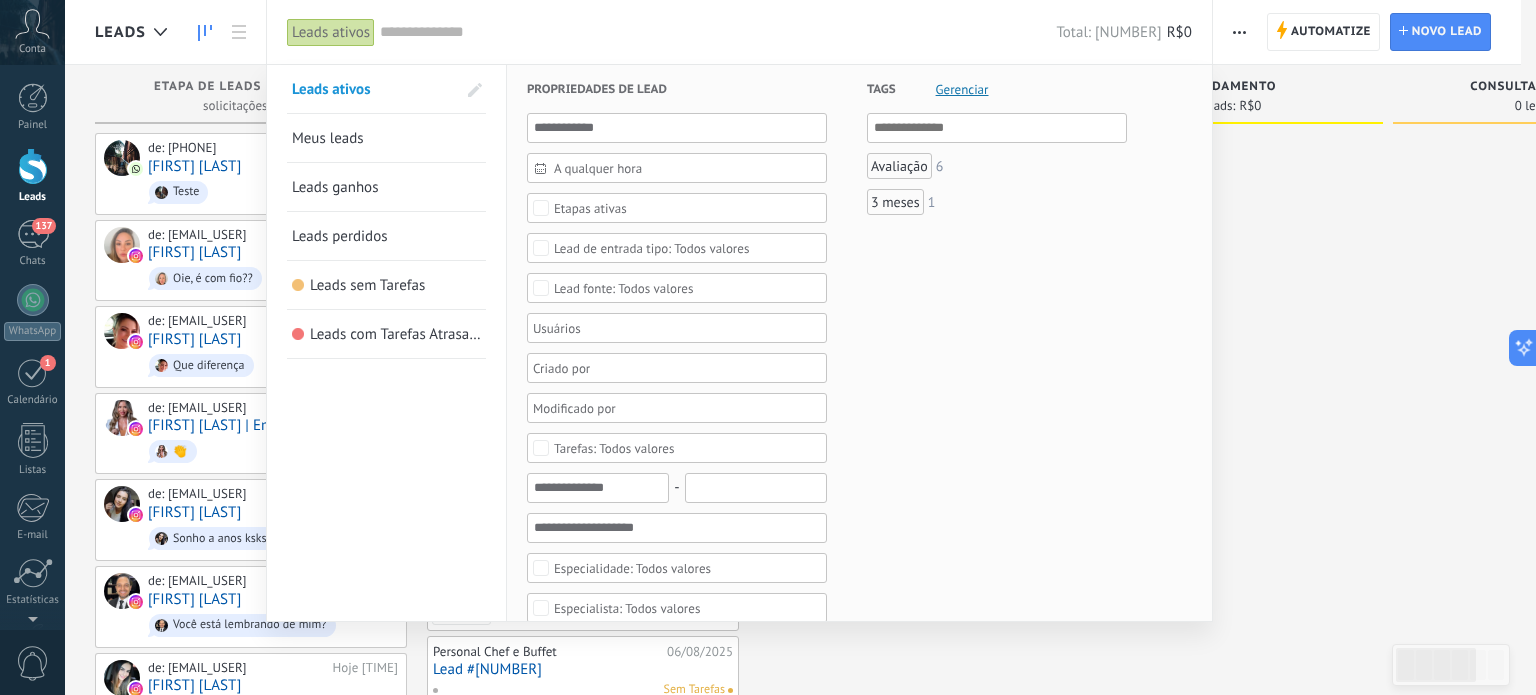 click at bounding box center (768, 347) 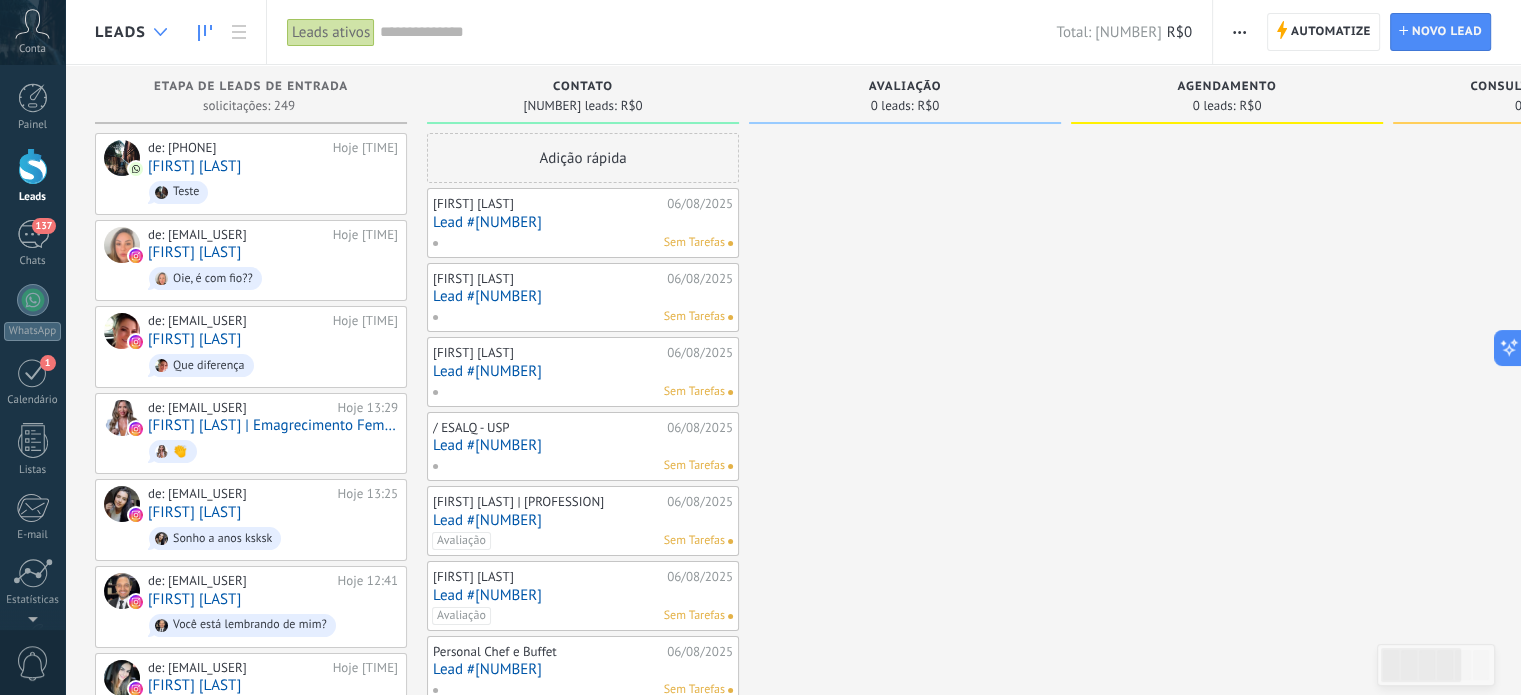 click 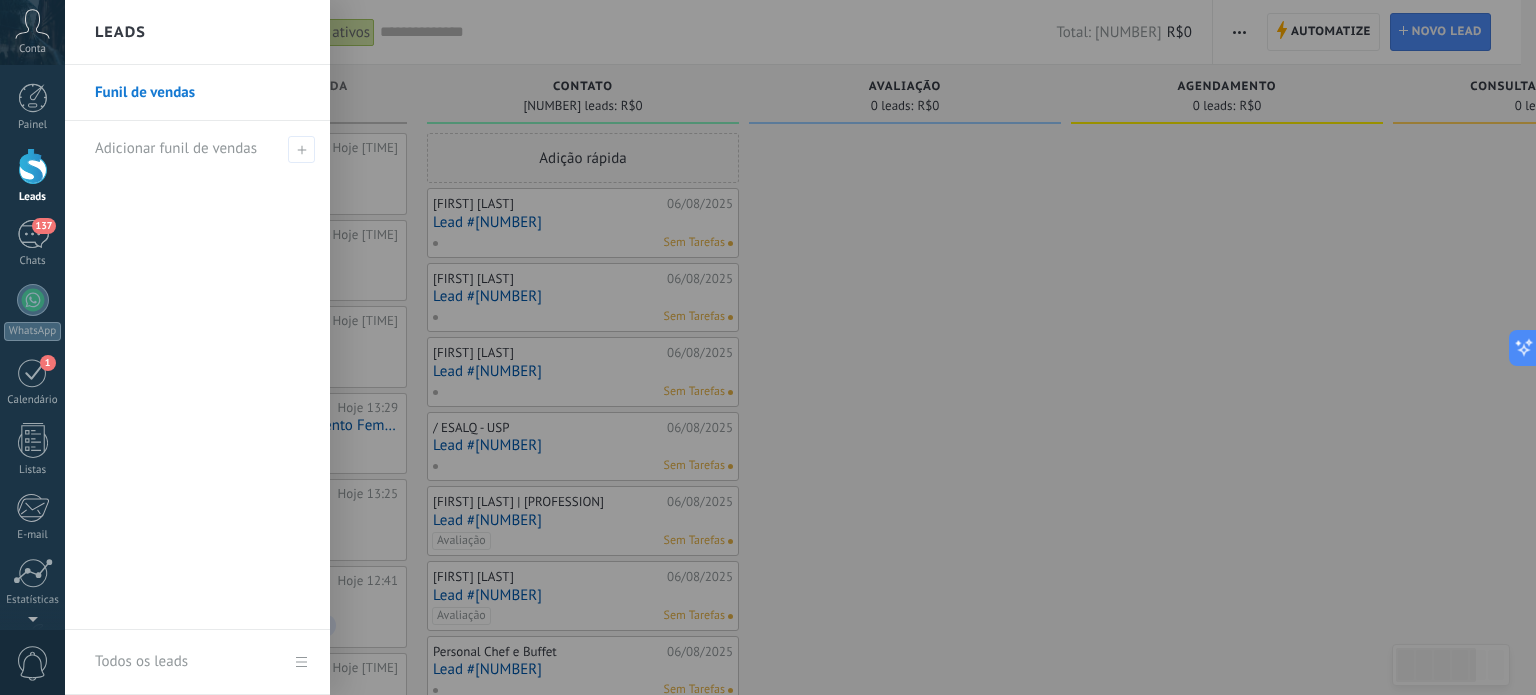click at bounding box center (833, 347) 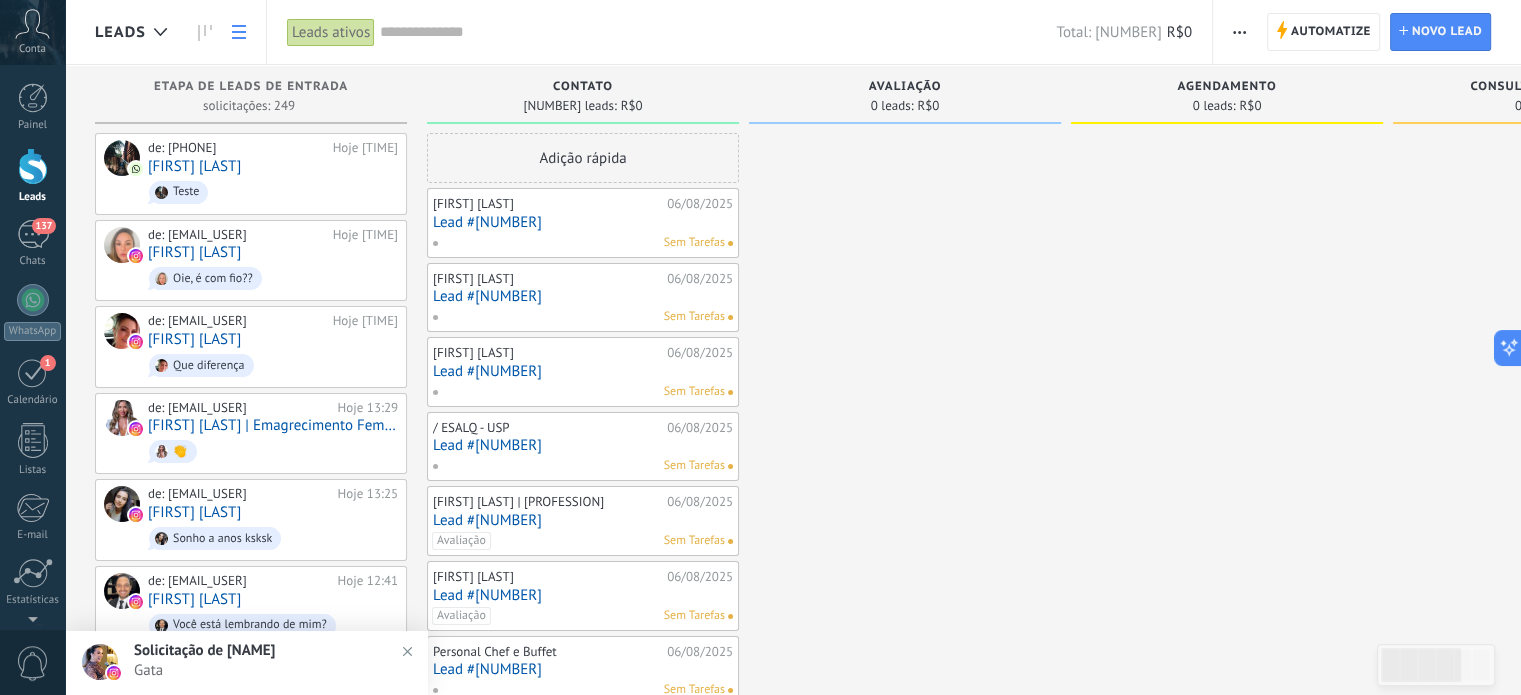 click 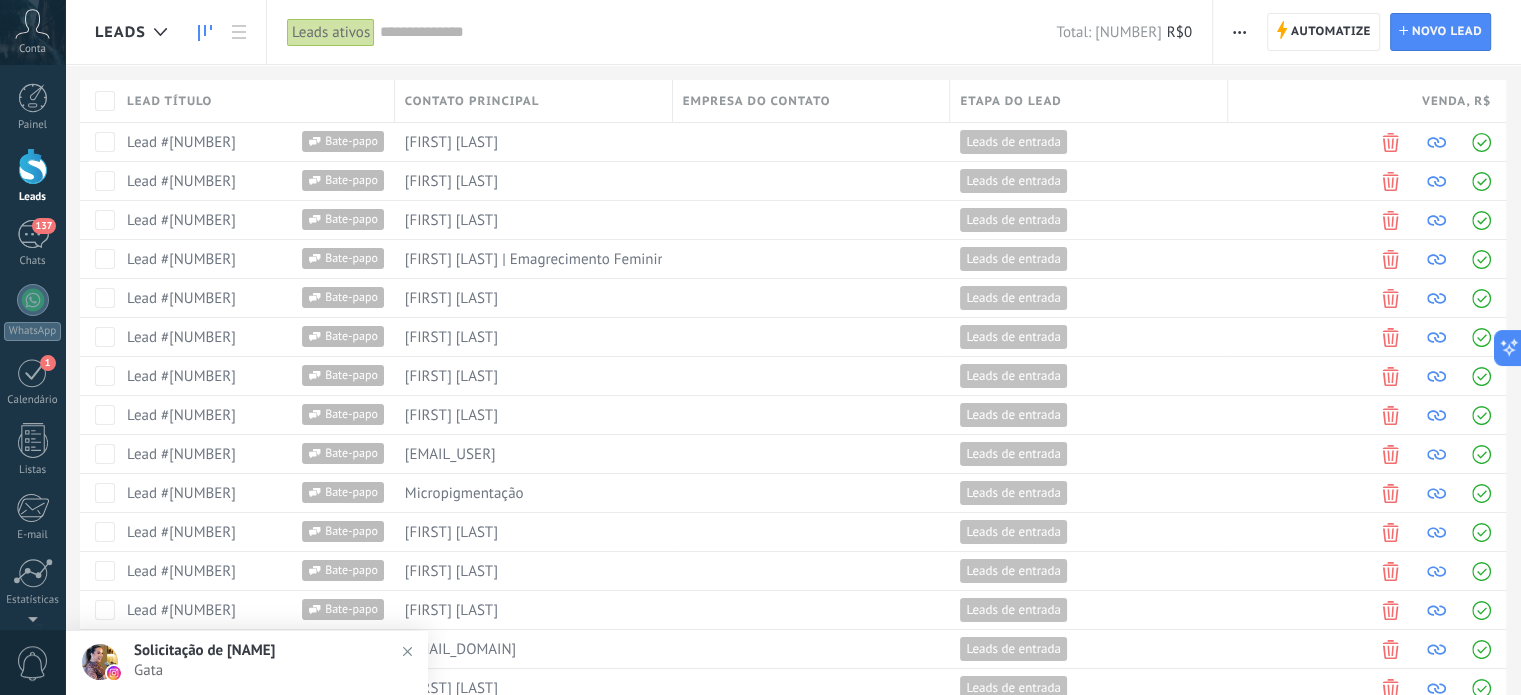 click 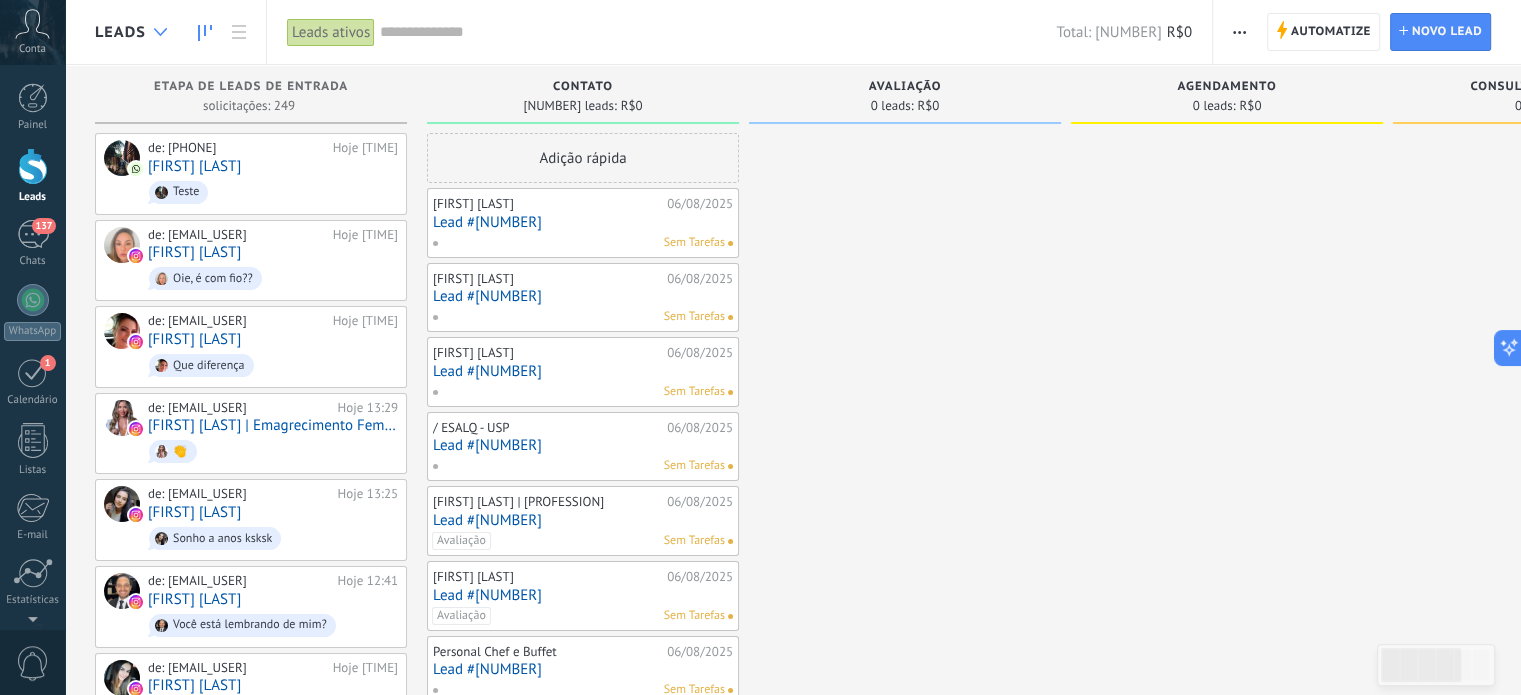 click at bounding box center [160, 32] 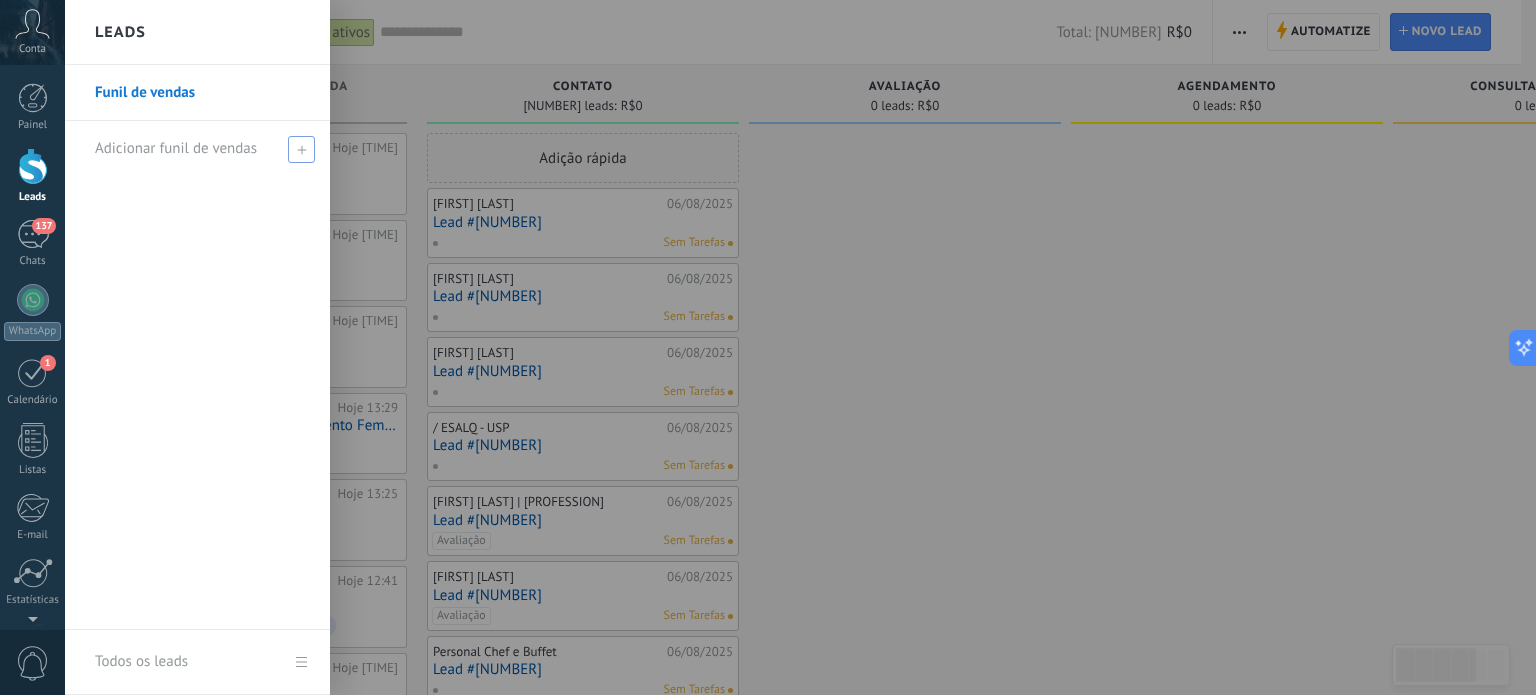 click 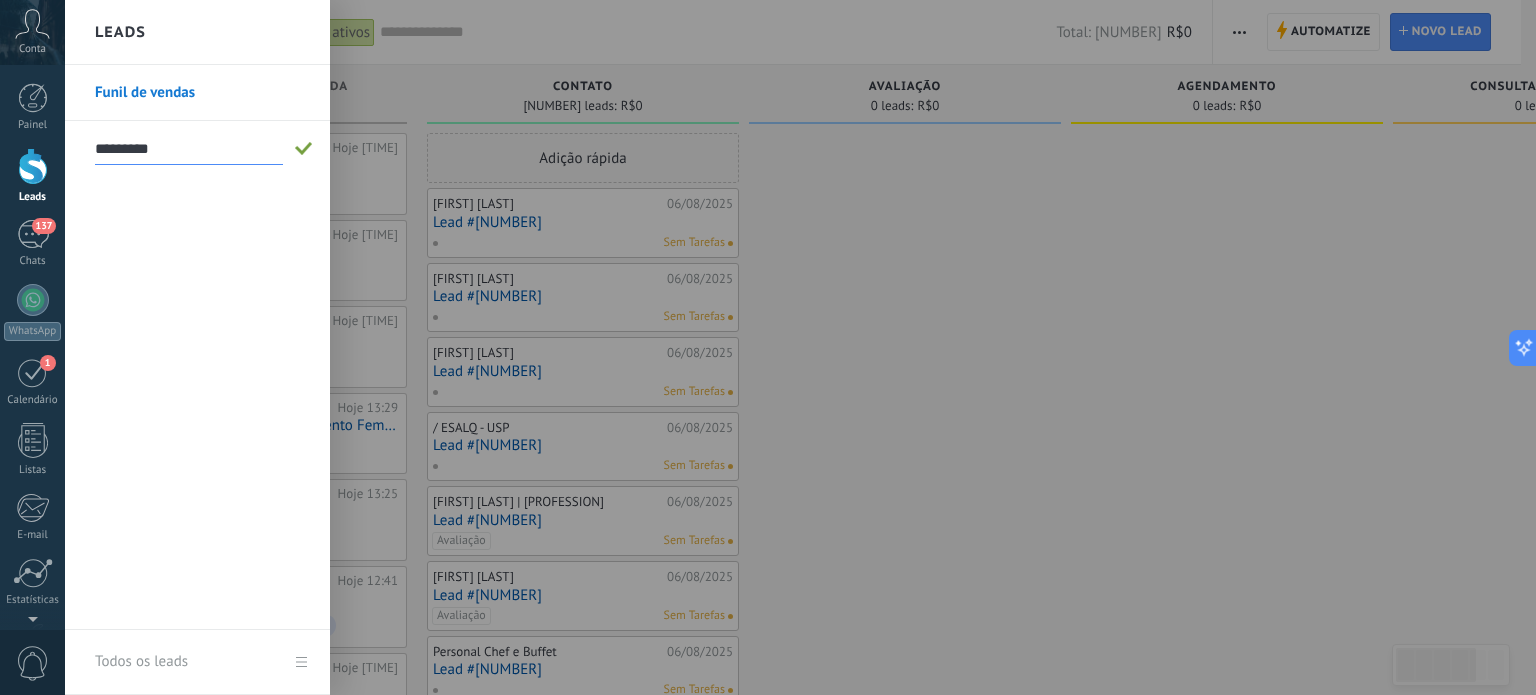 type on "*********" 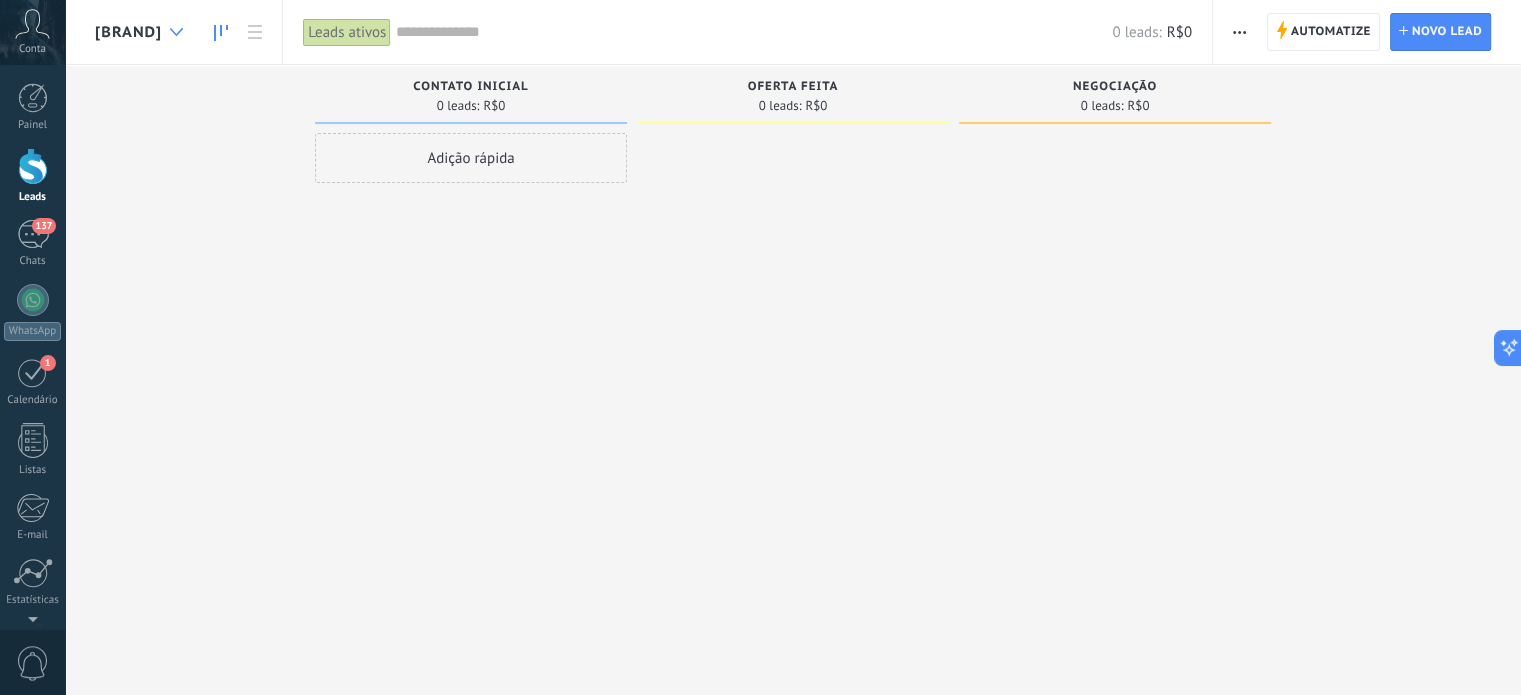 click 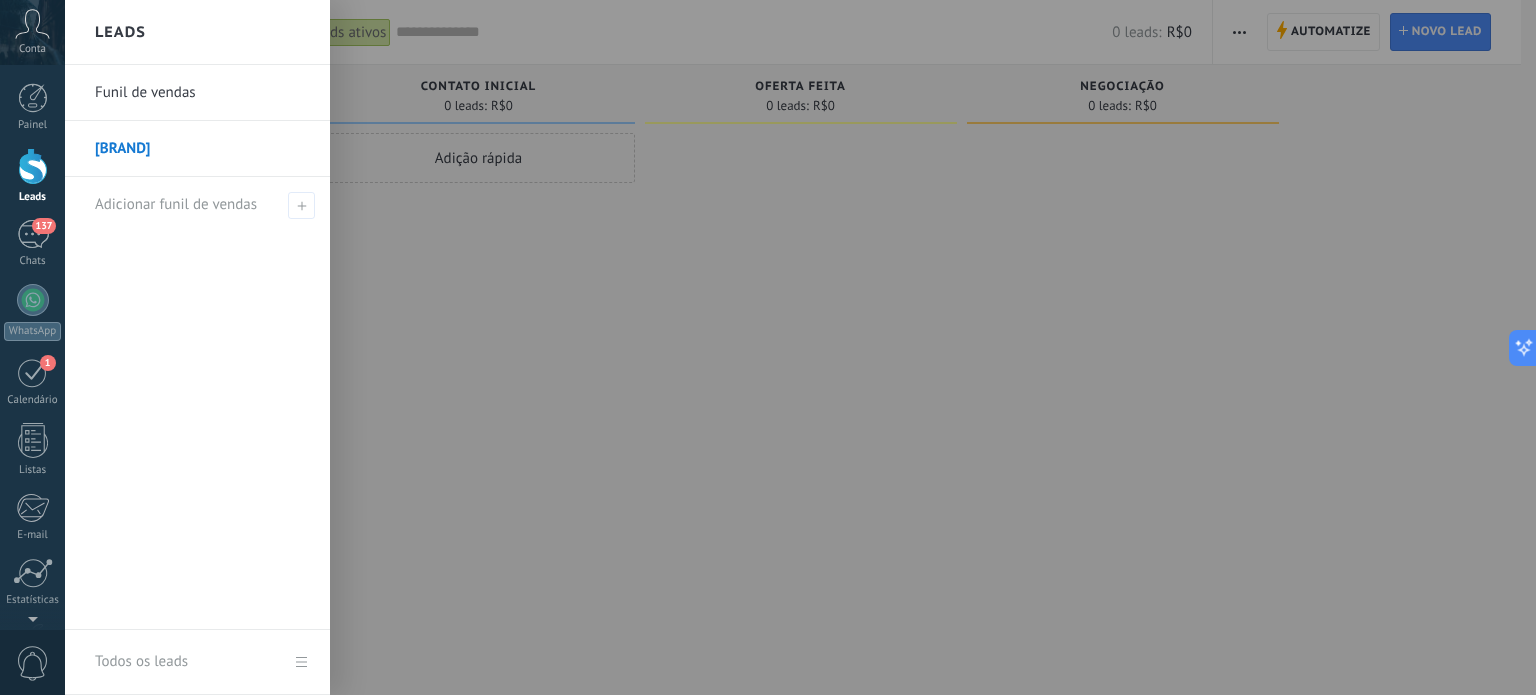 click at bounding box center [833, 347] 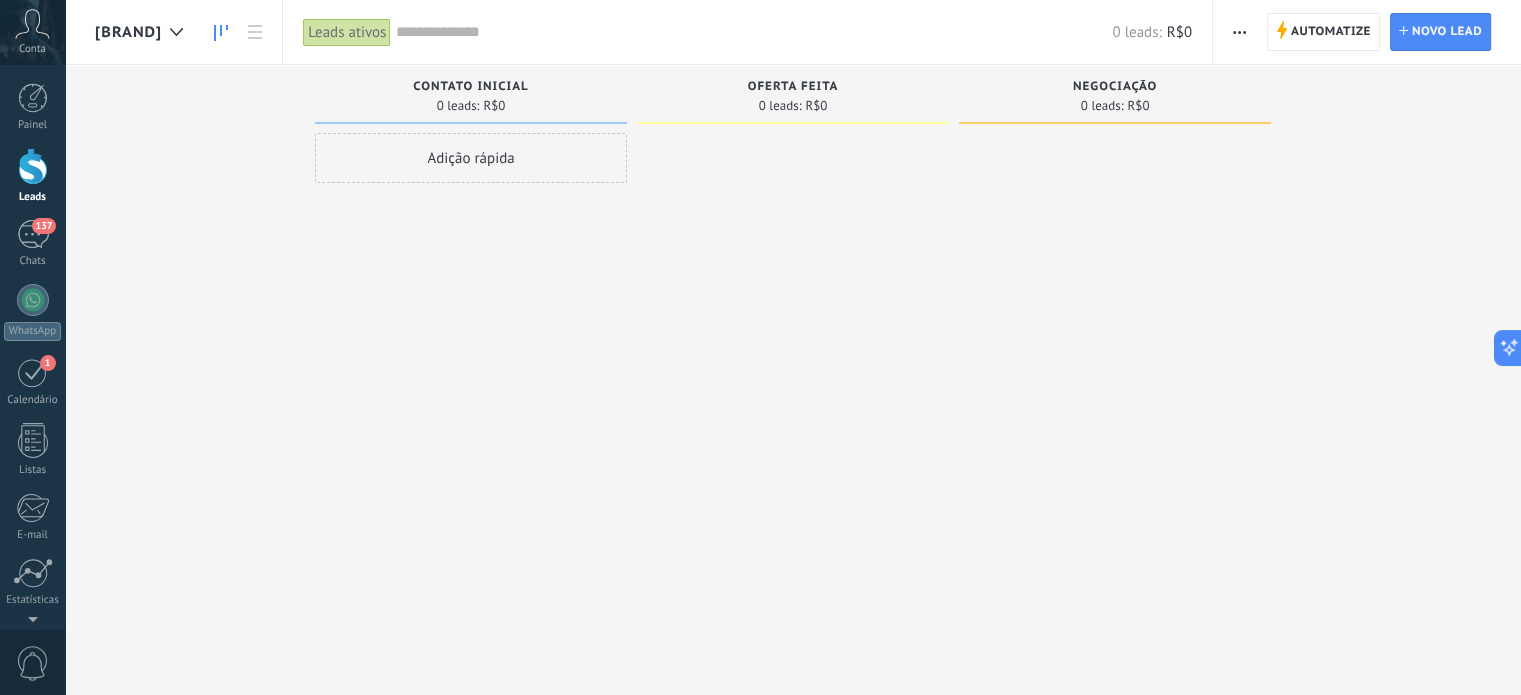 click 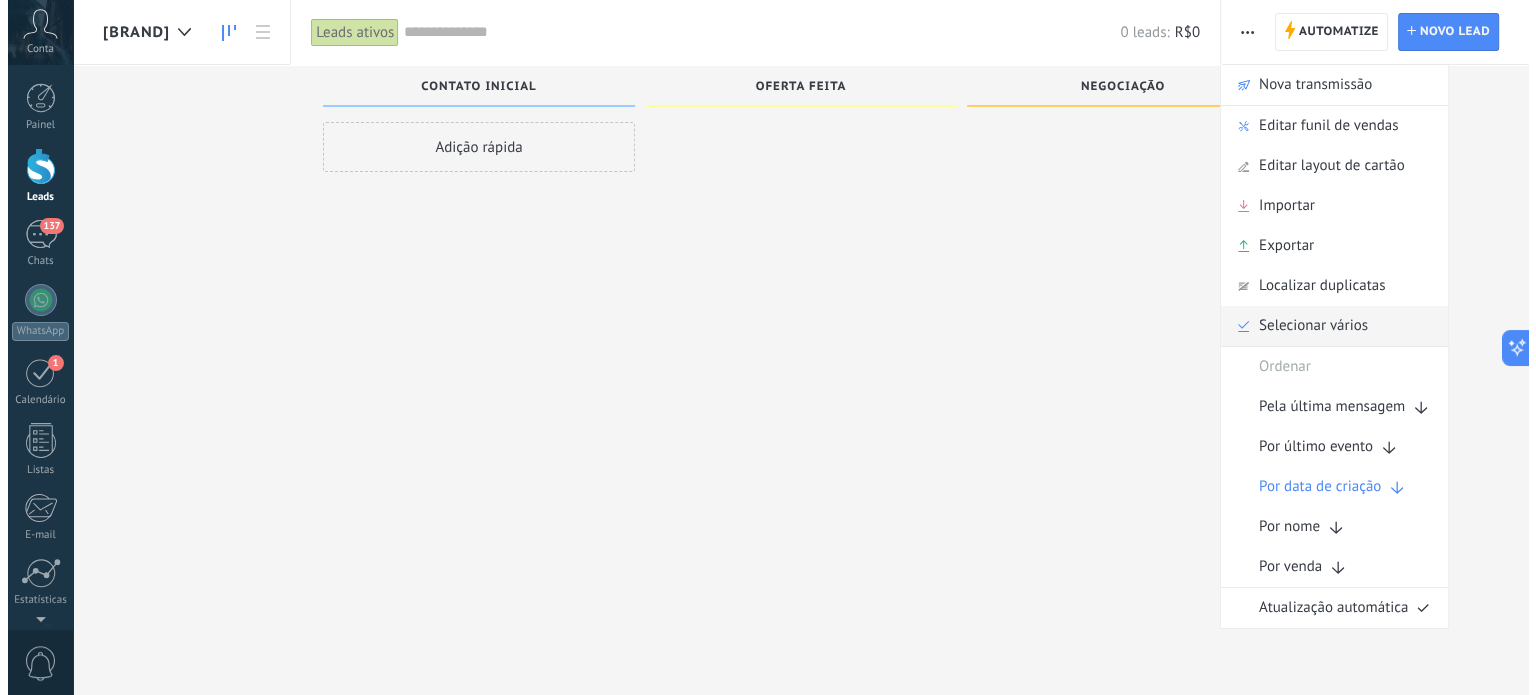 scroll, scrollTop: 0, scrollLeft: 0, axis: both 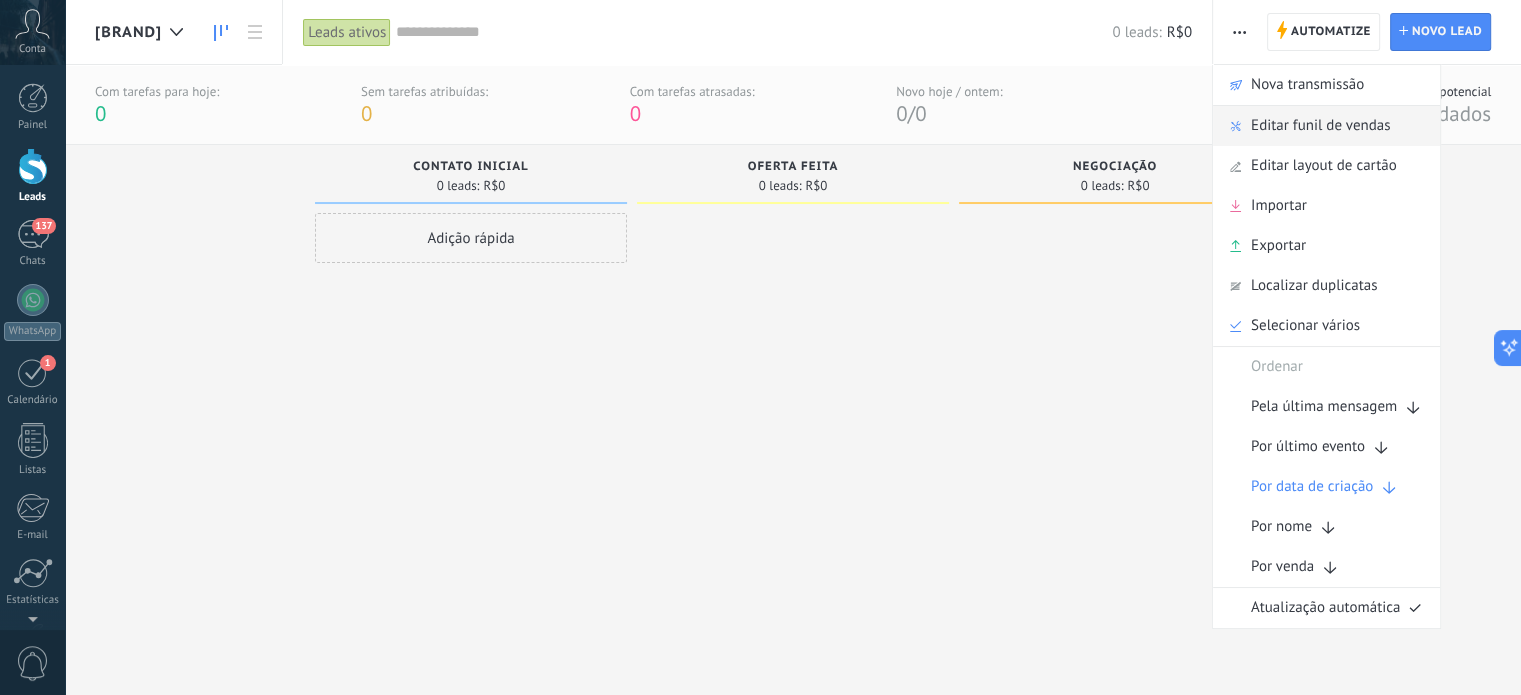 click on "Editar funil de vendas" at bounding box center [1320, 126] 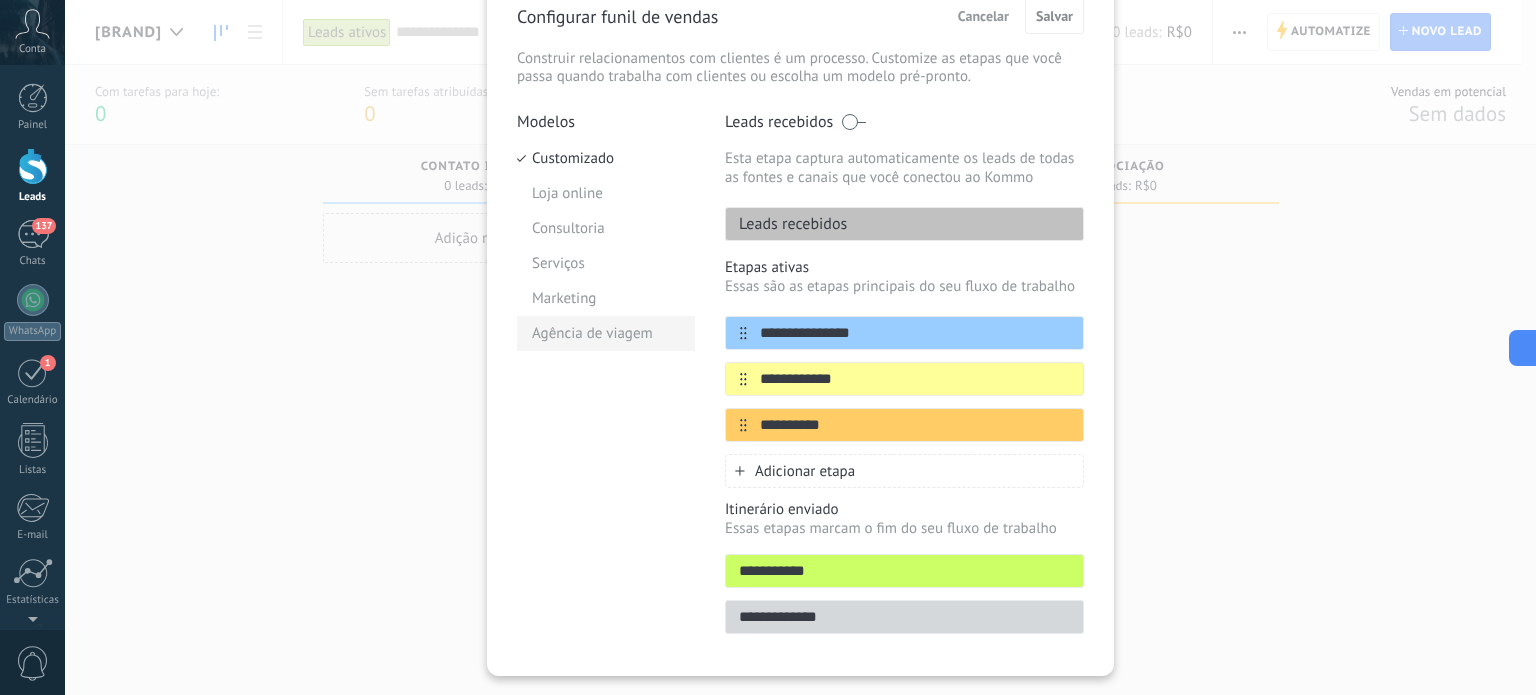 scroll, scrollTop: 100, scrollLeft: 0, axis: vertical 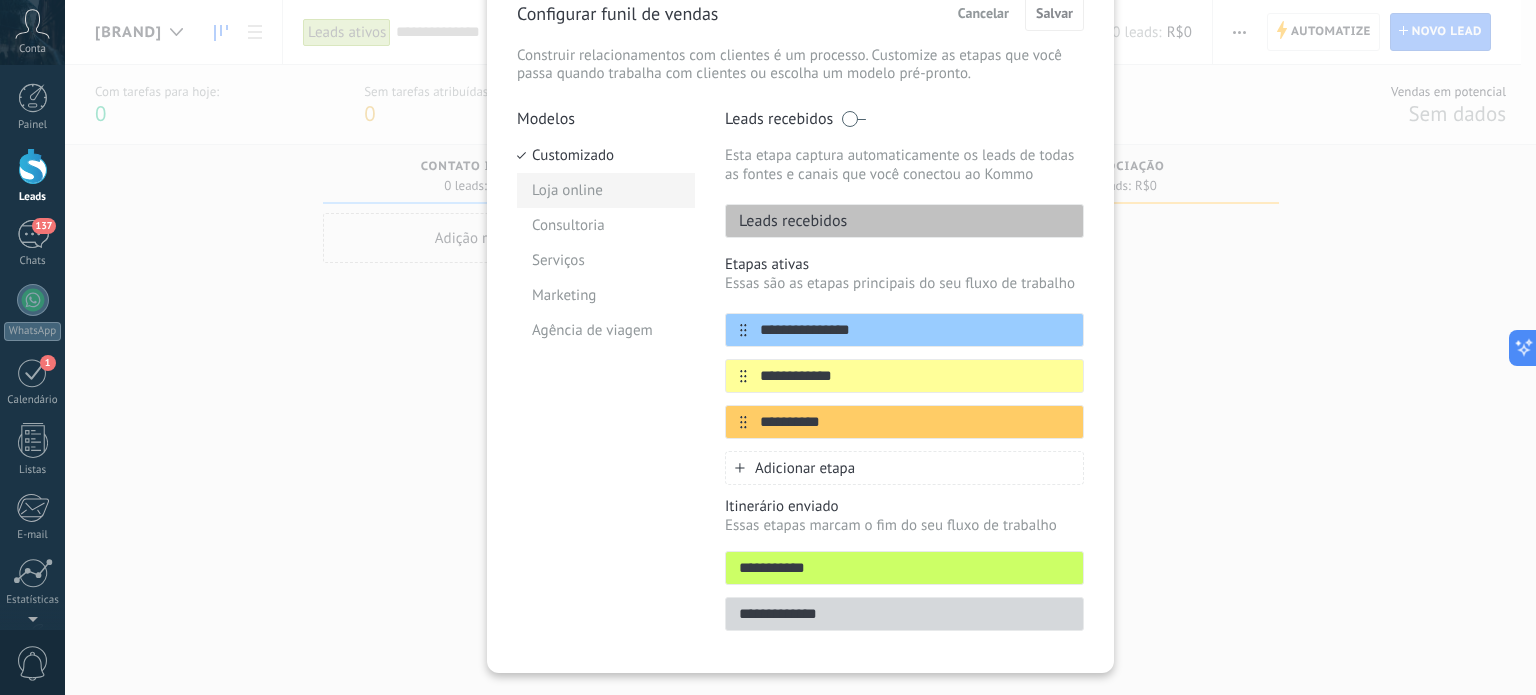 click on "Loja online" at bounding box center [606, 190] 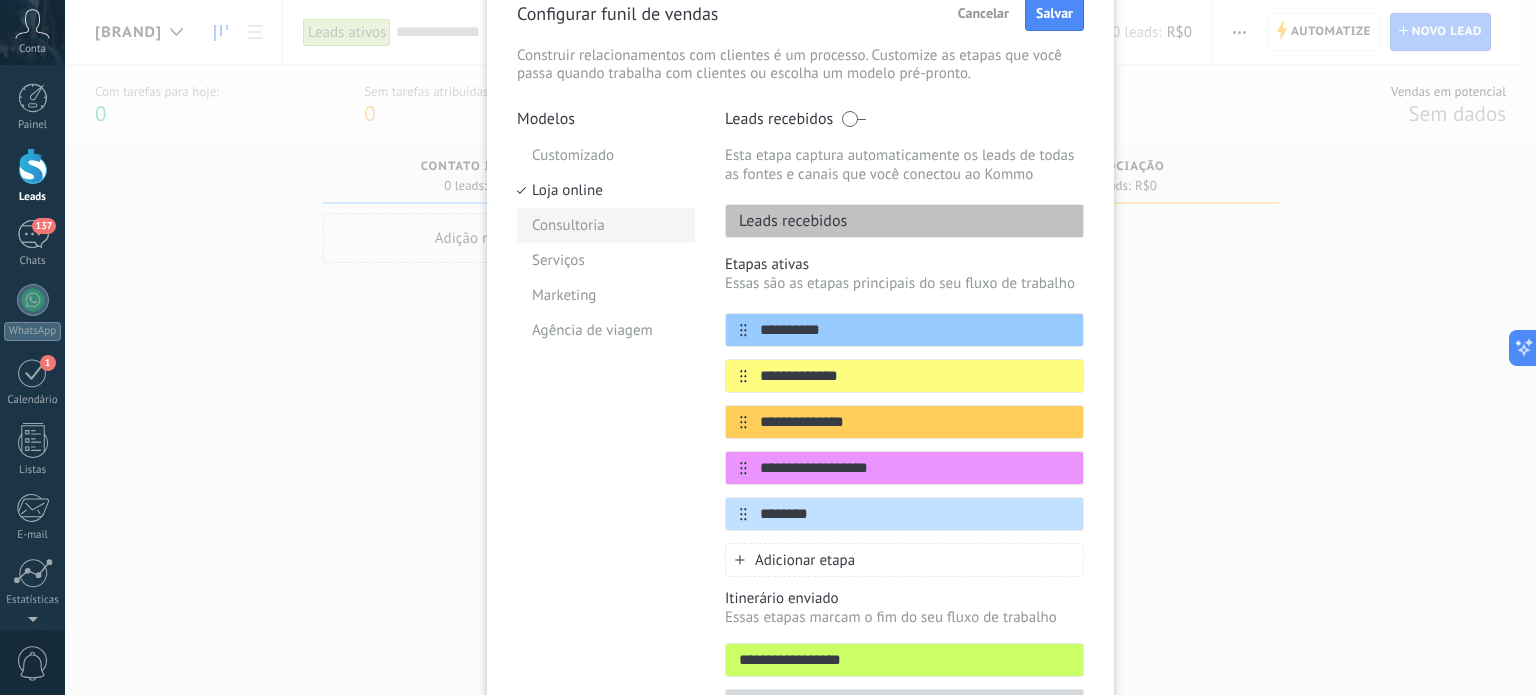 click on "Consultoria" at bounding box center [606, 225] 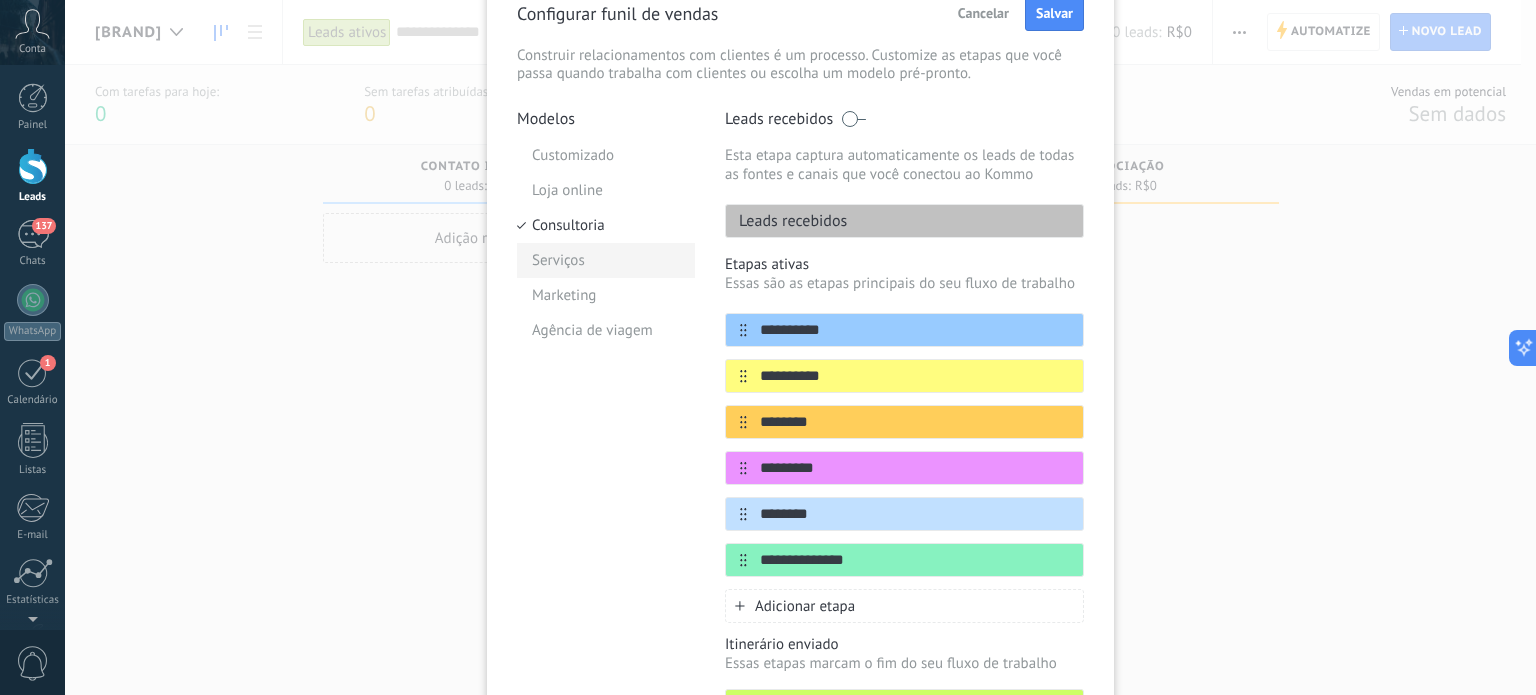 click on "Serviços" at bounding box center [606, 260] 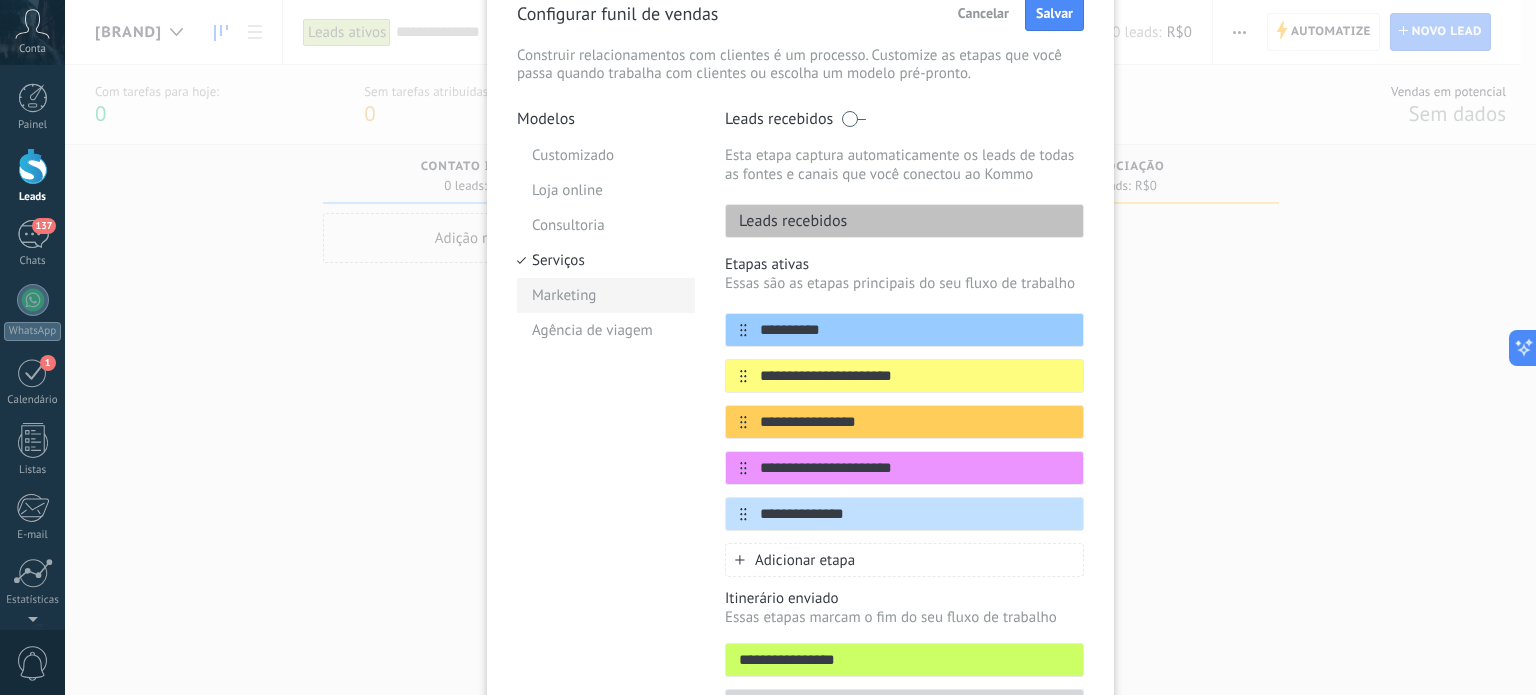 click on "Marketing" at bounding box center (606, 295) 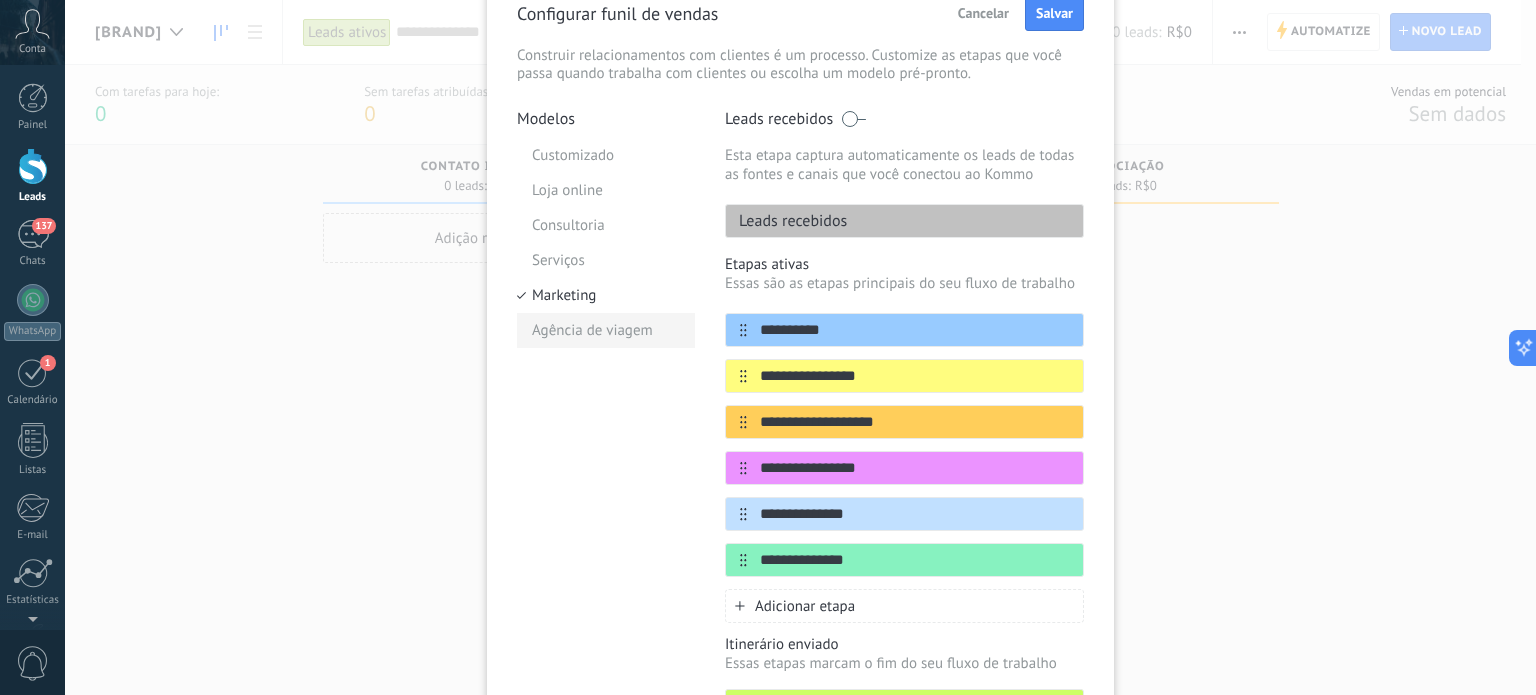 click on "Agência de viagem" at bounding box center (606, 330) 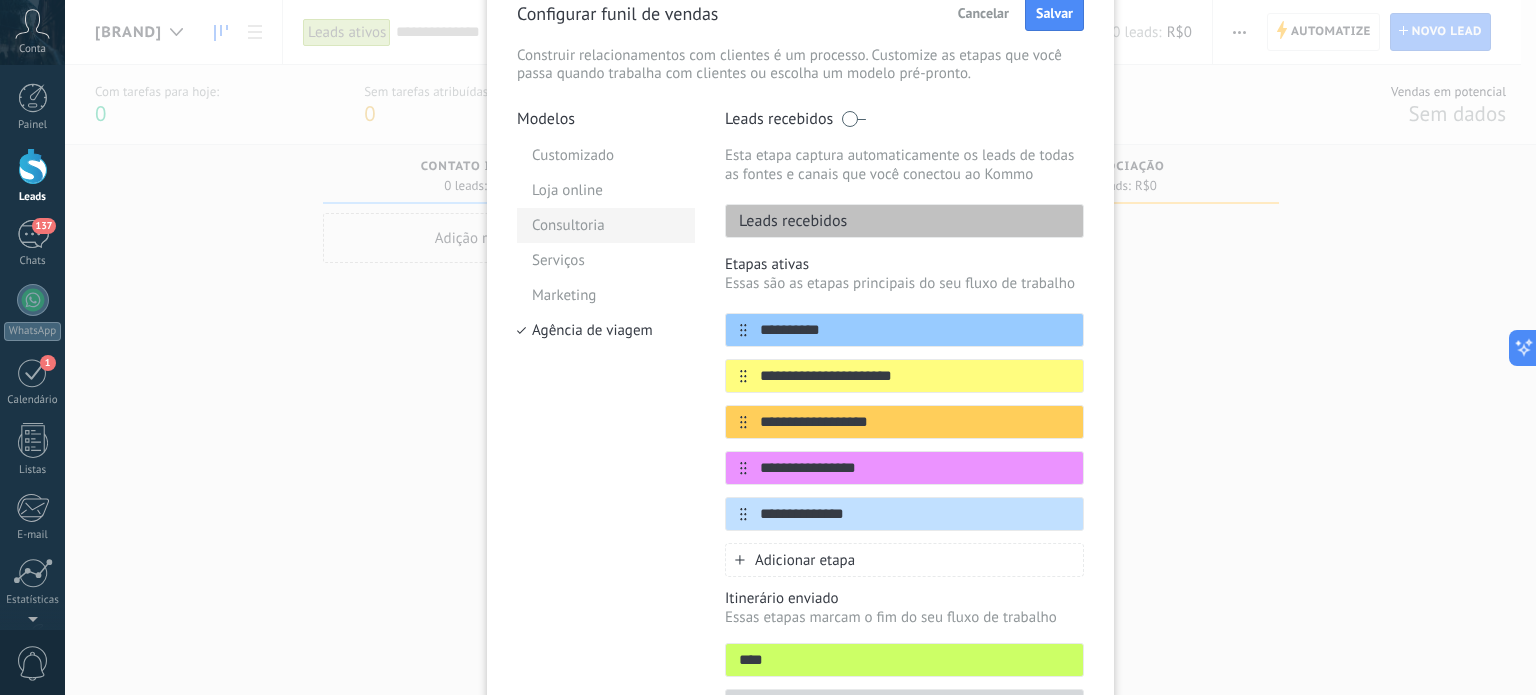 click on "Consultoria" at bounding box center (606, 225) 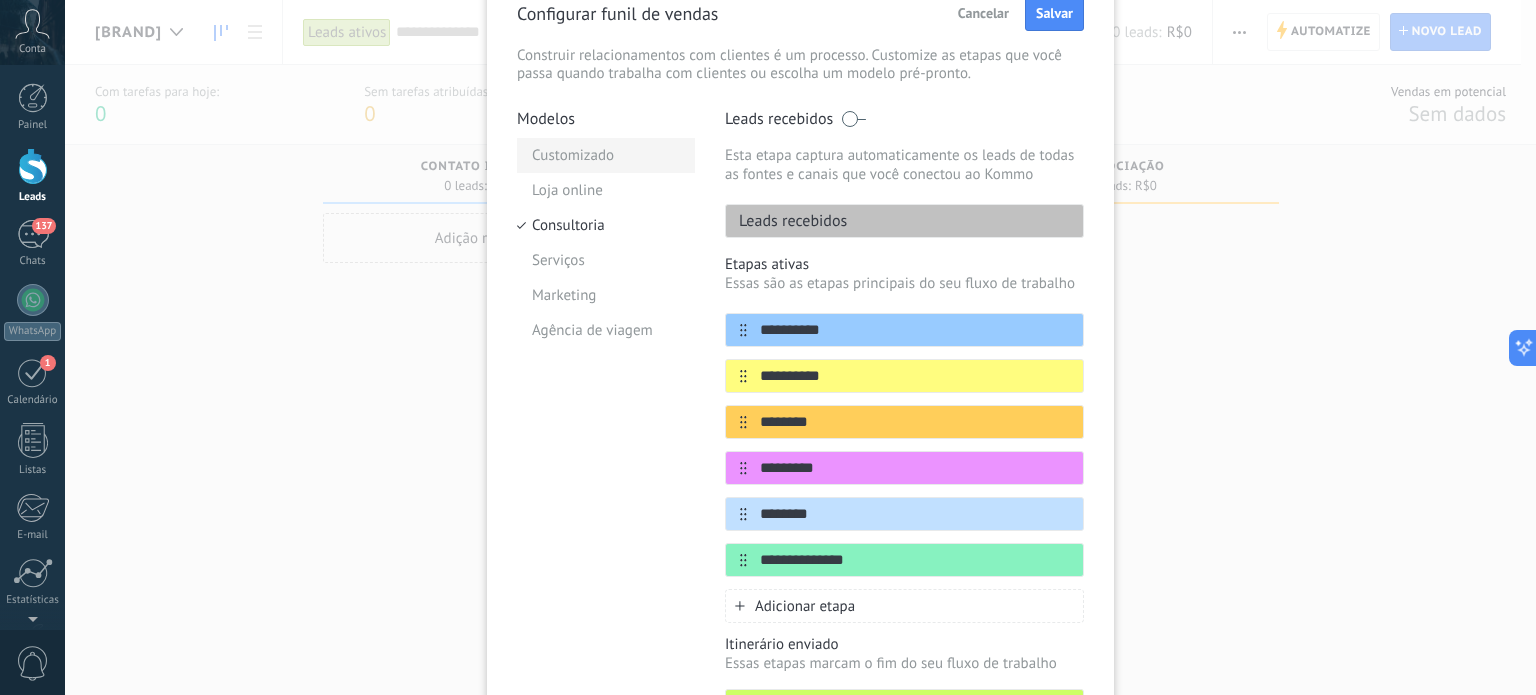 click on "Customizado" at bounding box center (606, 155) 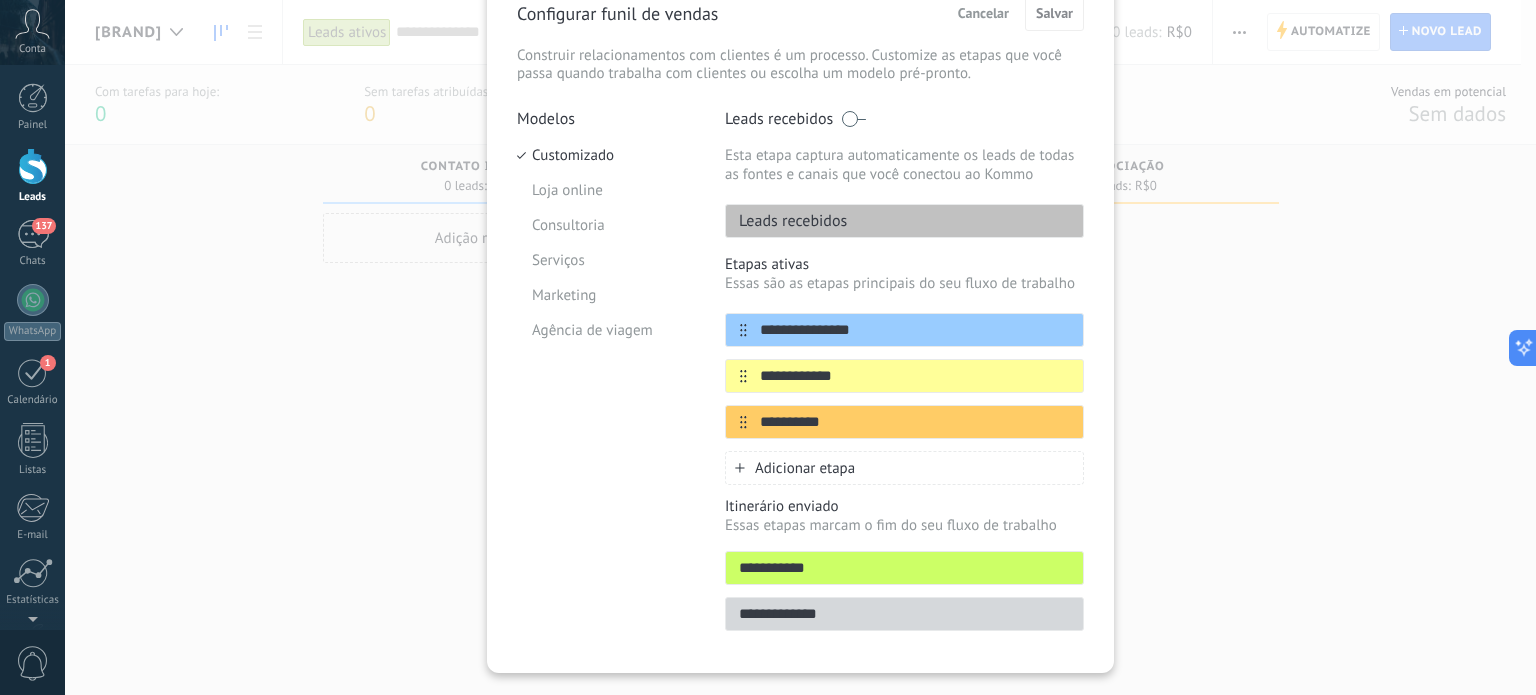 click on "Cancelar" at bounding box center (983, 13) 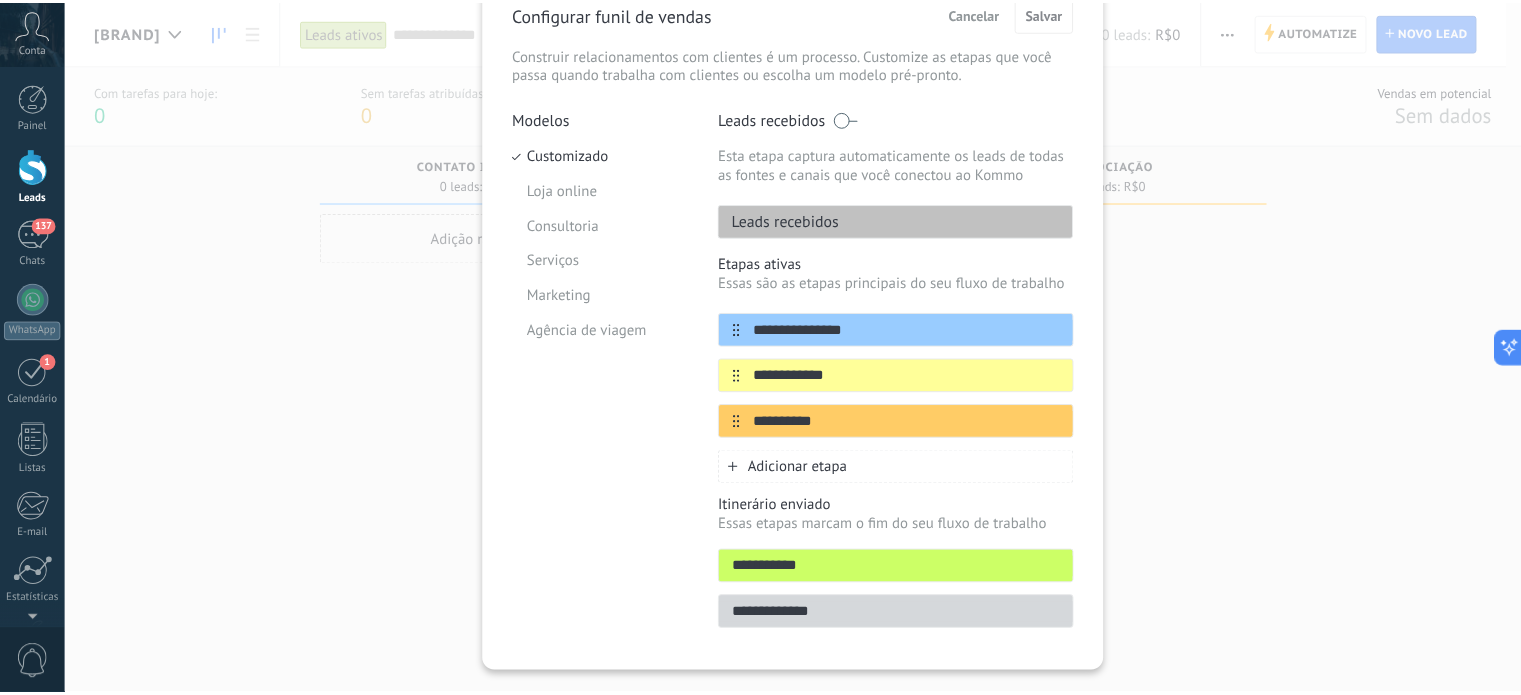 scroll, scrollTop: 0, scrollLeft: 0, axis: both 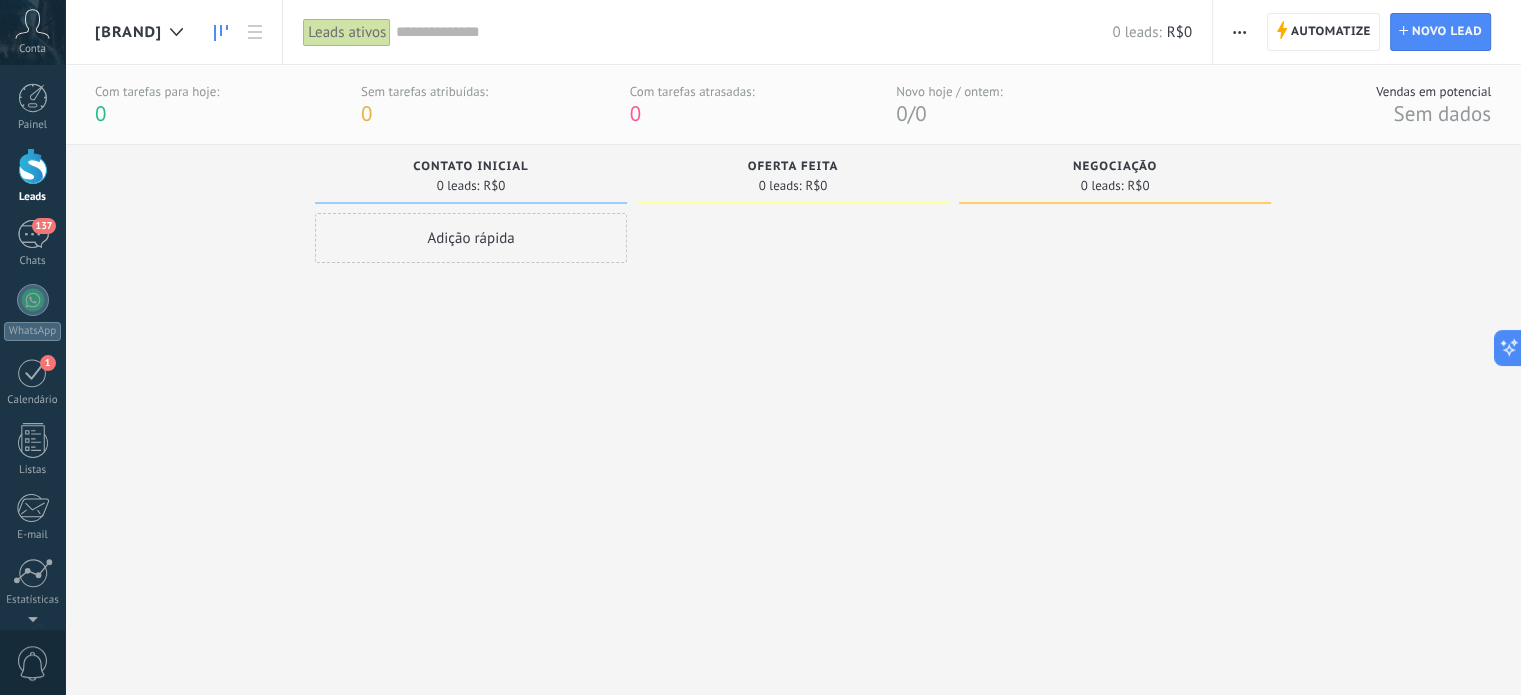 drag, startPoint x: 257, startPoint y: 210, endPoint x: 1138, endPoint y: 275, distance: 883.3946 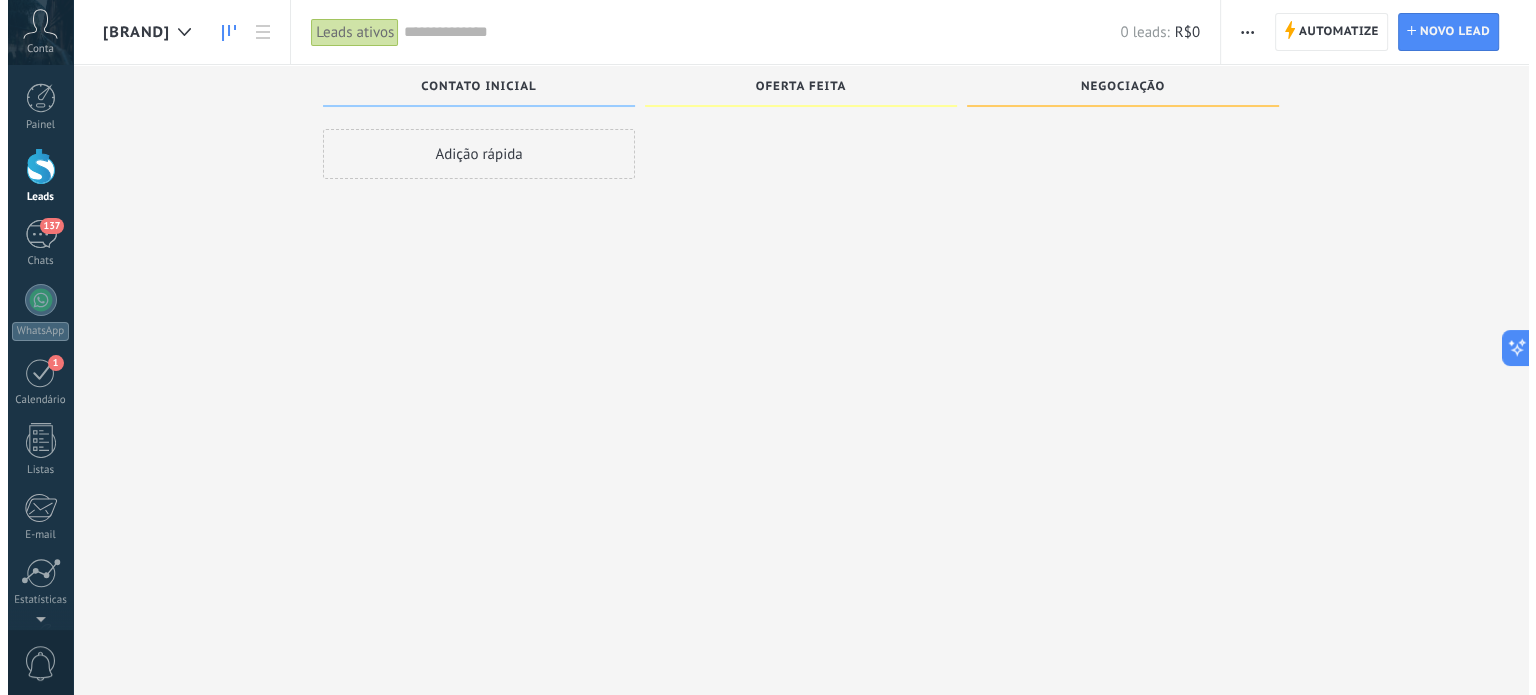 scroll, scrollTop: 0, scrollLeft: 0, axis: both 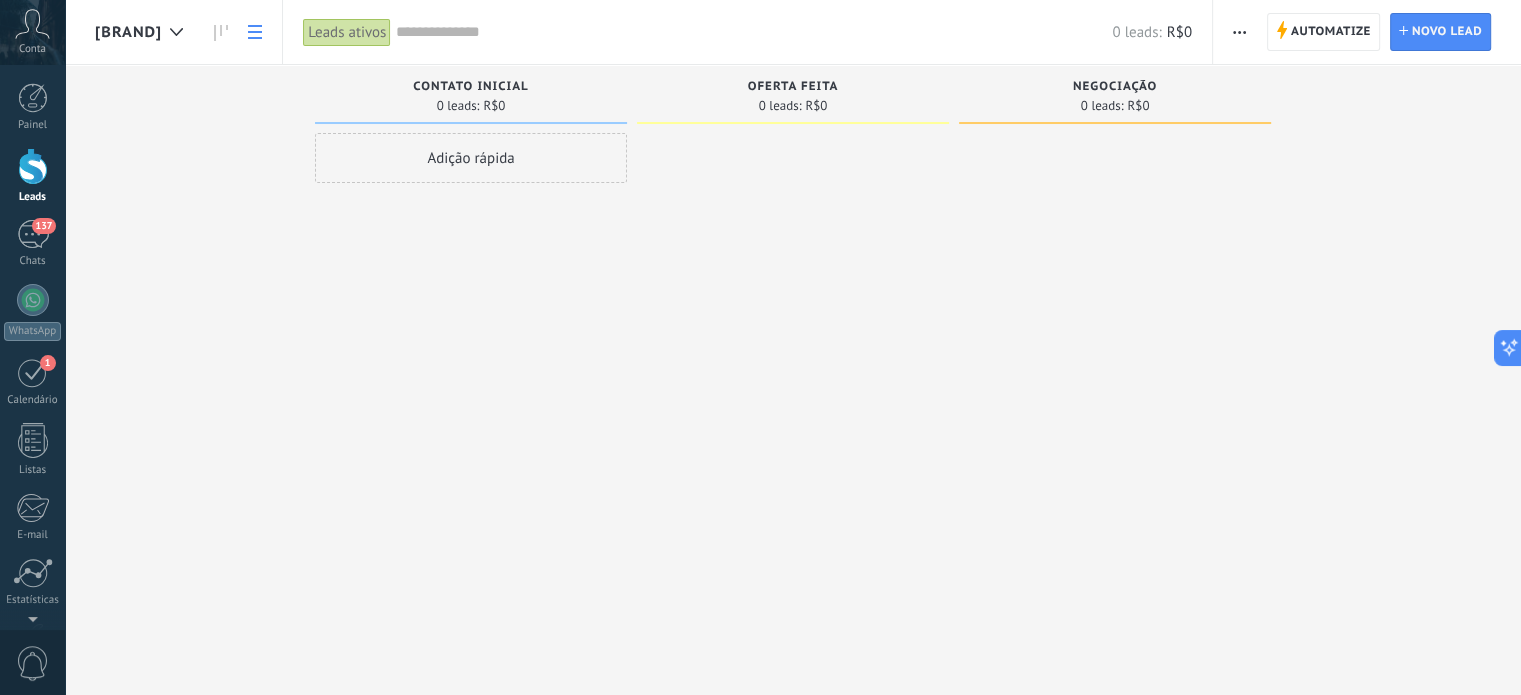 click at bounding box center [255, 32] 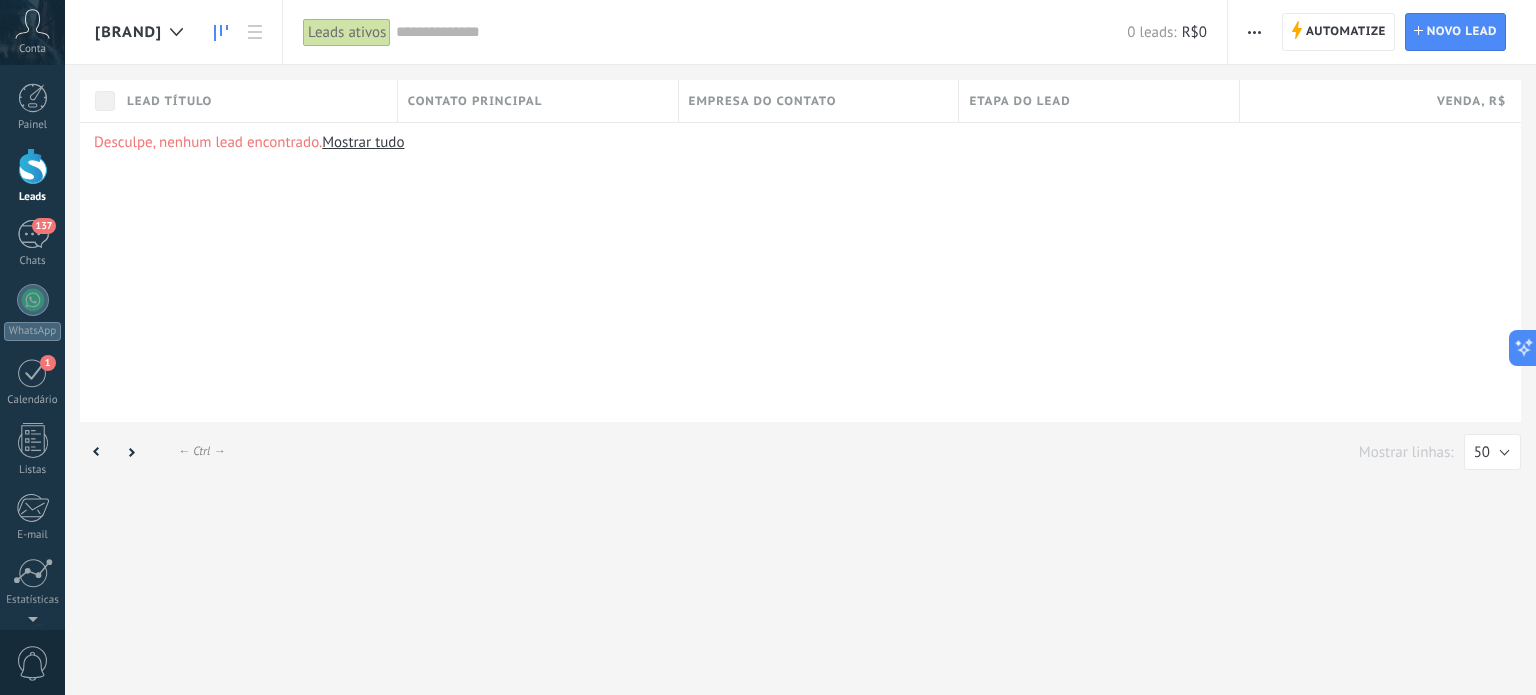 click 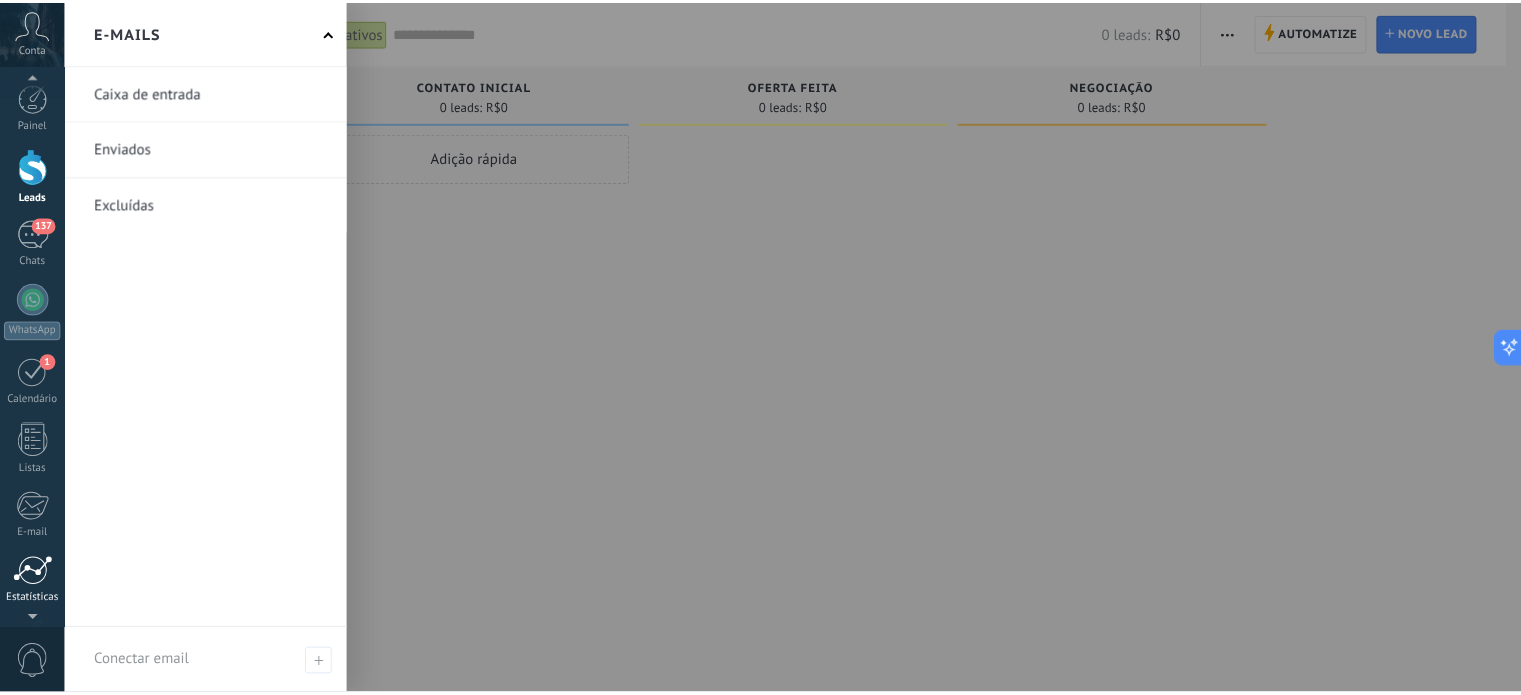 scroll, scrollTop: 136, scrollLeft: 0, axis: vertical 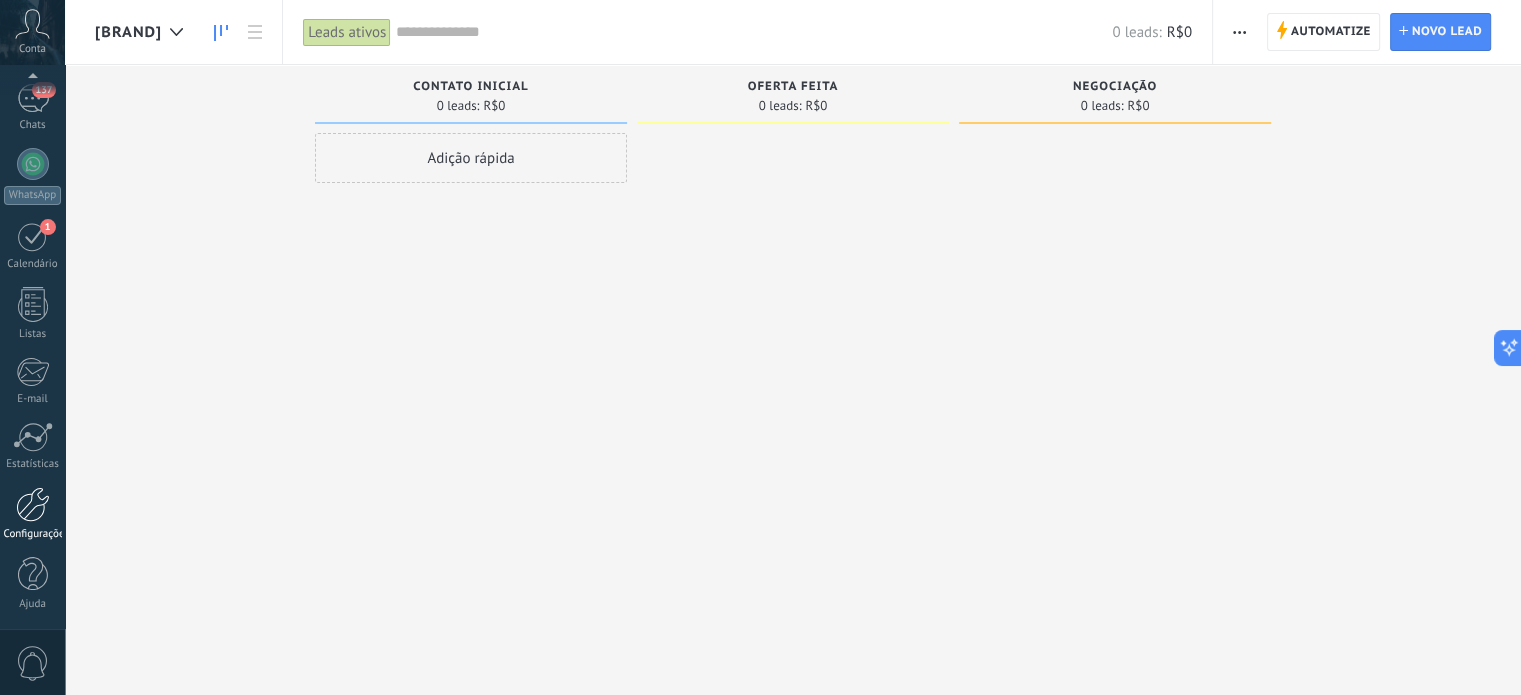 click at bounding box center [33, 504] 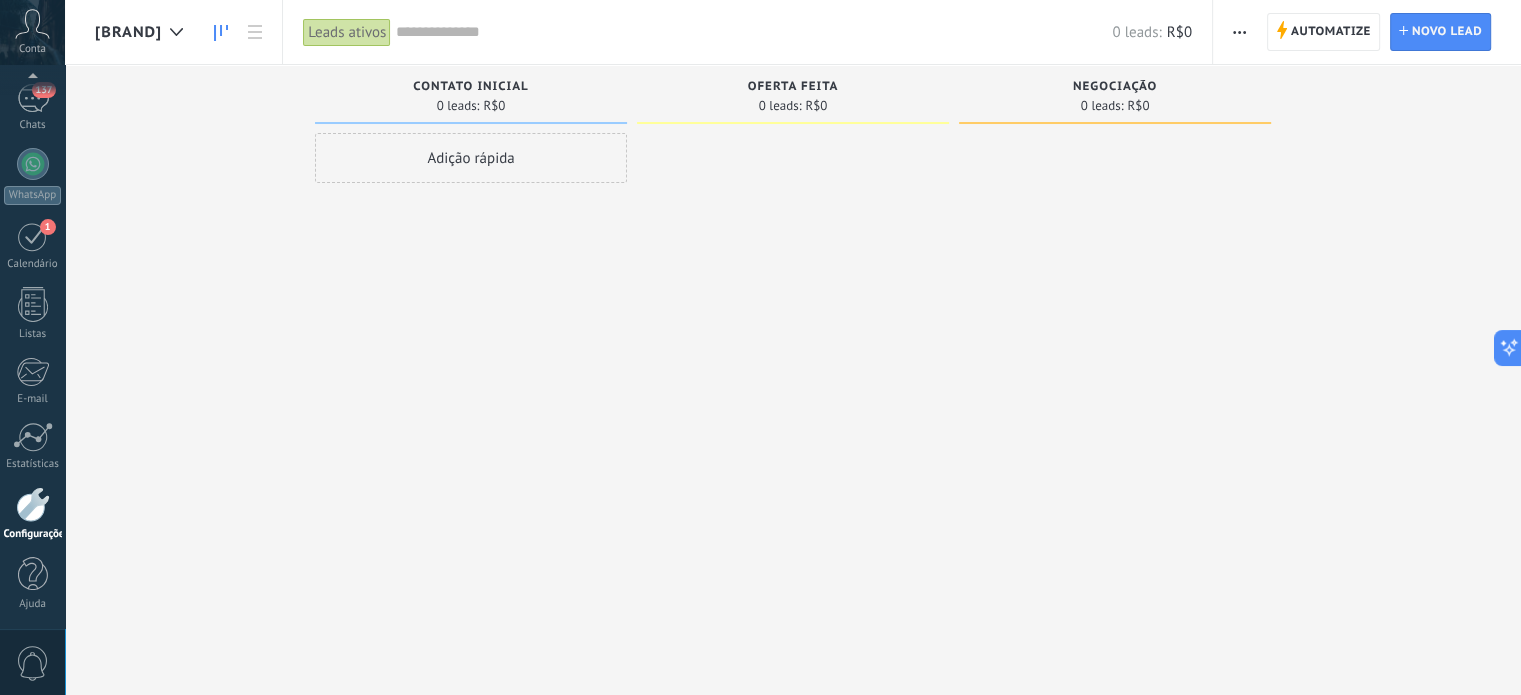 scroll, scrollTop: 171, scrollLeft: 0, axis: vertical 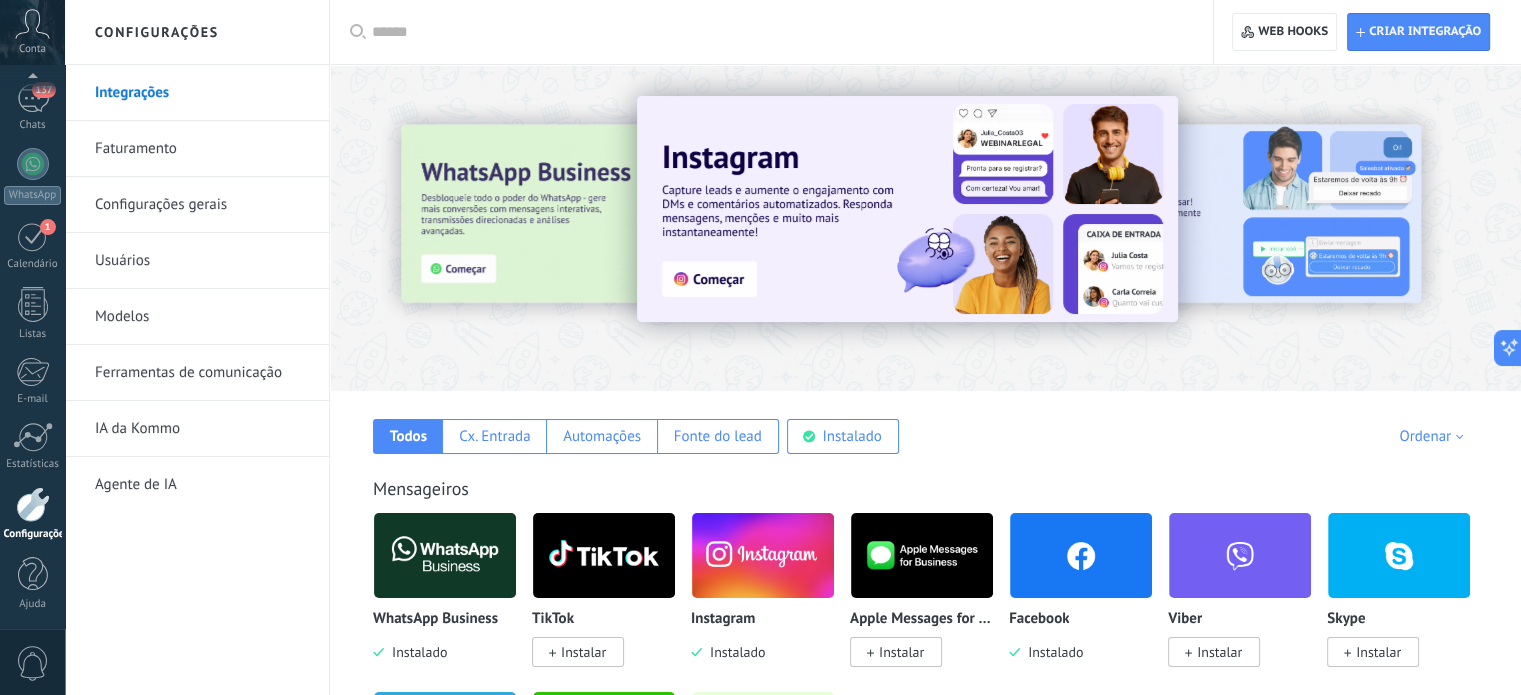 click on "Ferramentas de comunicação" at bounding box center (202, 373) 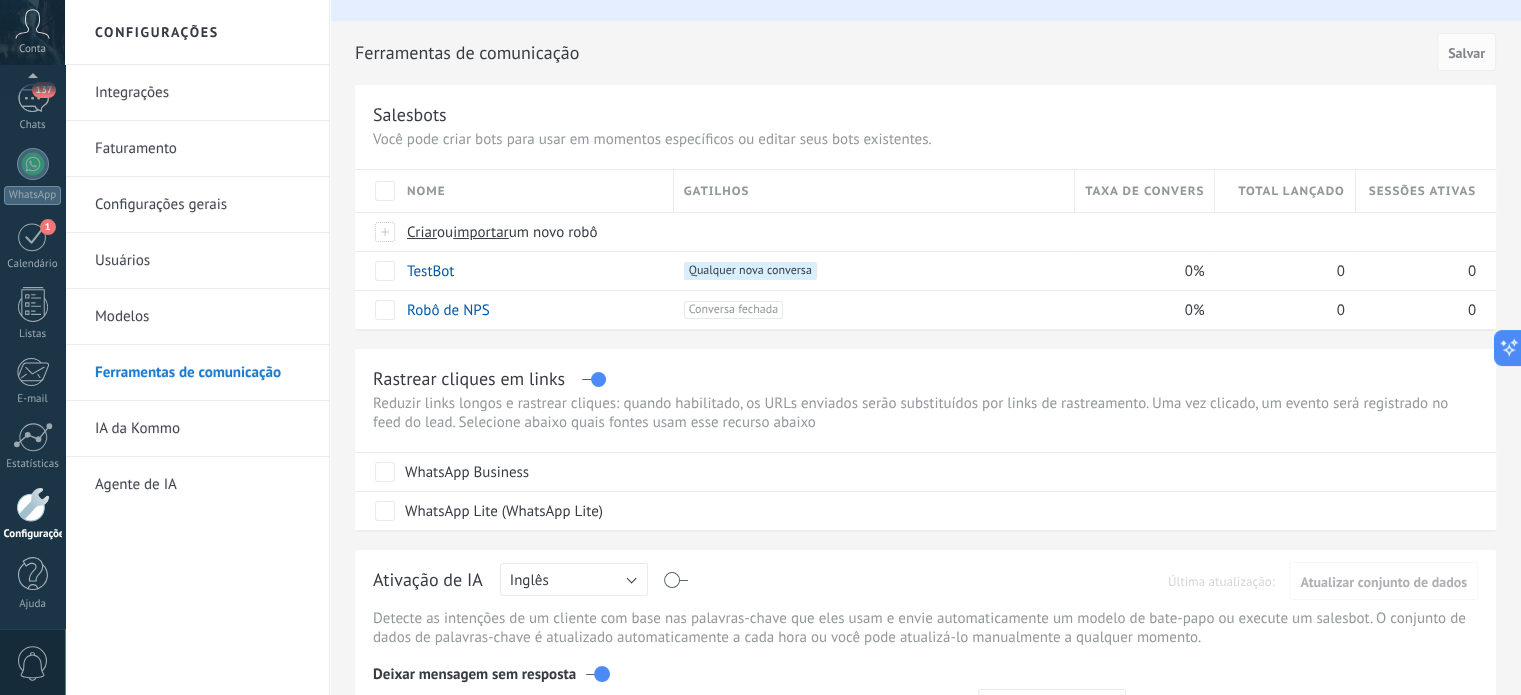 scroll, scrollTop: 0, scrollLeft: 0, axis: both 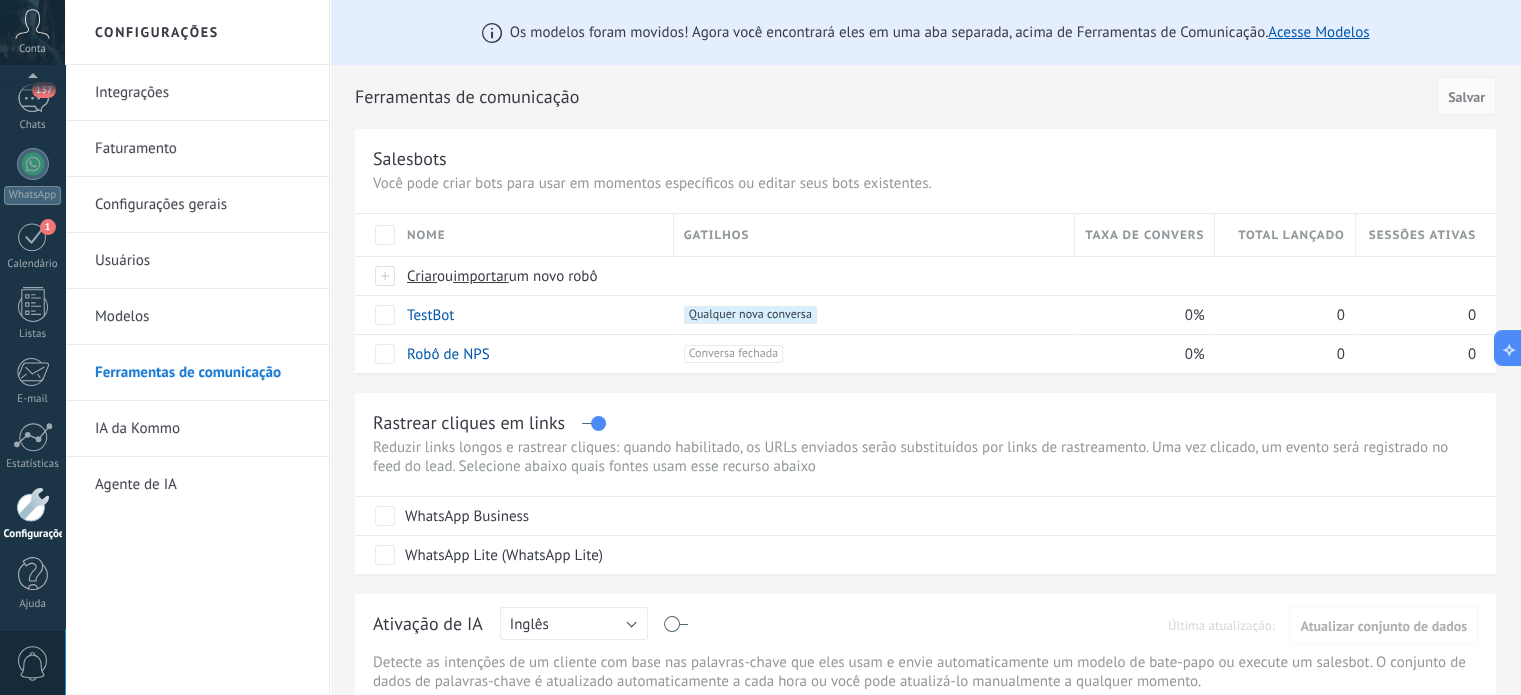 click on "Configurações gerais" at bounding box center [202, 205] 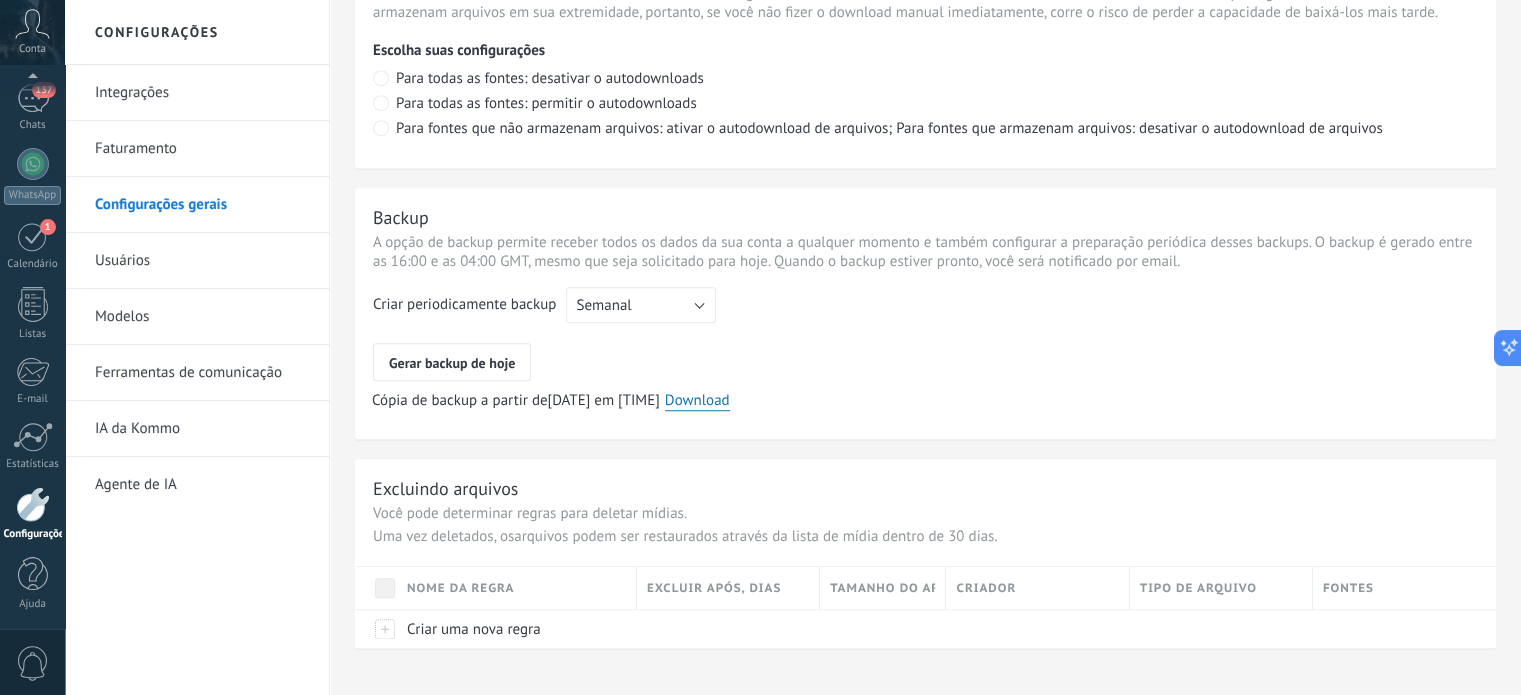 scroll, scrollTop: 1520, scrollLeft: 0, axis: vertical 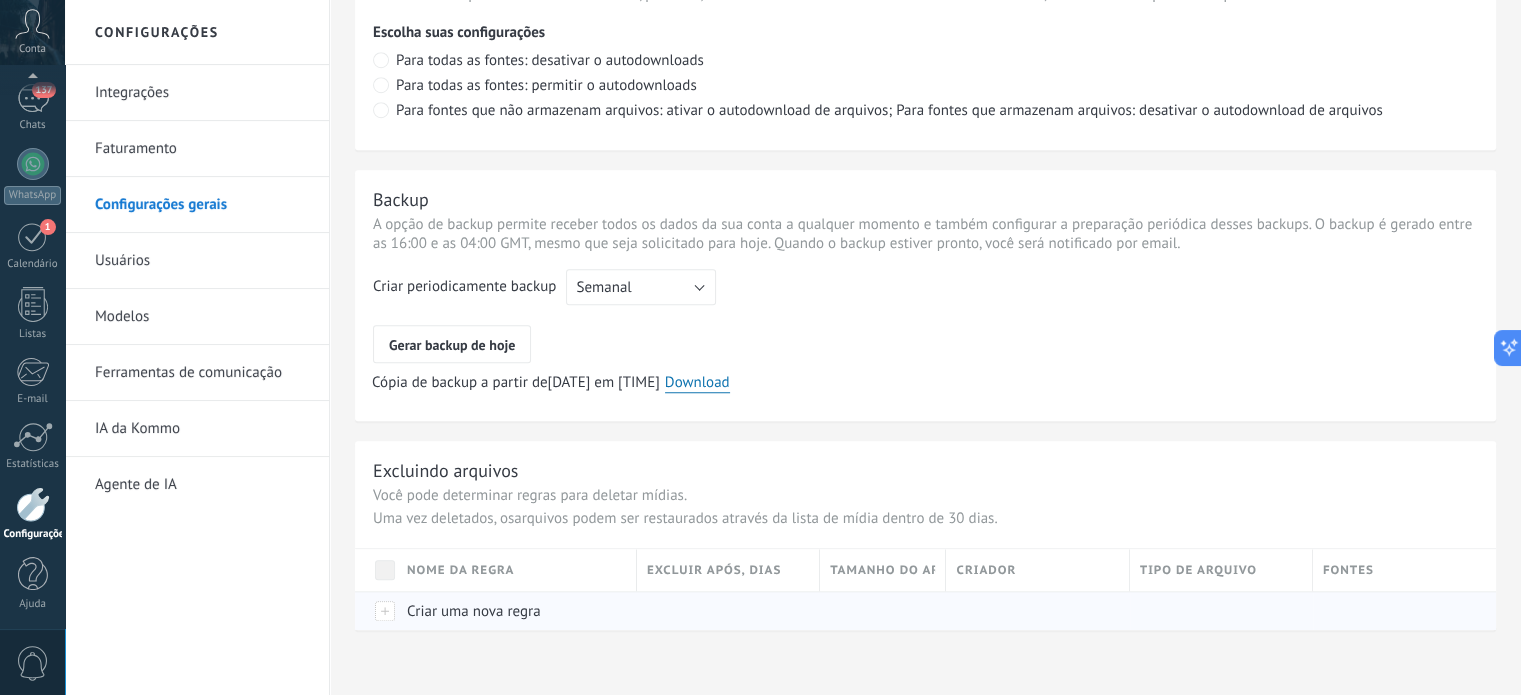 click at bounding box center [386, 611] 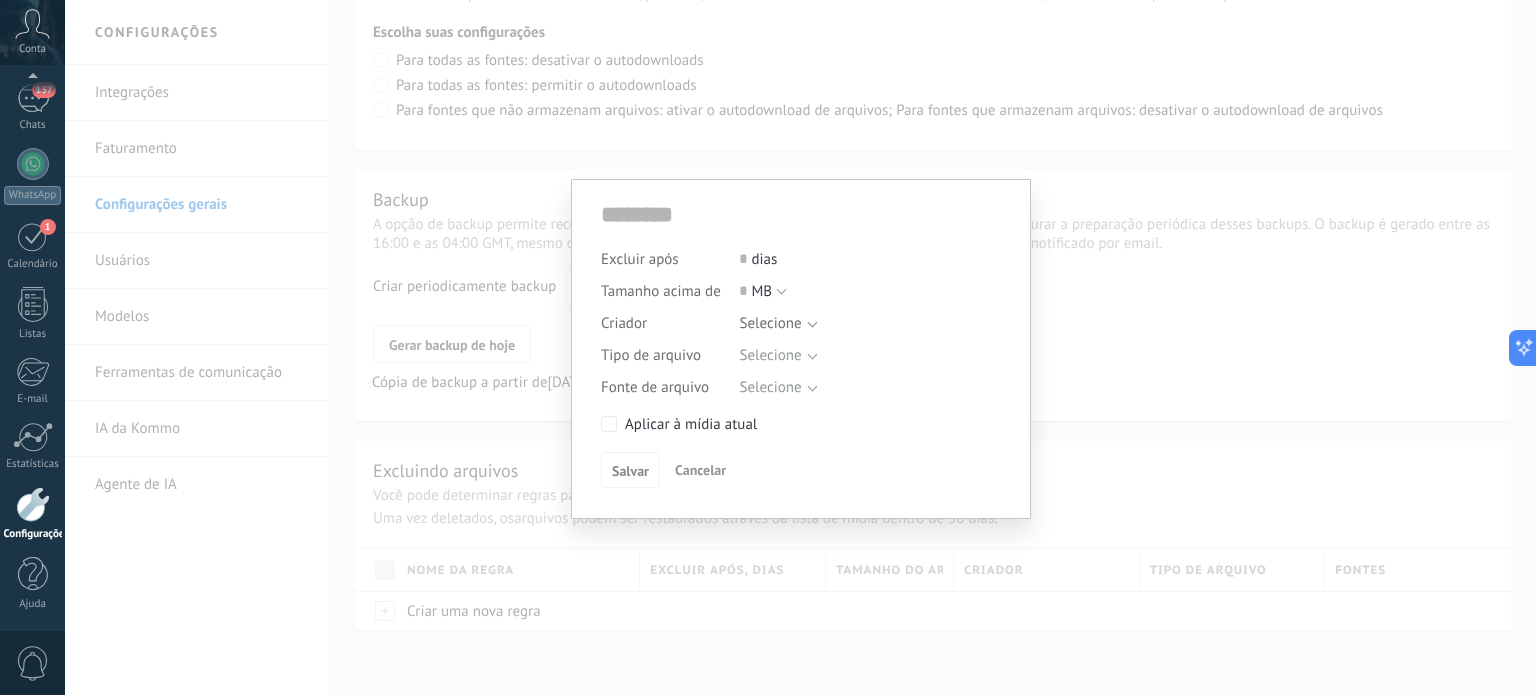 click on "Cancelar" at bounding box center (700, 470) 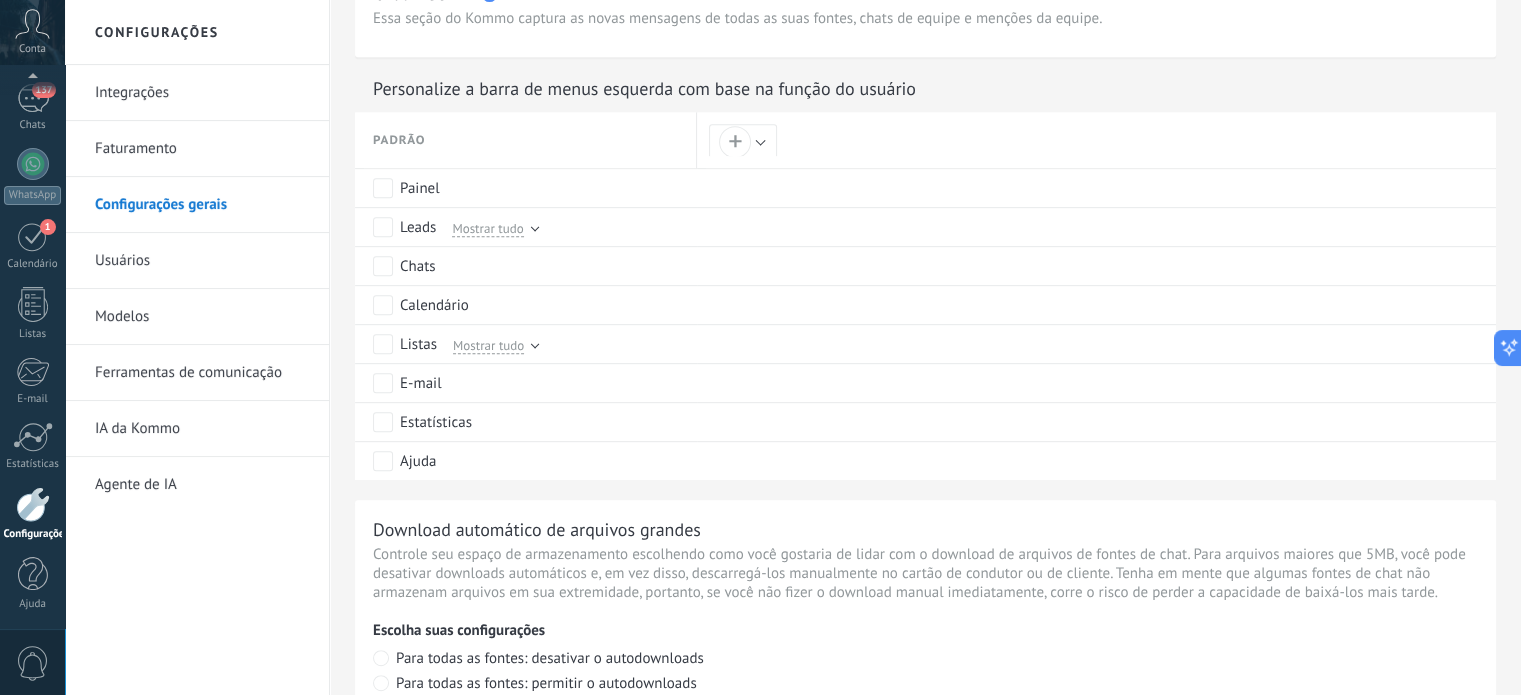scroll, scrollTop: 220, scrollLeft: 0, axis: vertical 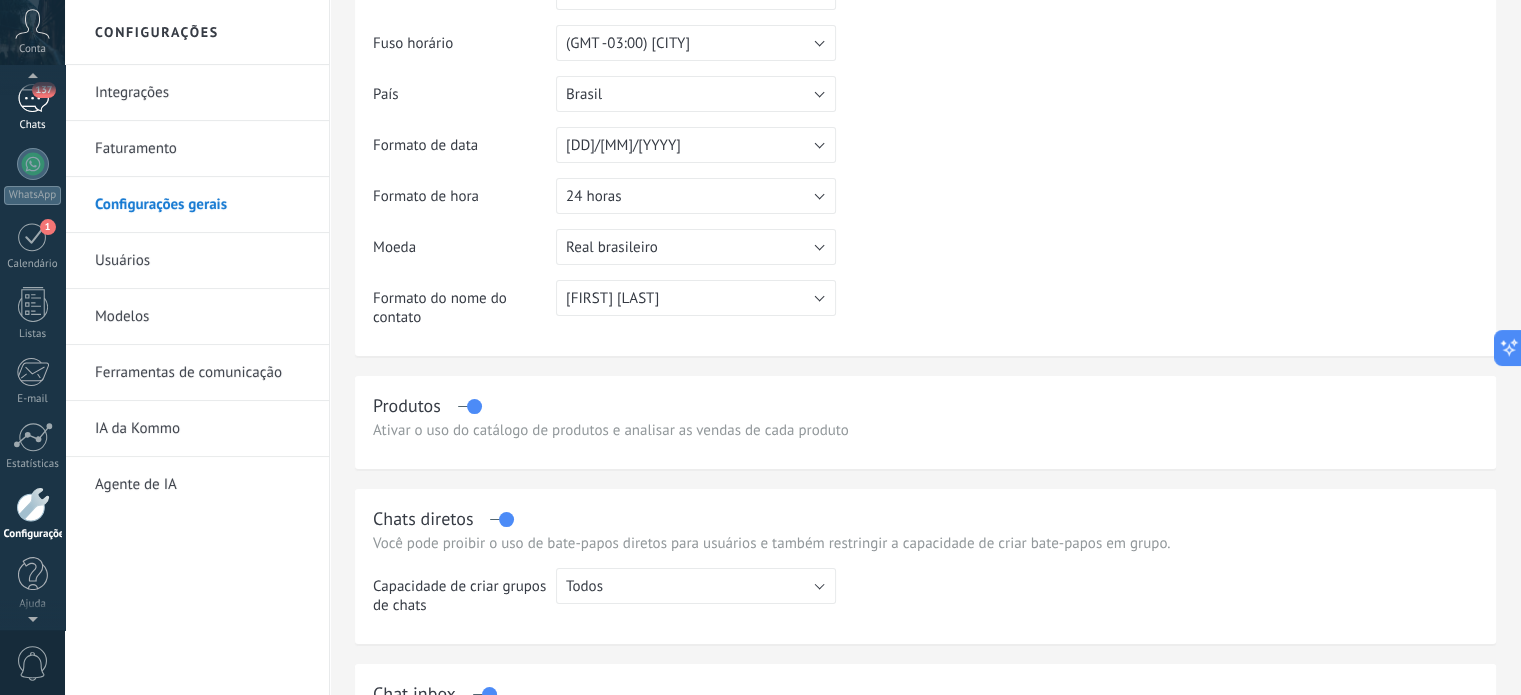 click on "137" at bounding box center [33, 98] 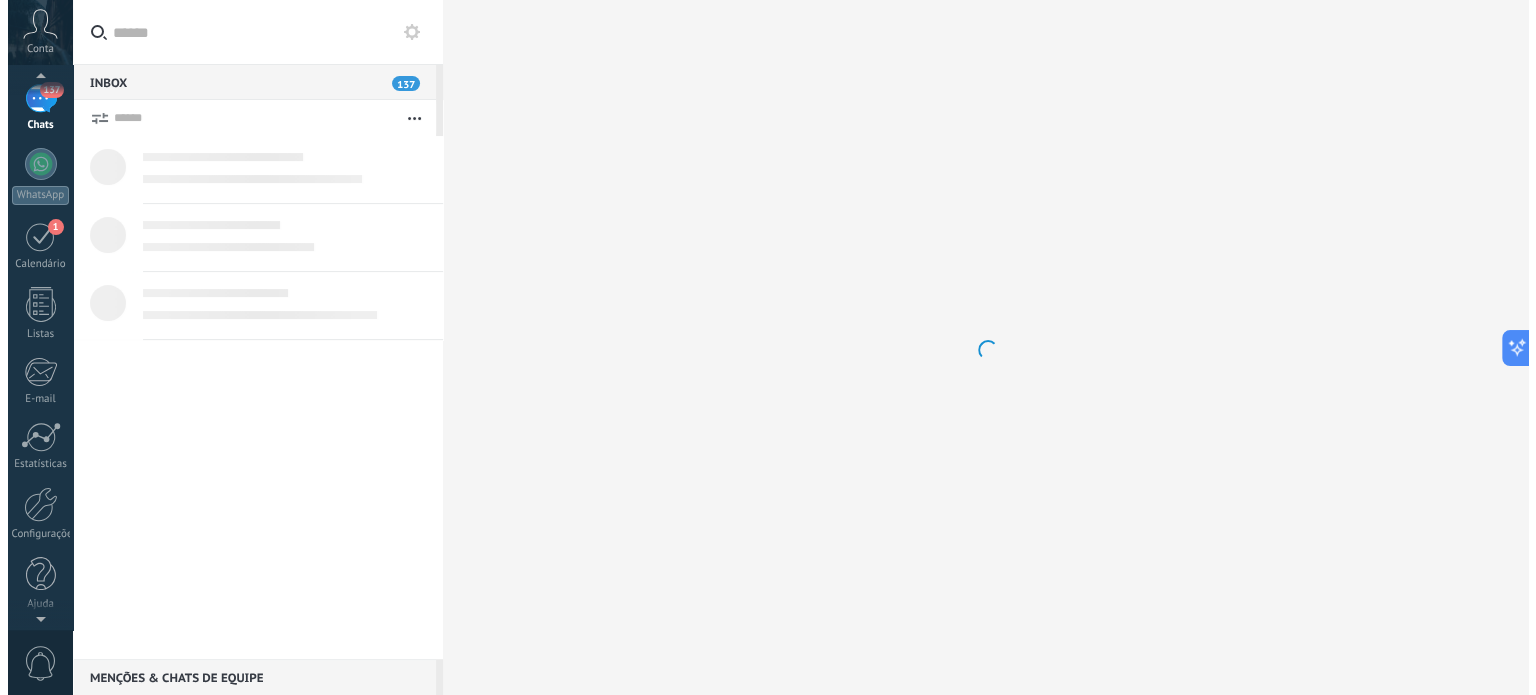 scroll, scrollTop: 0, scrollLeft: 0, axis: both 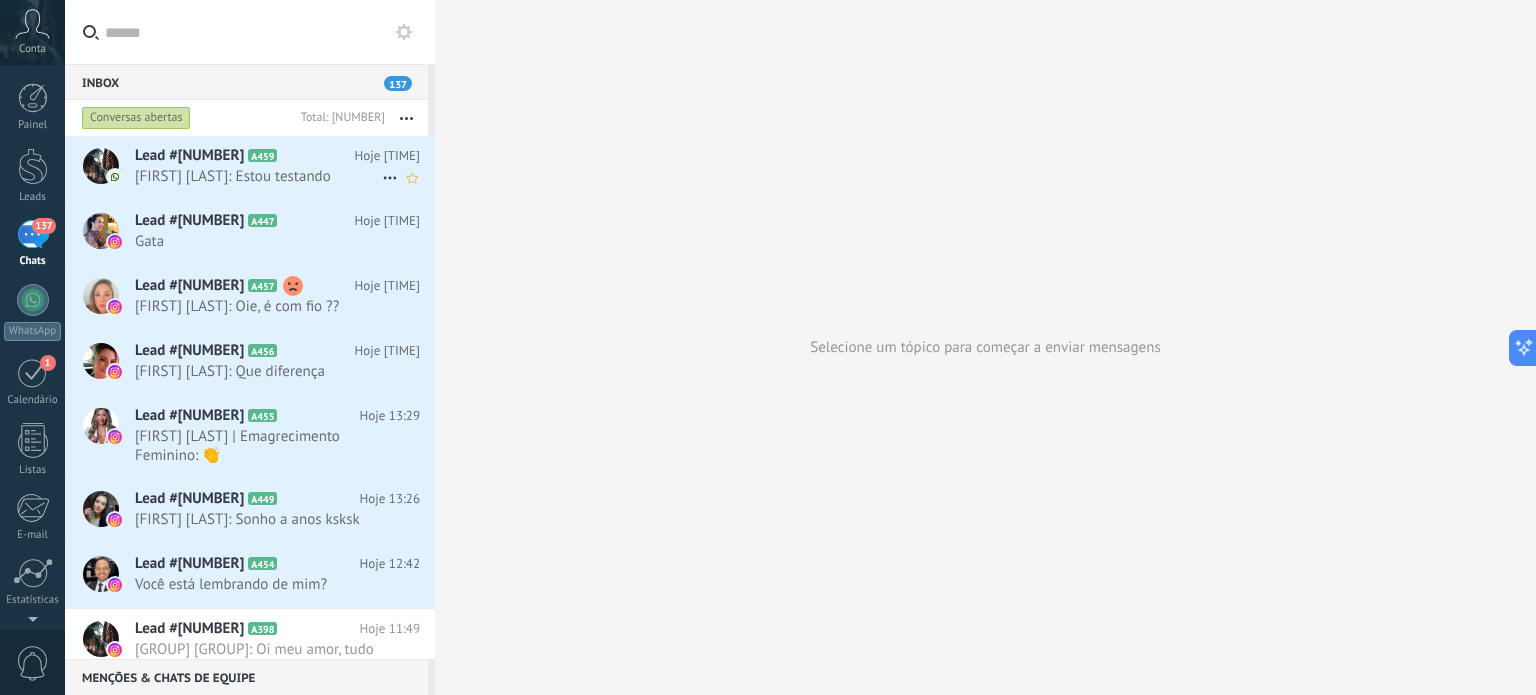 click on "Lead #[NUMBER]" at bounding box center [189, 156] 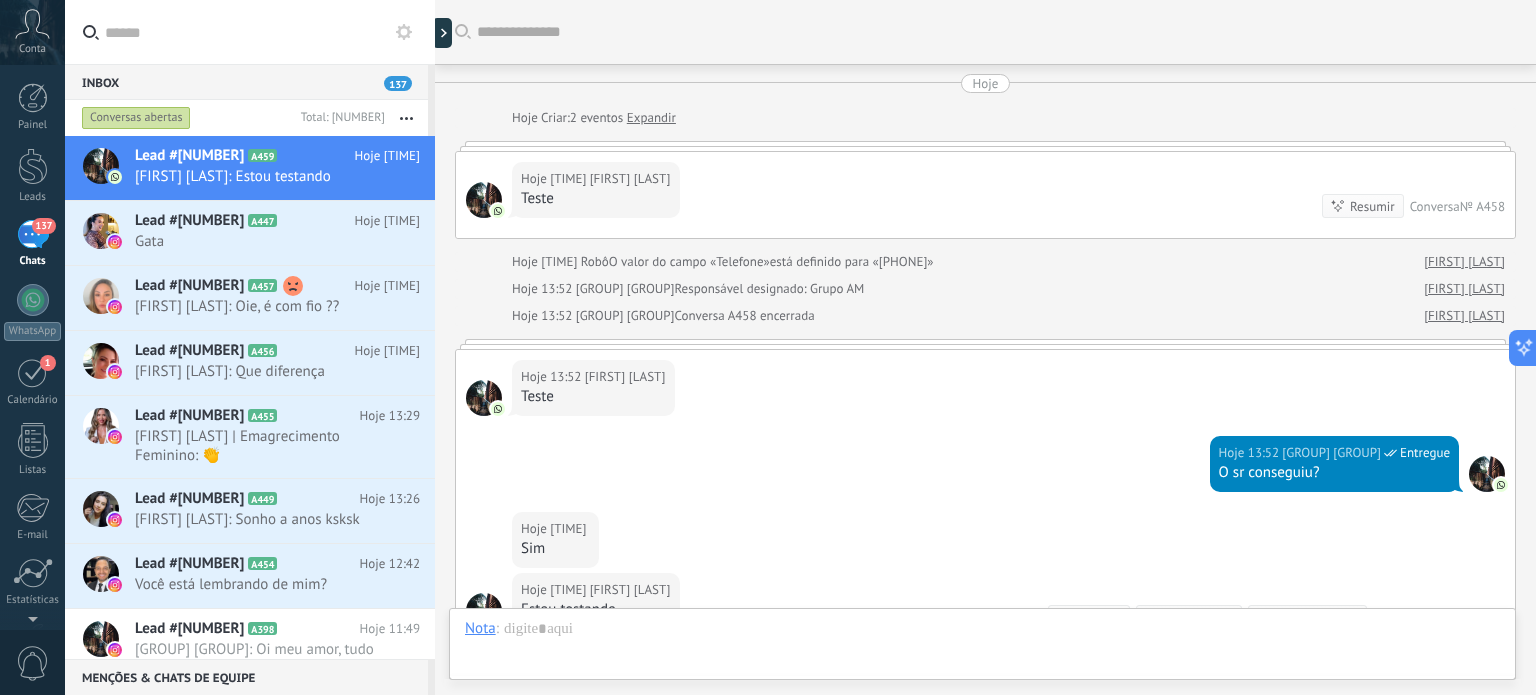 scroll, scrollTop: 302, scrollLeft: 0, axis: vertical 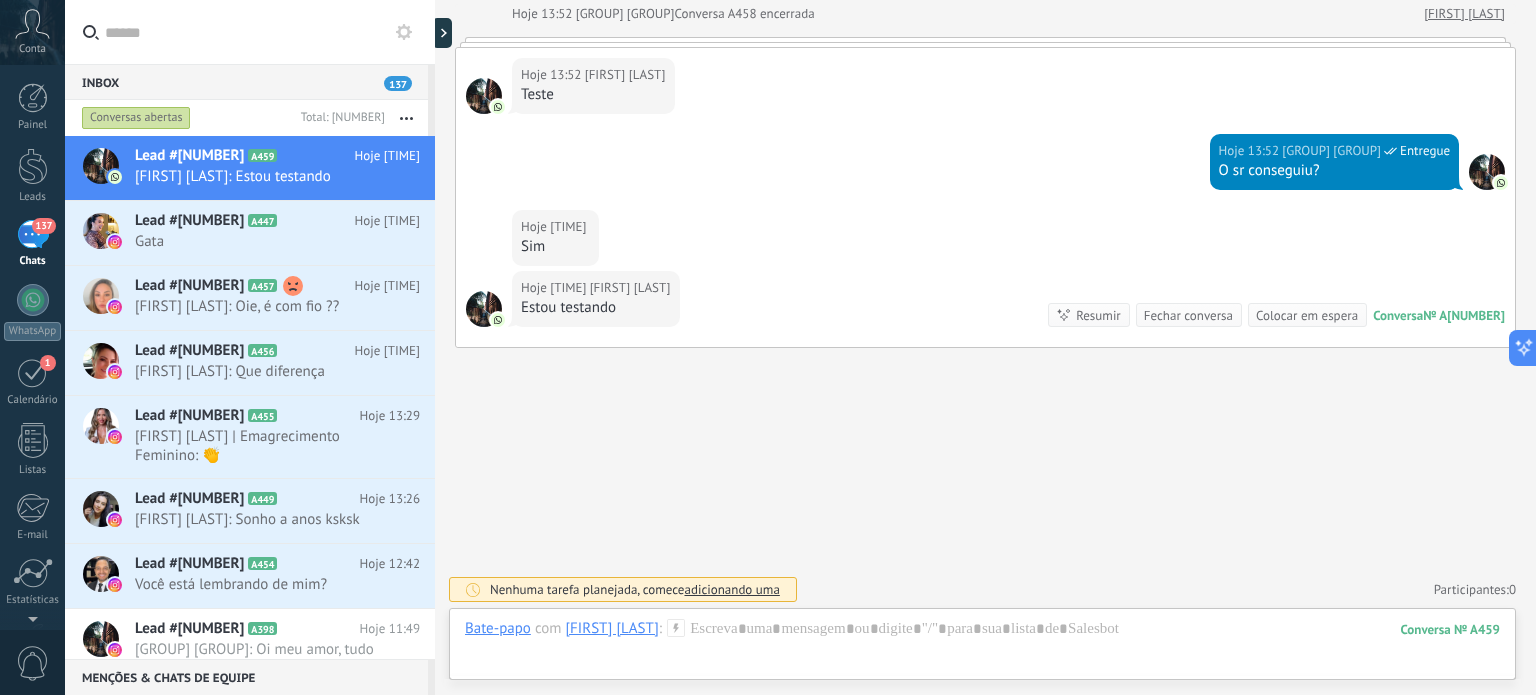 click on "Conversa" at bounding box center (1398, 315) 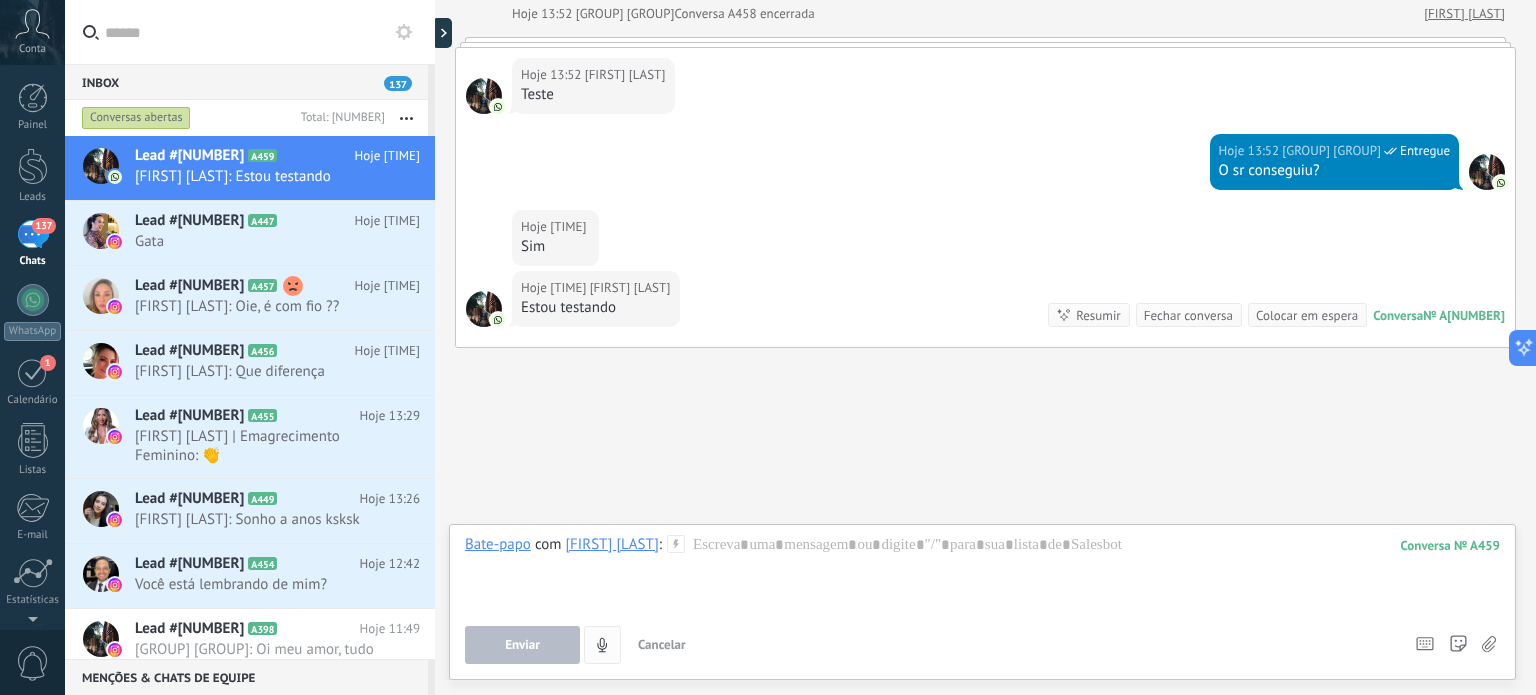click 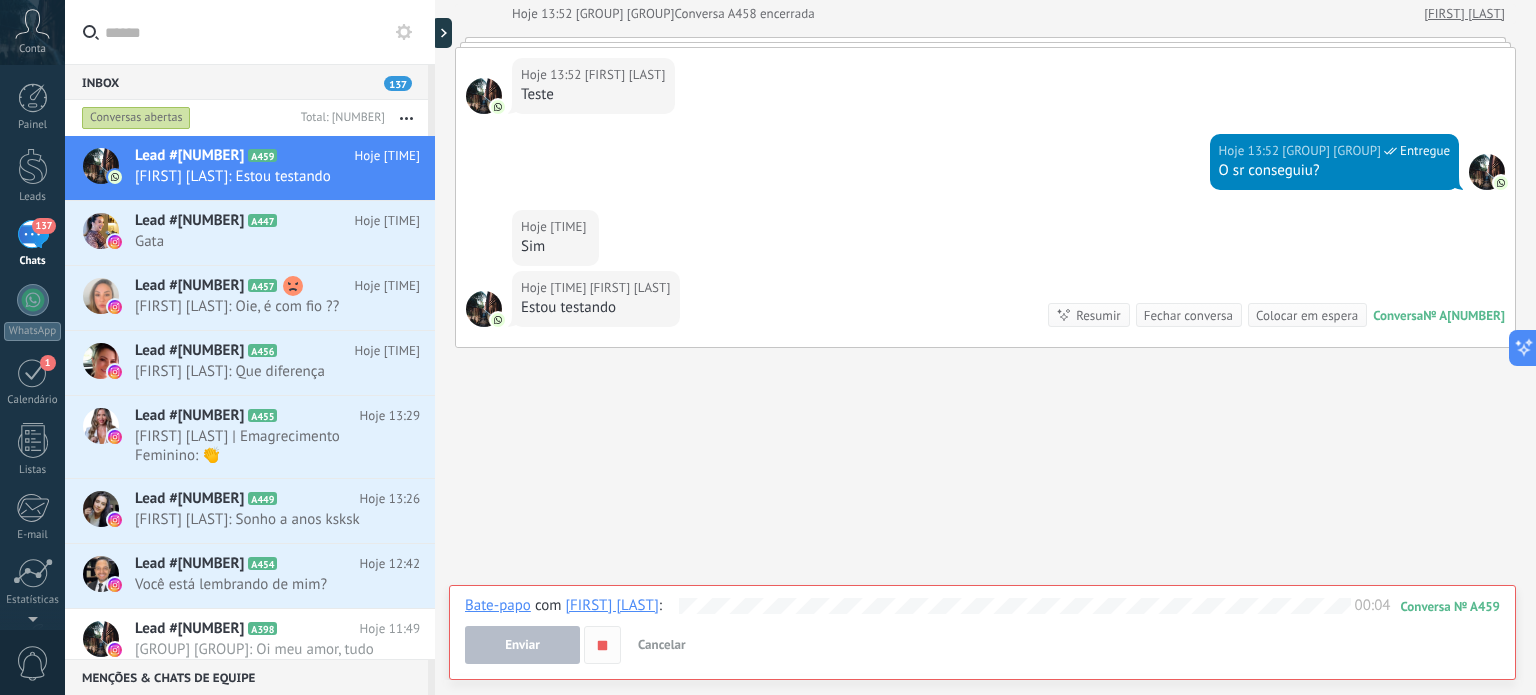click 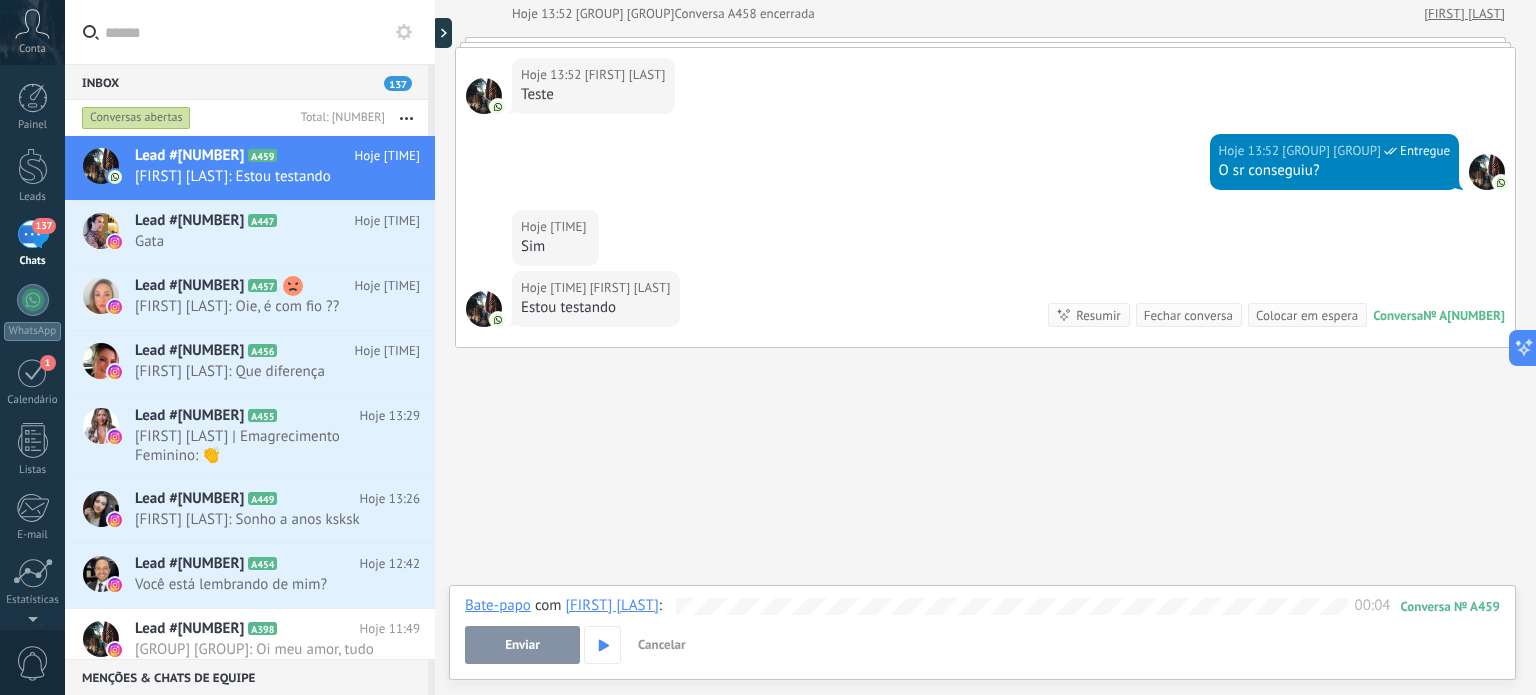 click on "Enviar" at bounding box center (522, 645) 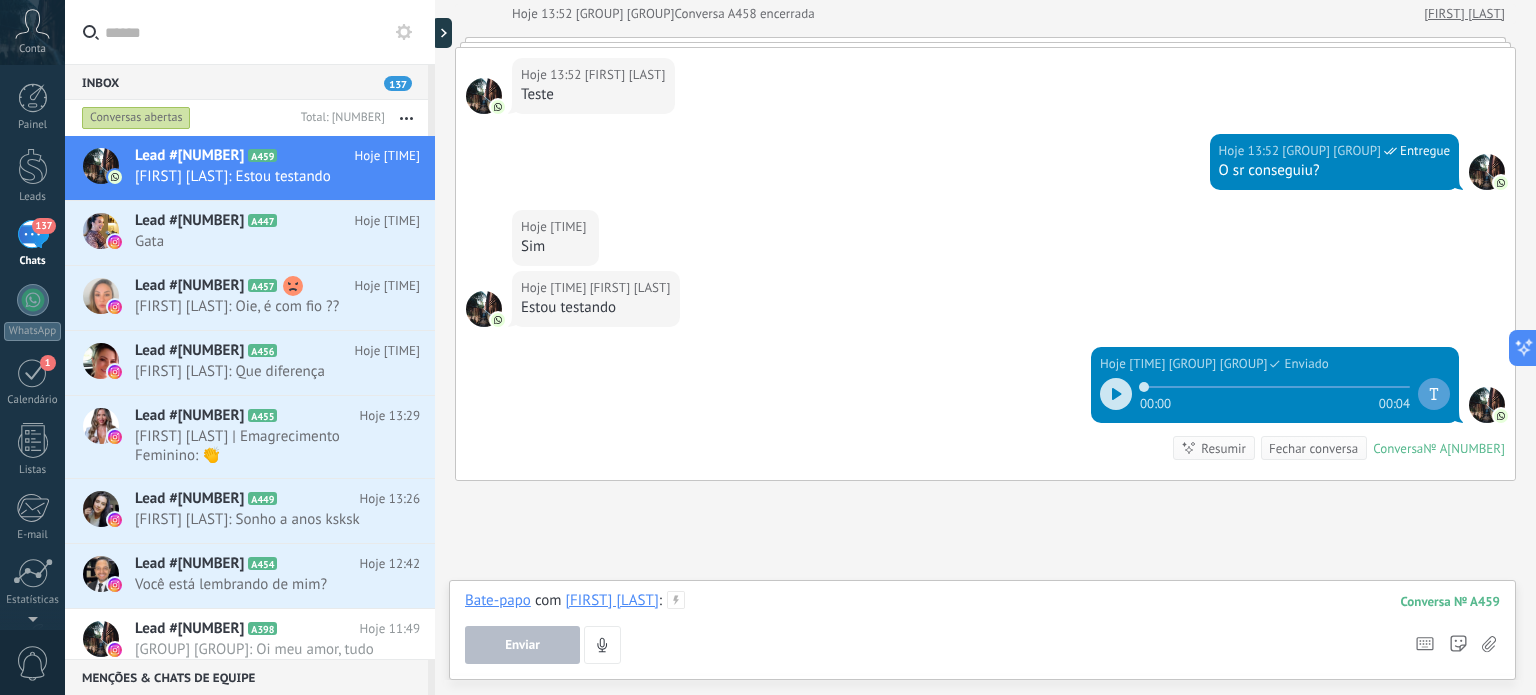 scroll, scrollTop: 435, scrollLeft: 0, axis: vertical 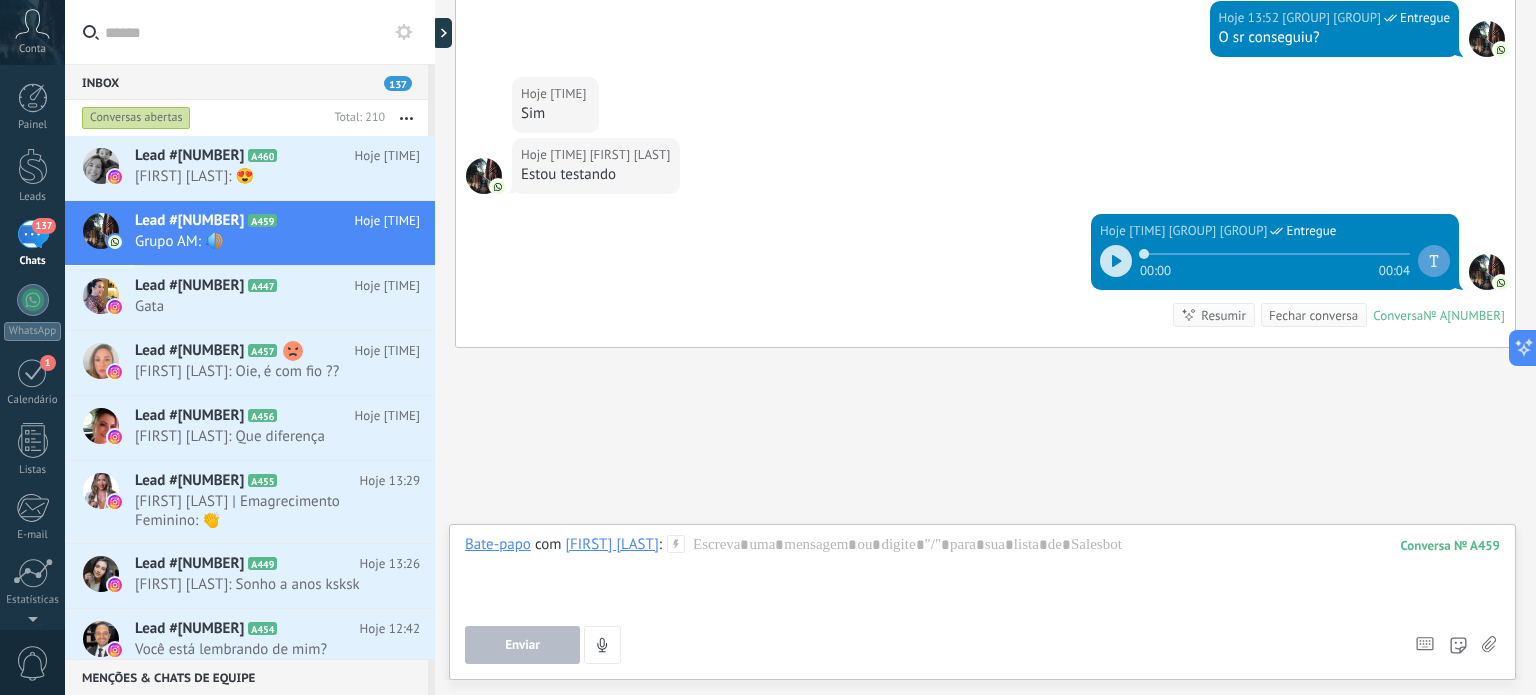 click 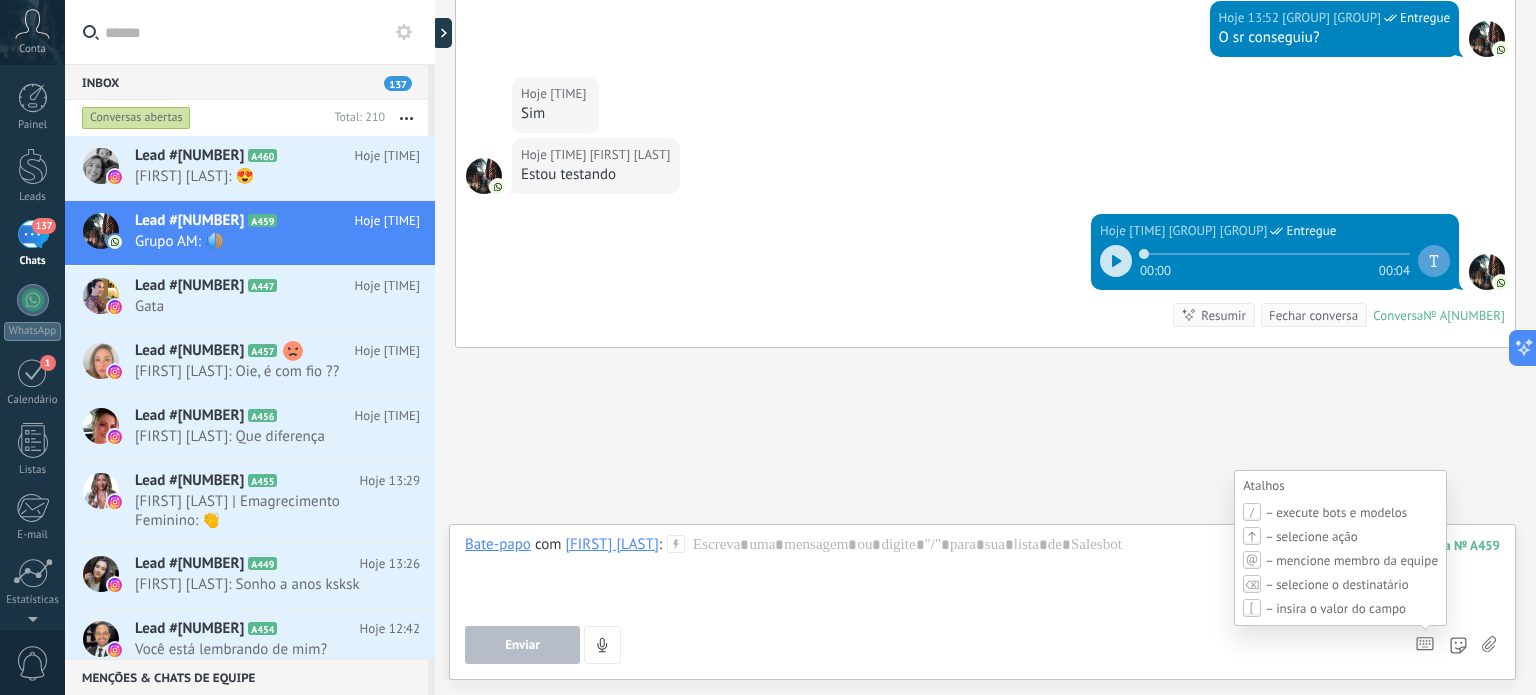 click 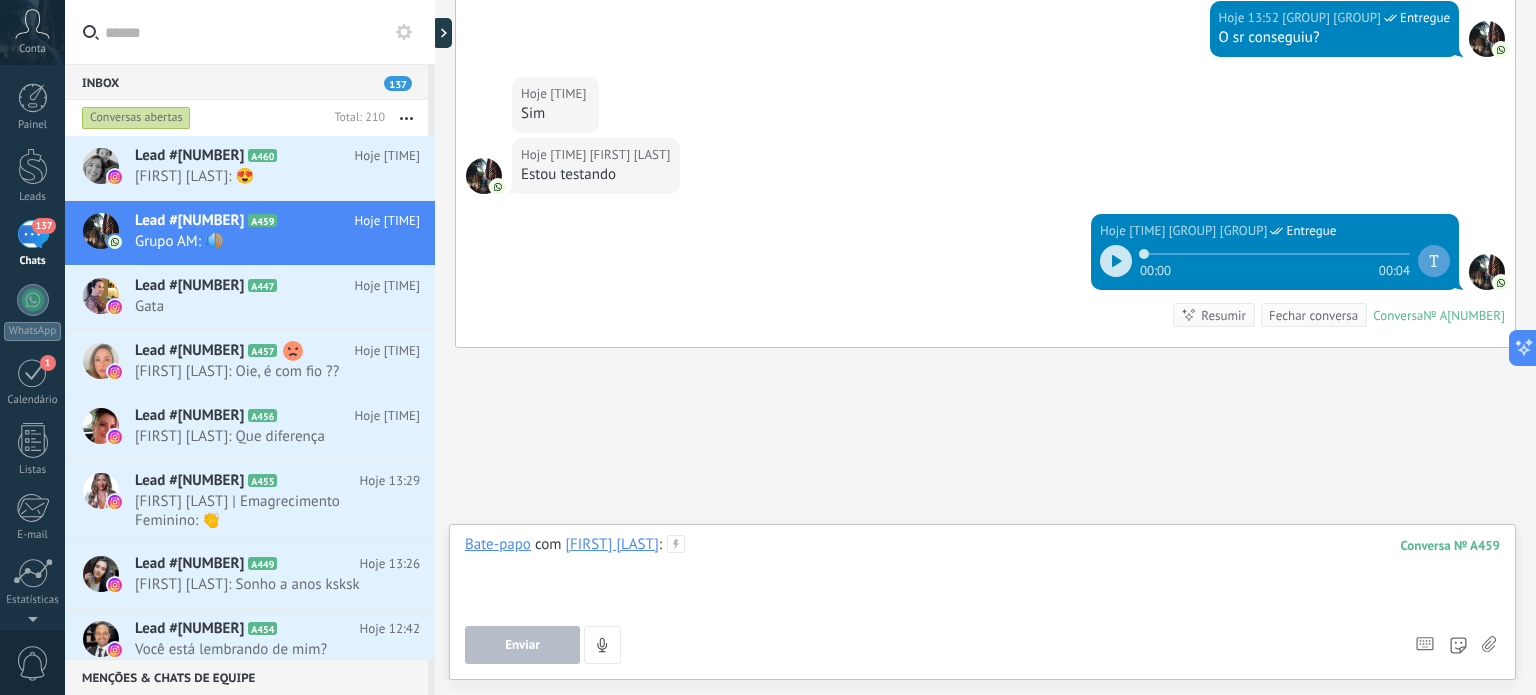 click at bounding box center (982, 573) 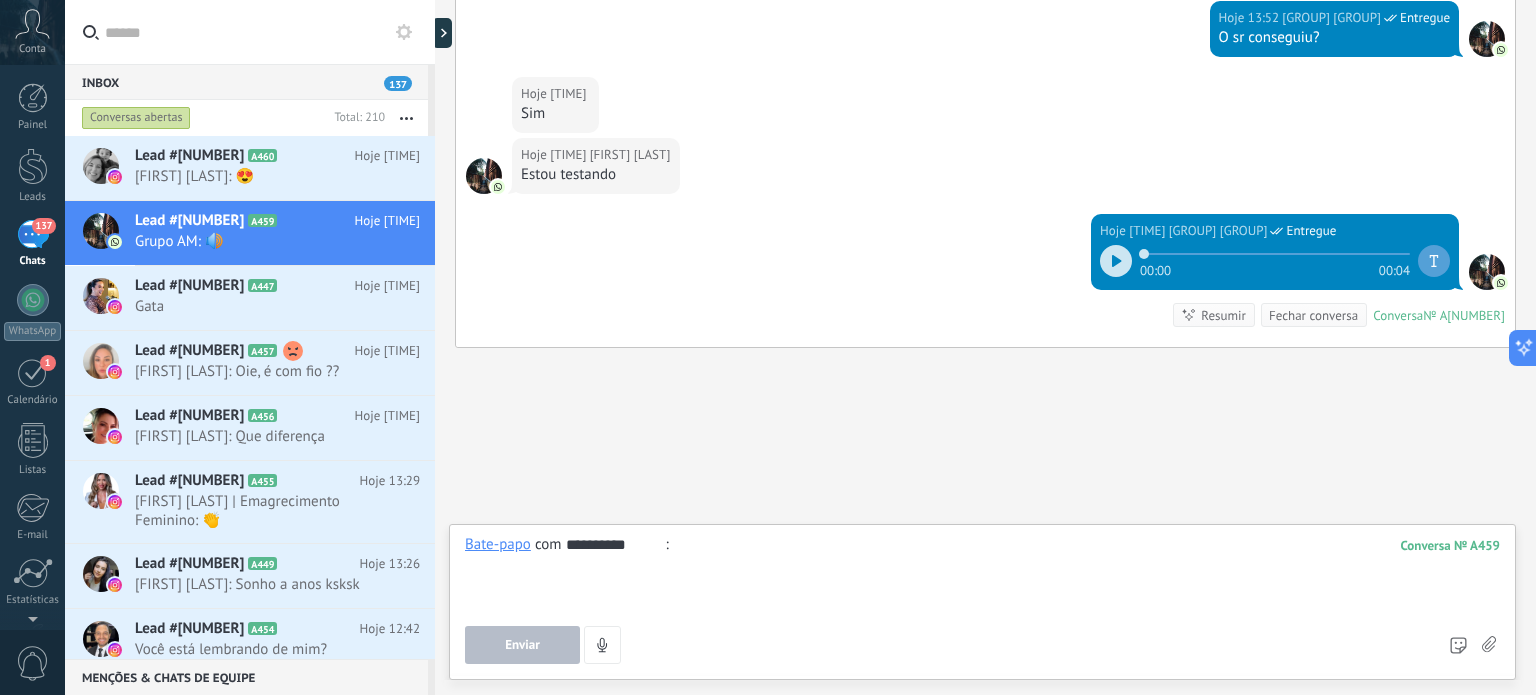 type on "**********" 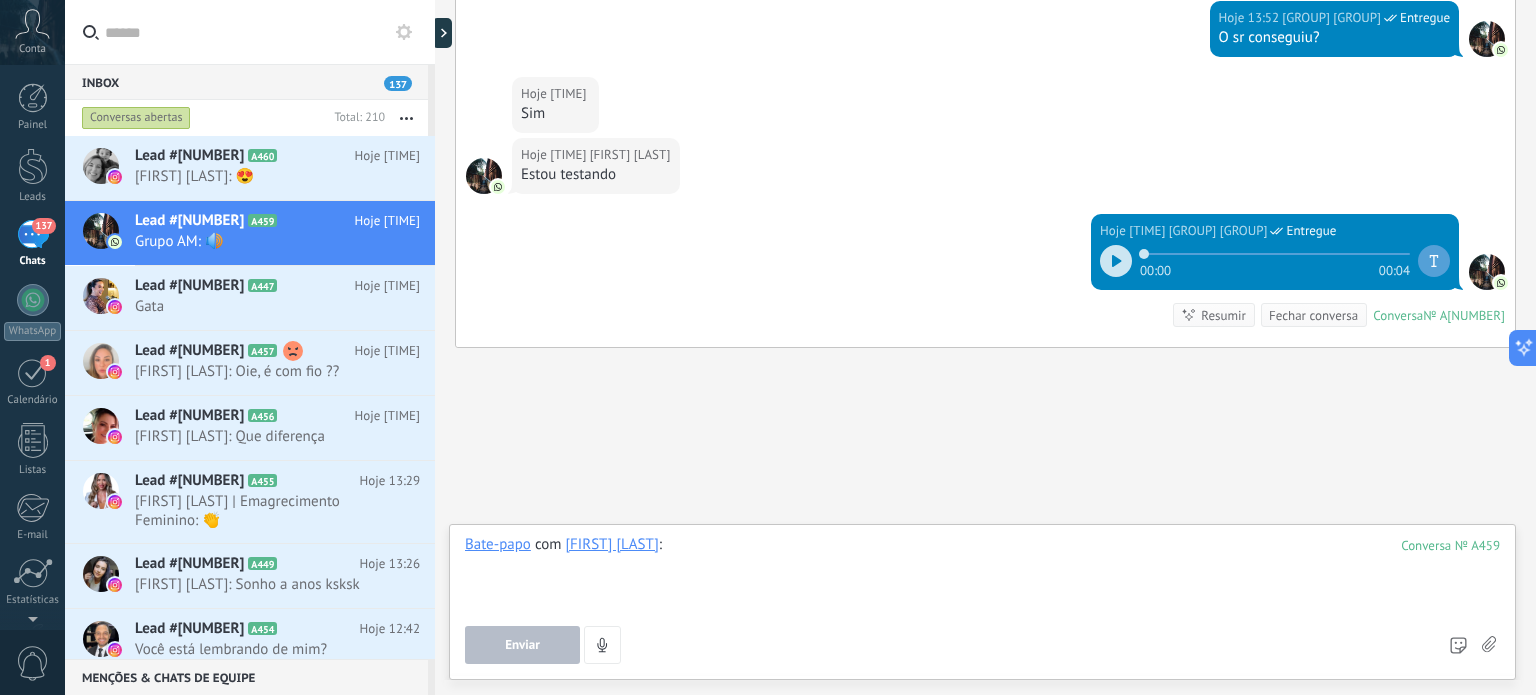 drag, startPoint x: 702, startPoint y: 539, endPoint x: 451, endPoint y: 536, distance: 251.01793 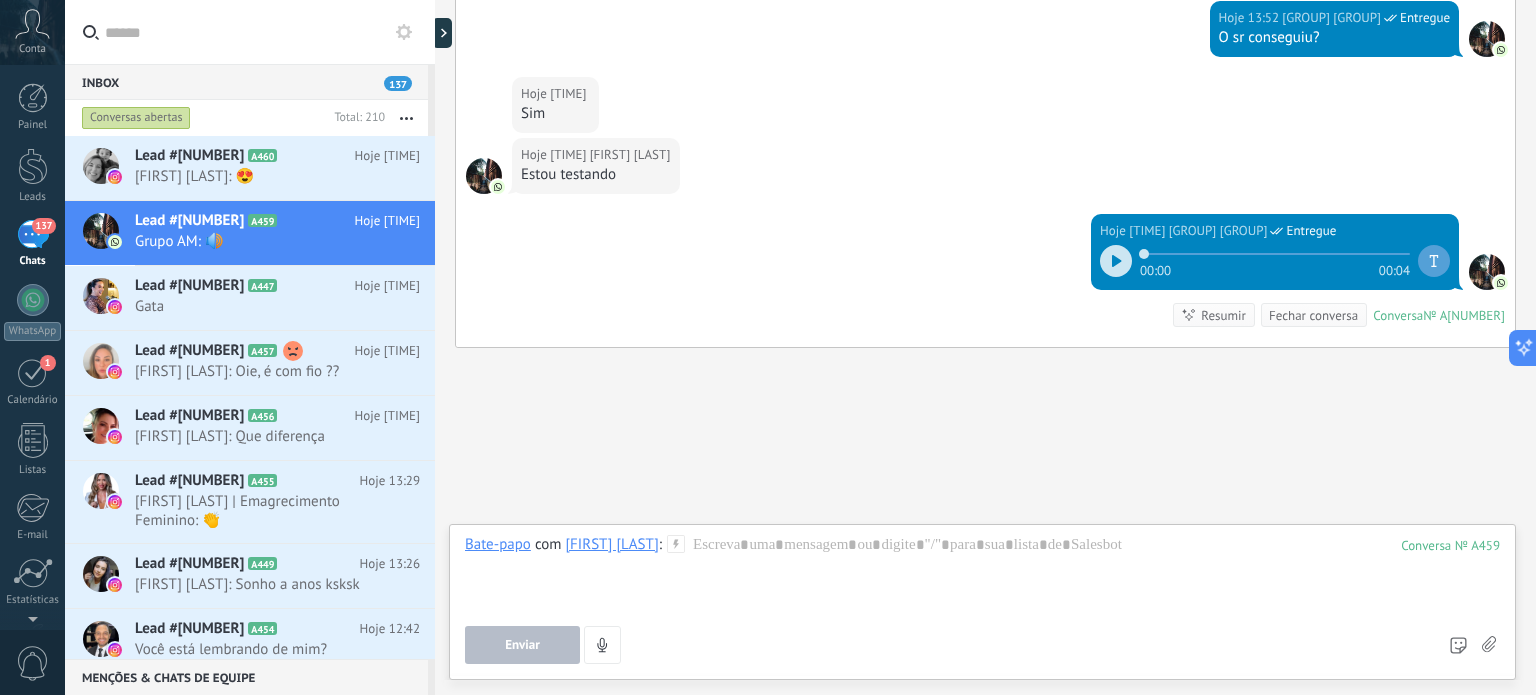 click on "Salesbot: Só para eu comunicar nos stories sobre sua chegada" at bounding box center [985, 131] 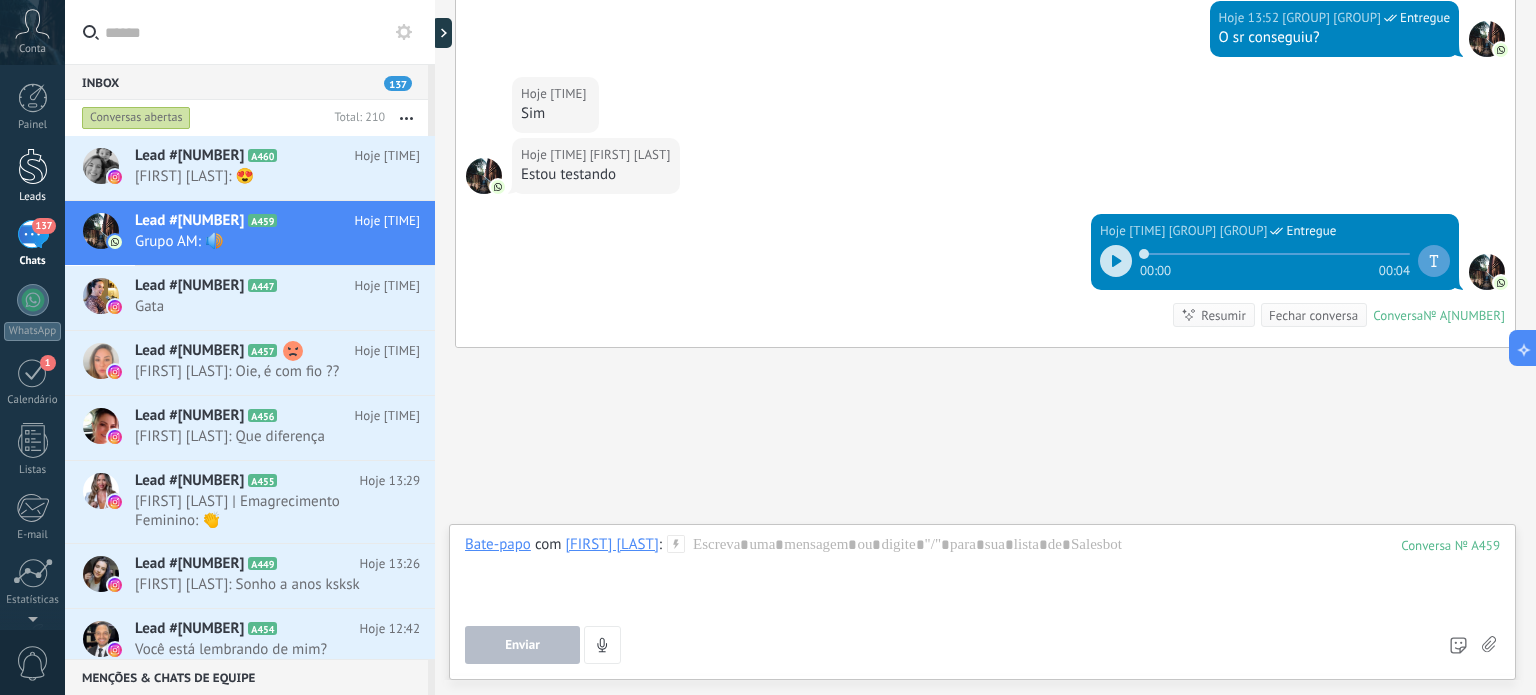 click at bounding box center [33, 166] 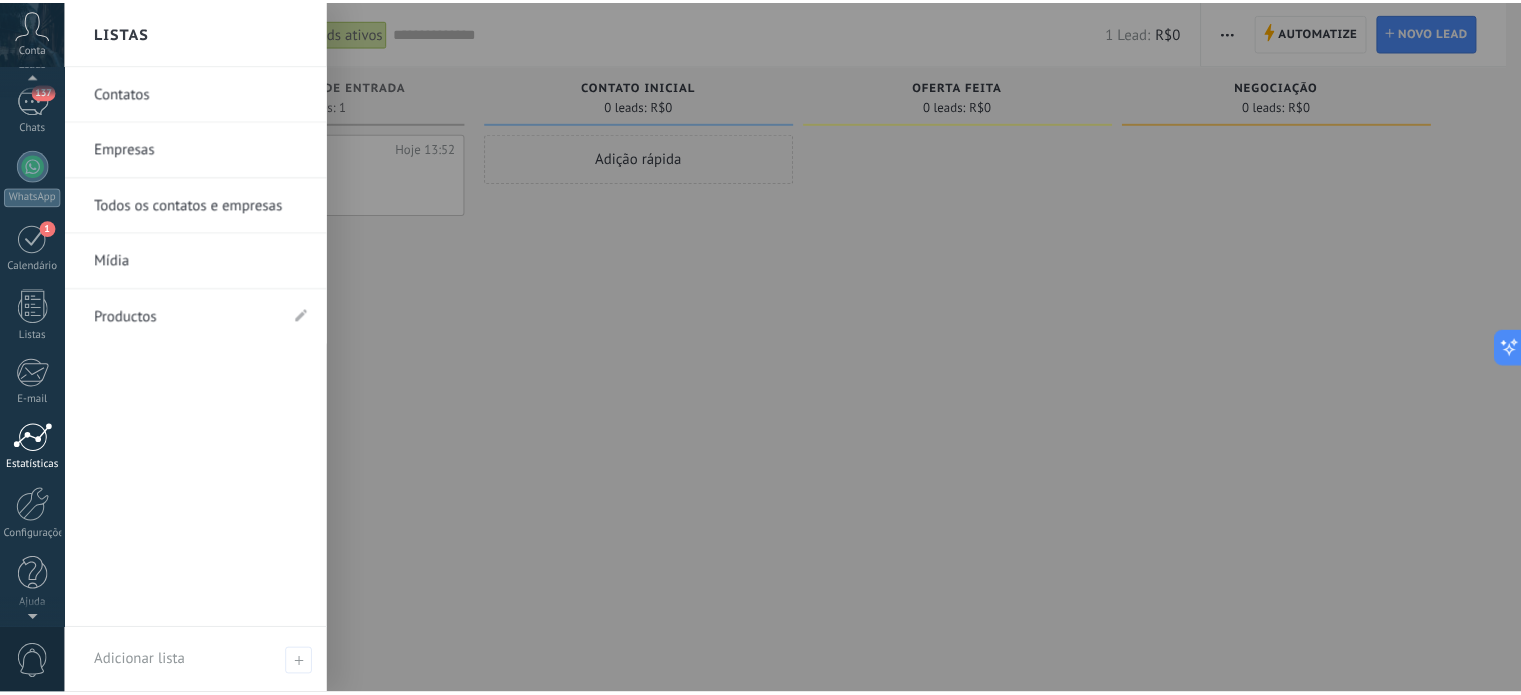 scroll, scrollTop: 136, scrollLeft: 0, axis: vertical 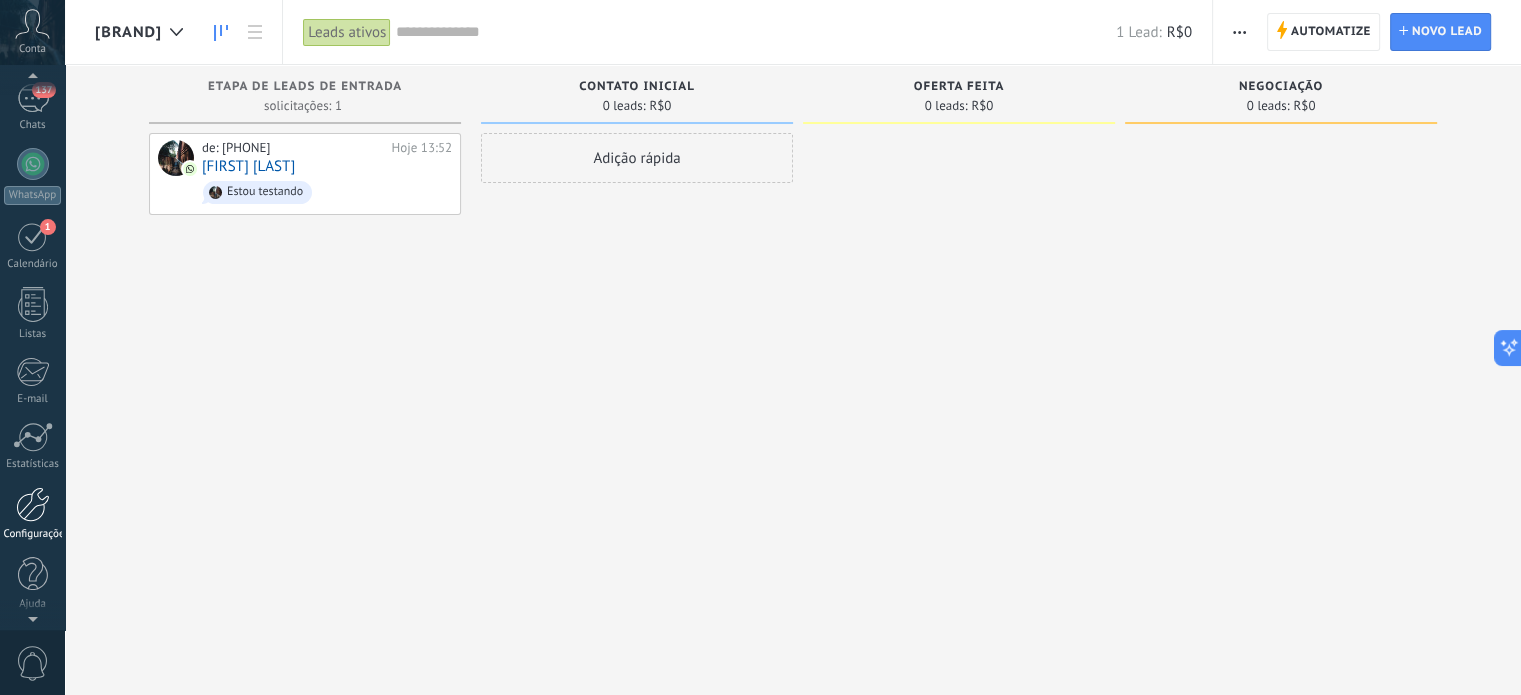 click at bounding box center (33, 504) 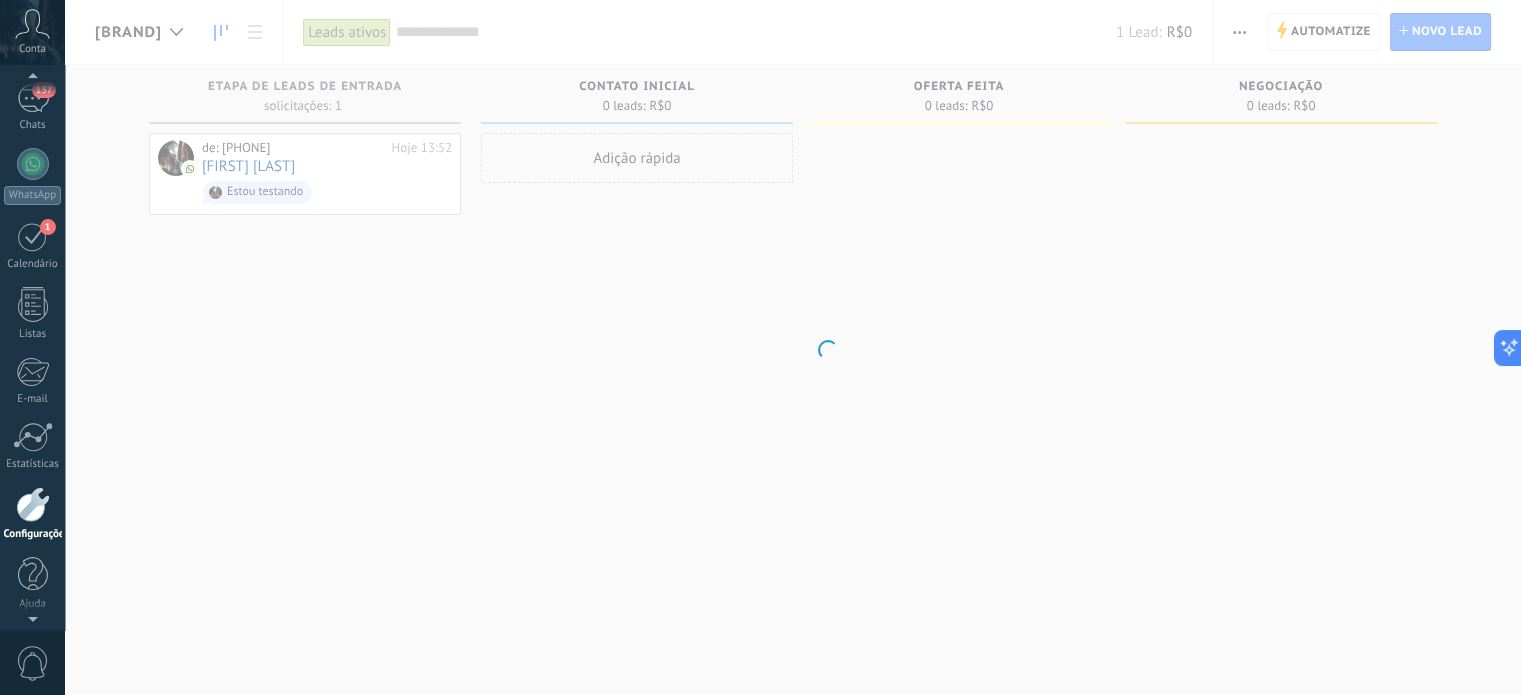 scroll, scrollTop: 171, scrollLeft: 0, axis: vertical 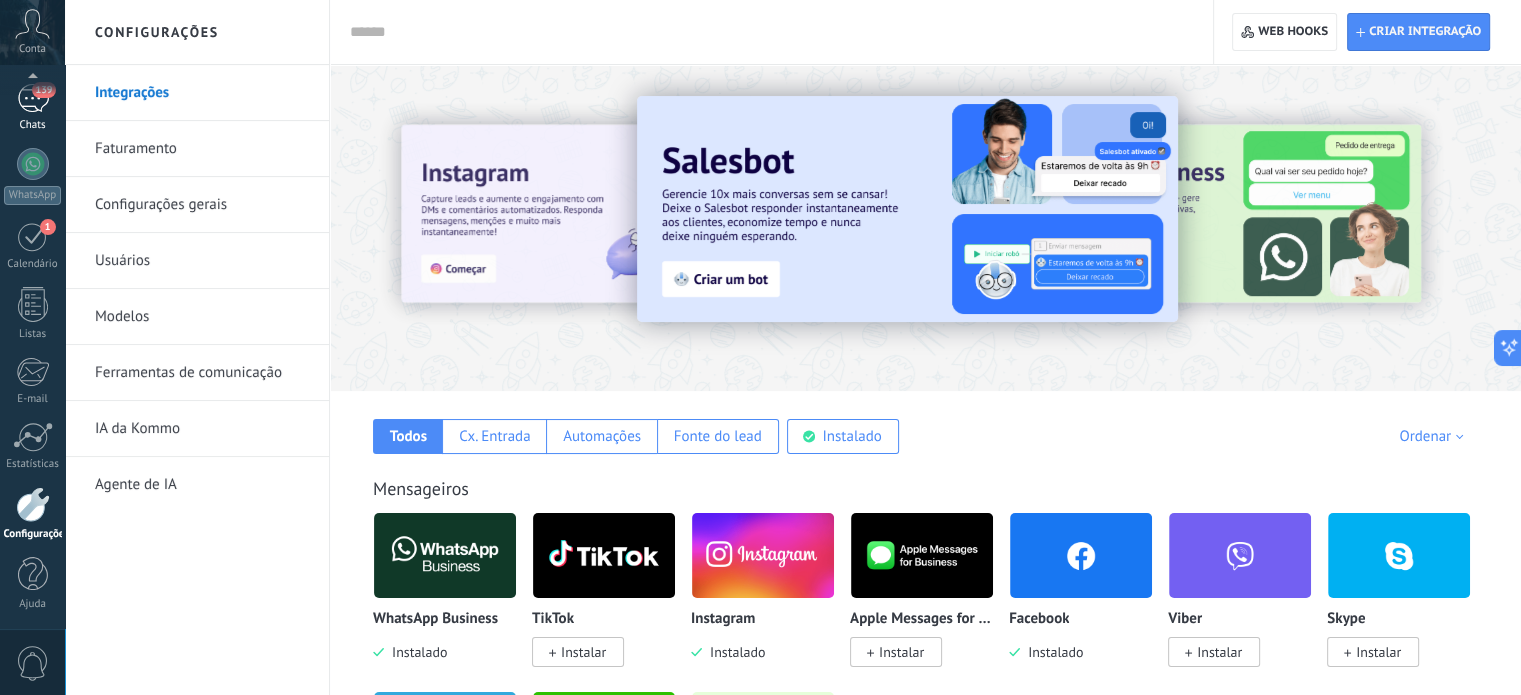 click on "139" at bounding box center [33, 98] 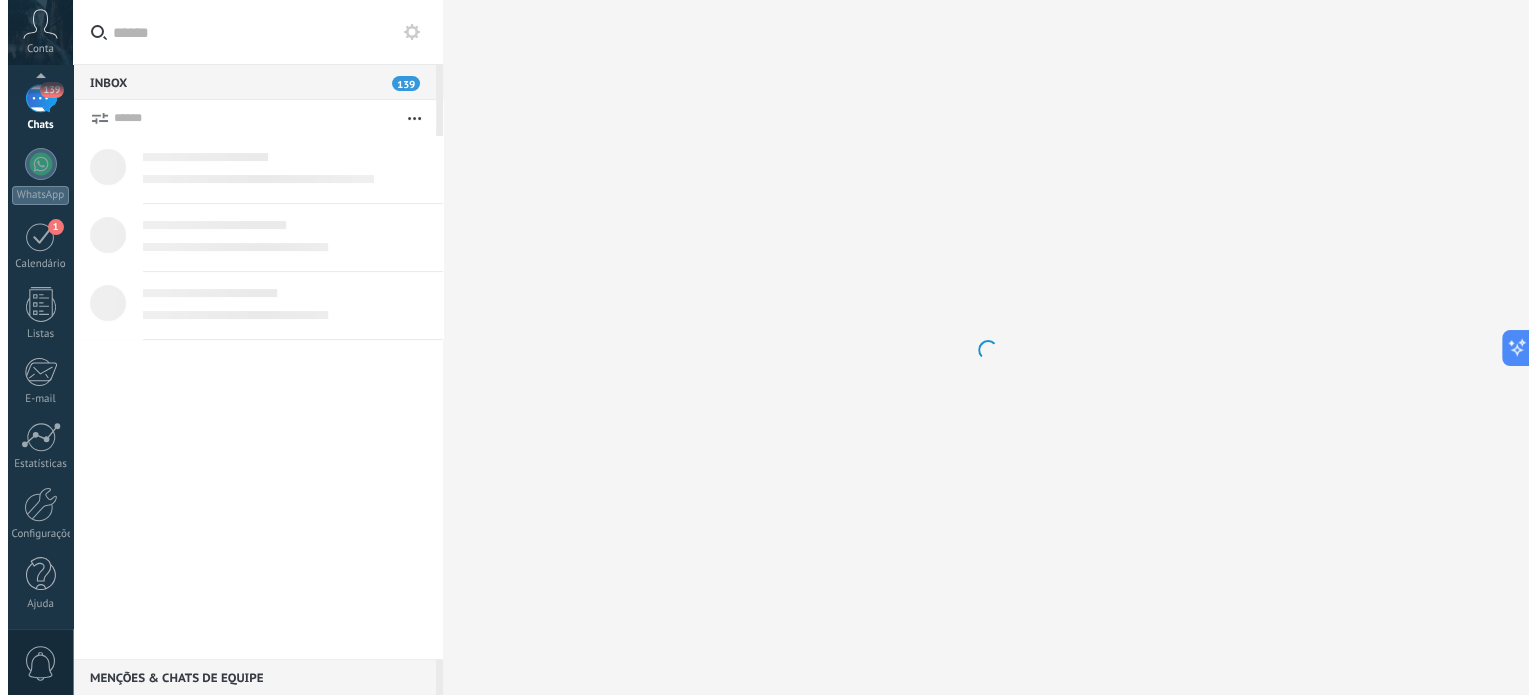 scroll, scrollTop: 216, scrollLeft: 0, axis: vertical 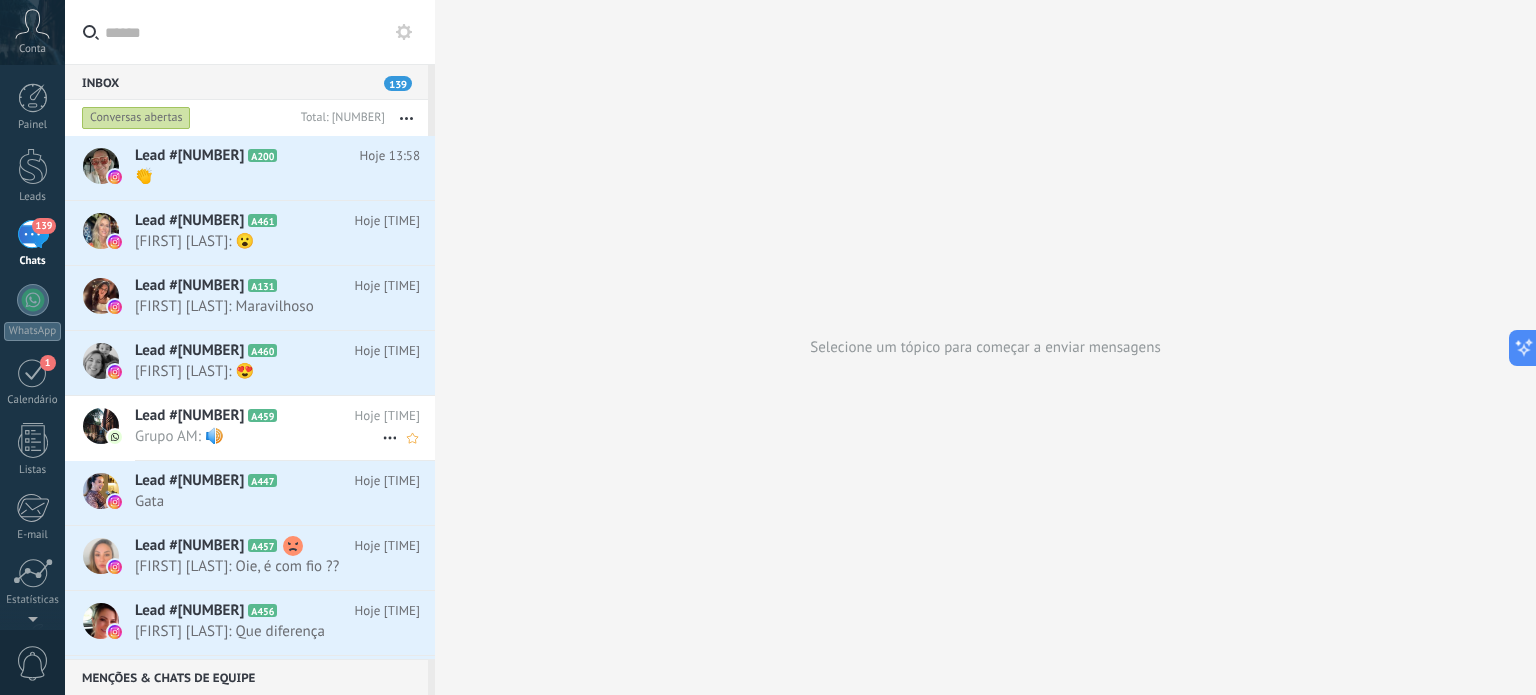click 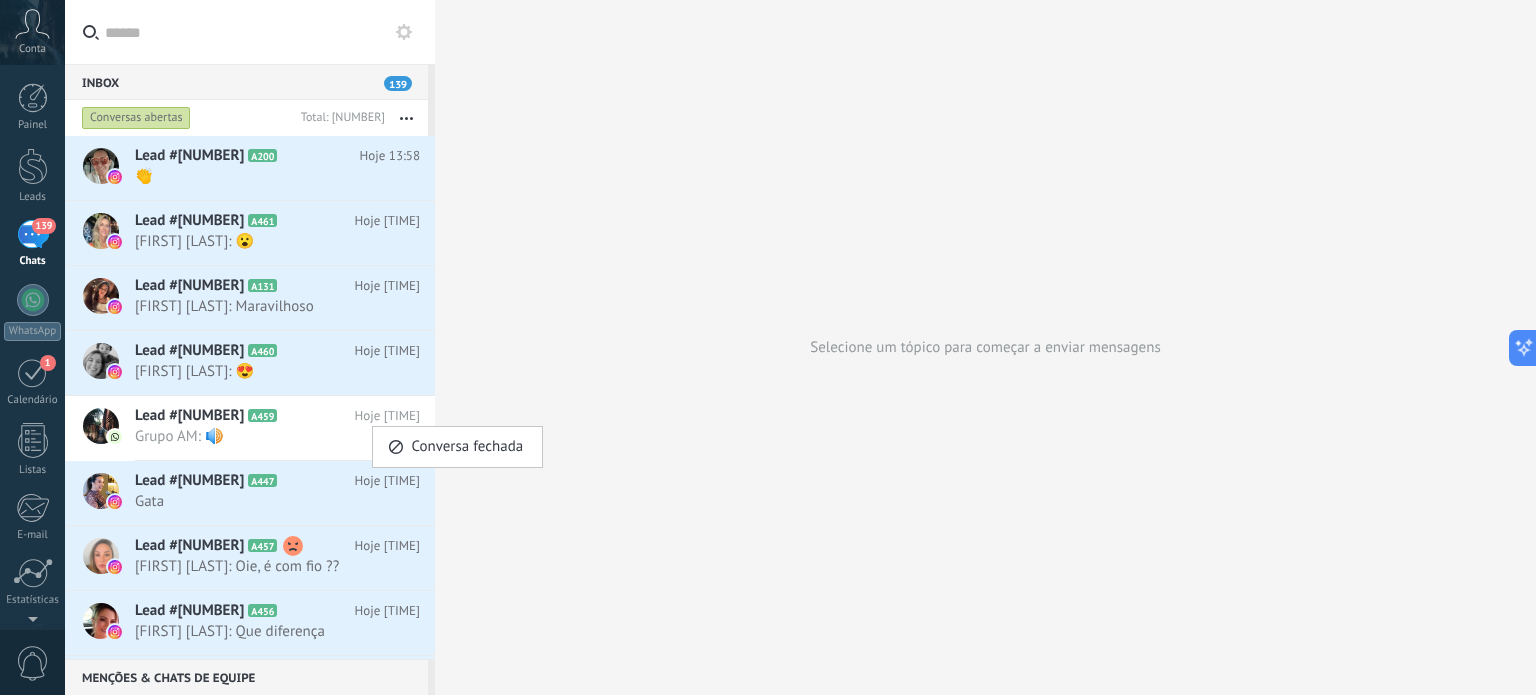 click at bounding box center [768, 347] 